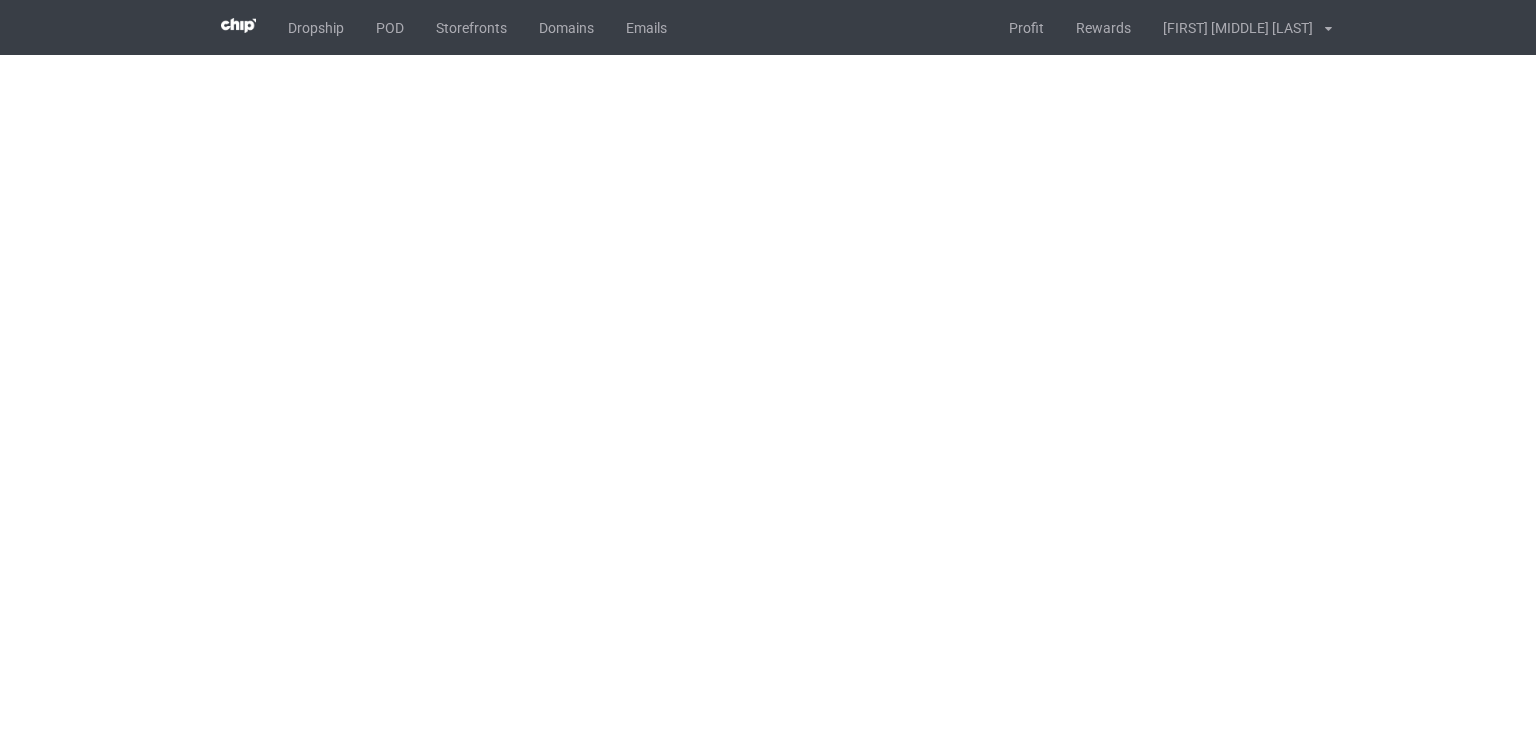 scroll, scrollTop: 0, scrollLeft: 0, axis: both 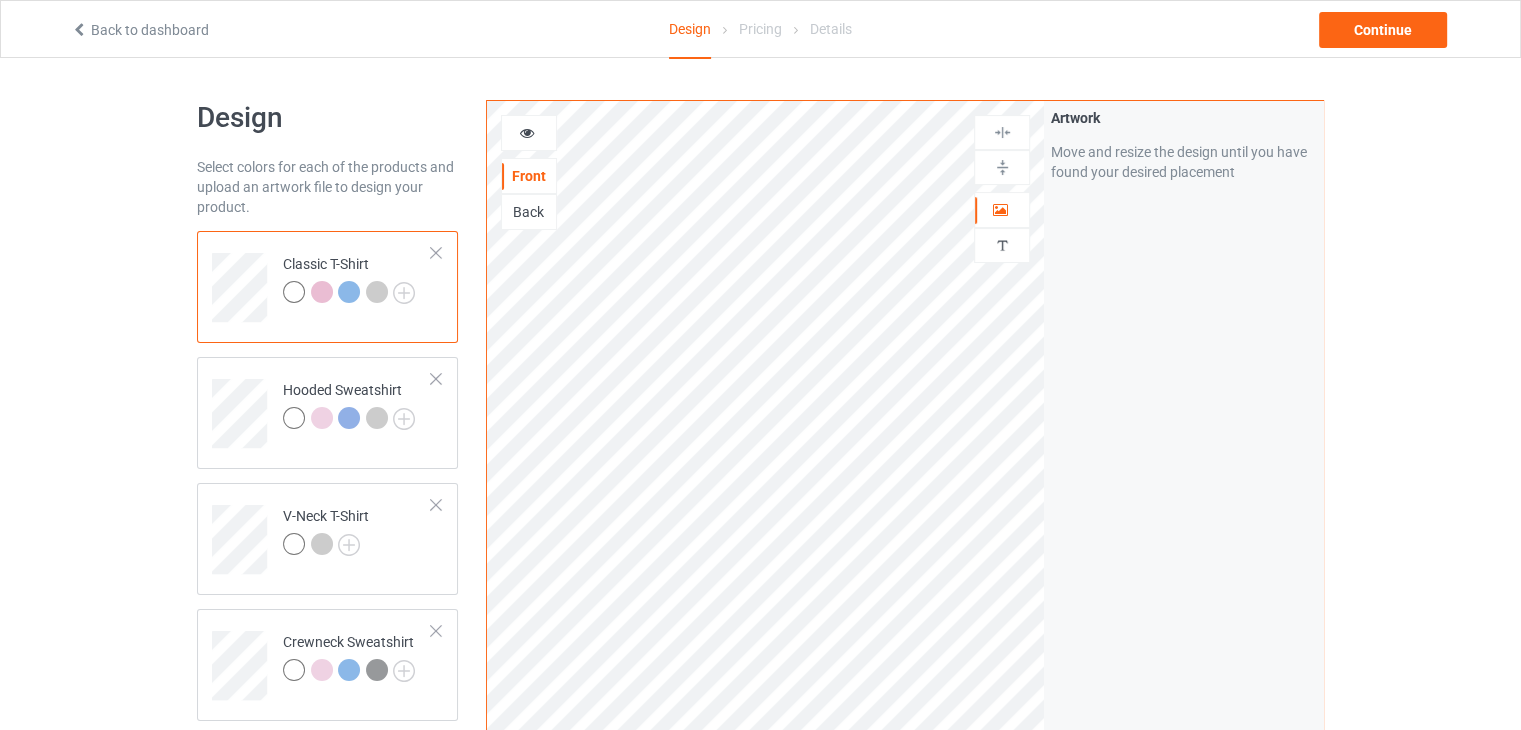 click on "Back" at bounding box center [529, 212] 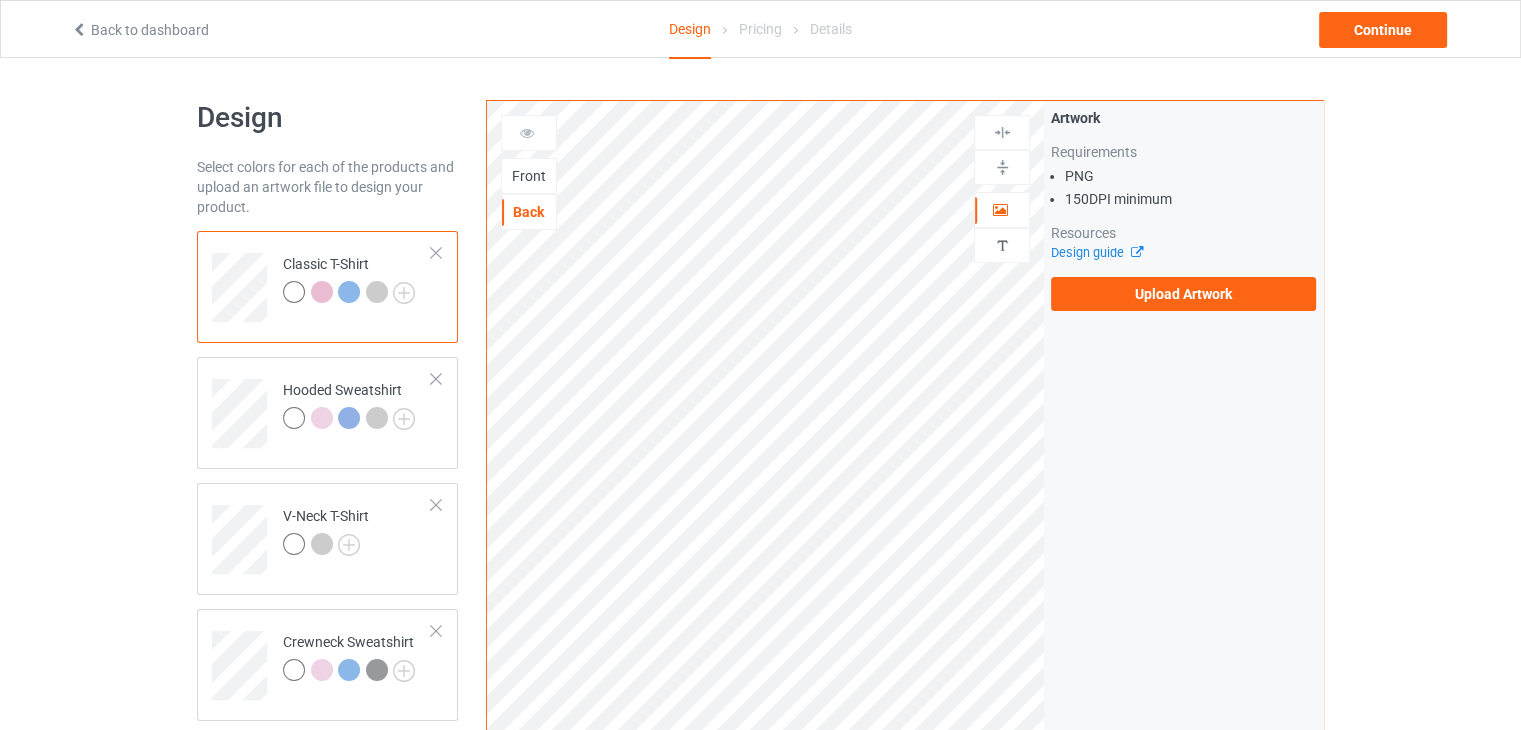 click on "Front" at bounding box center (529, 176) 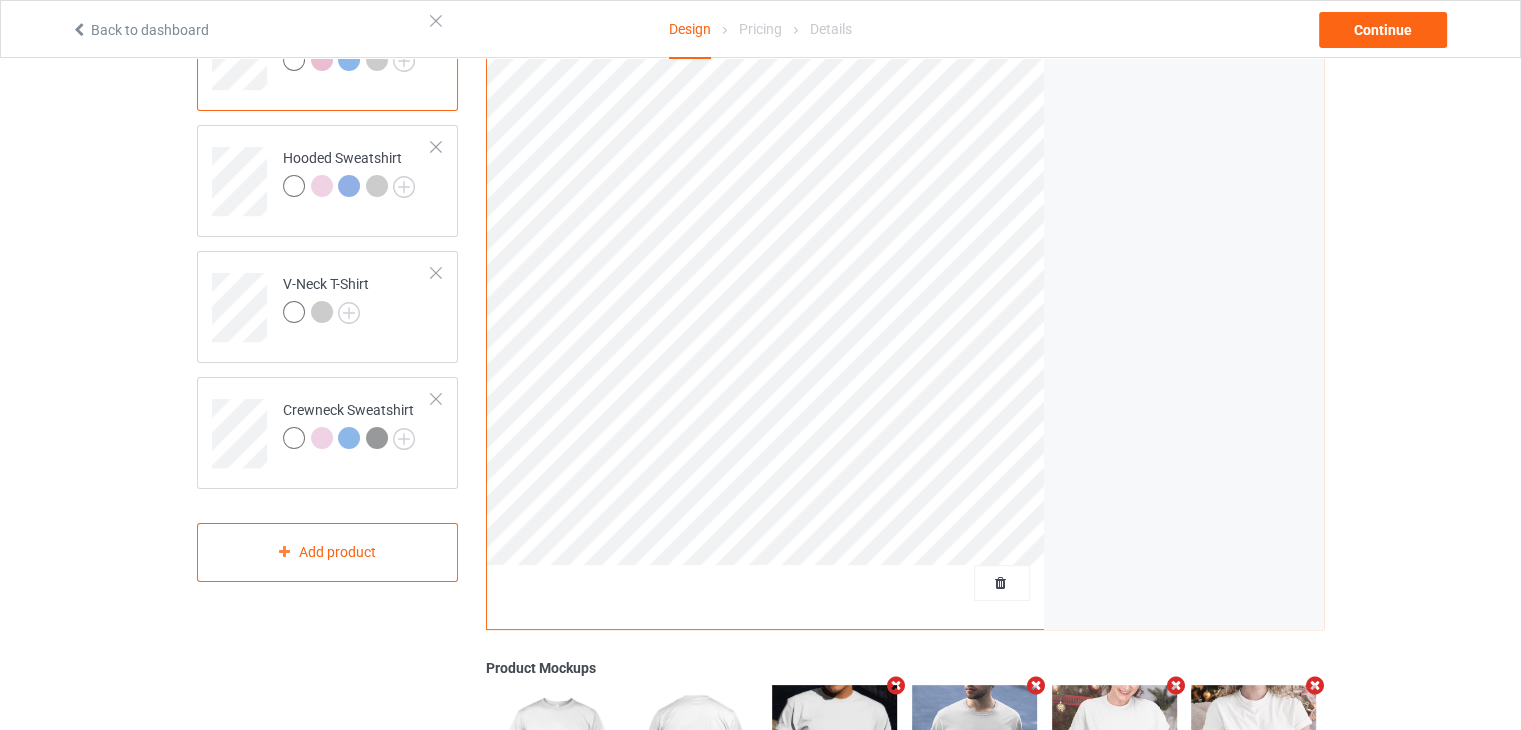 scroll, scrollTop: 300, scrollLeft: 0, axis: vertical 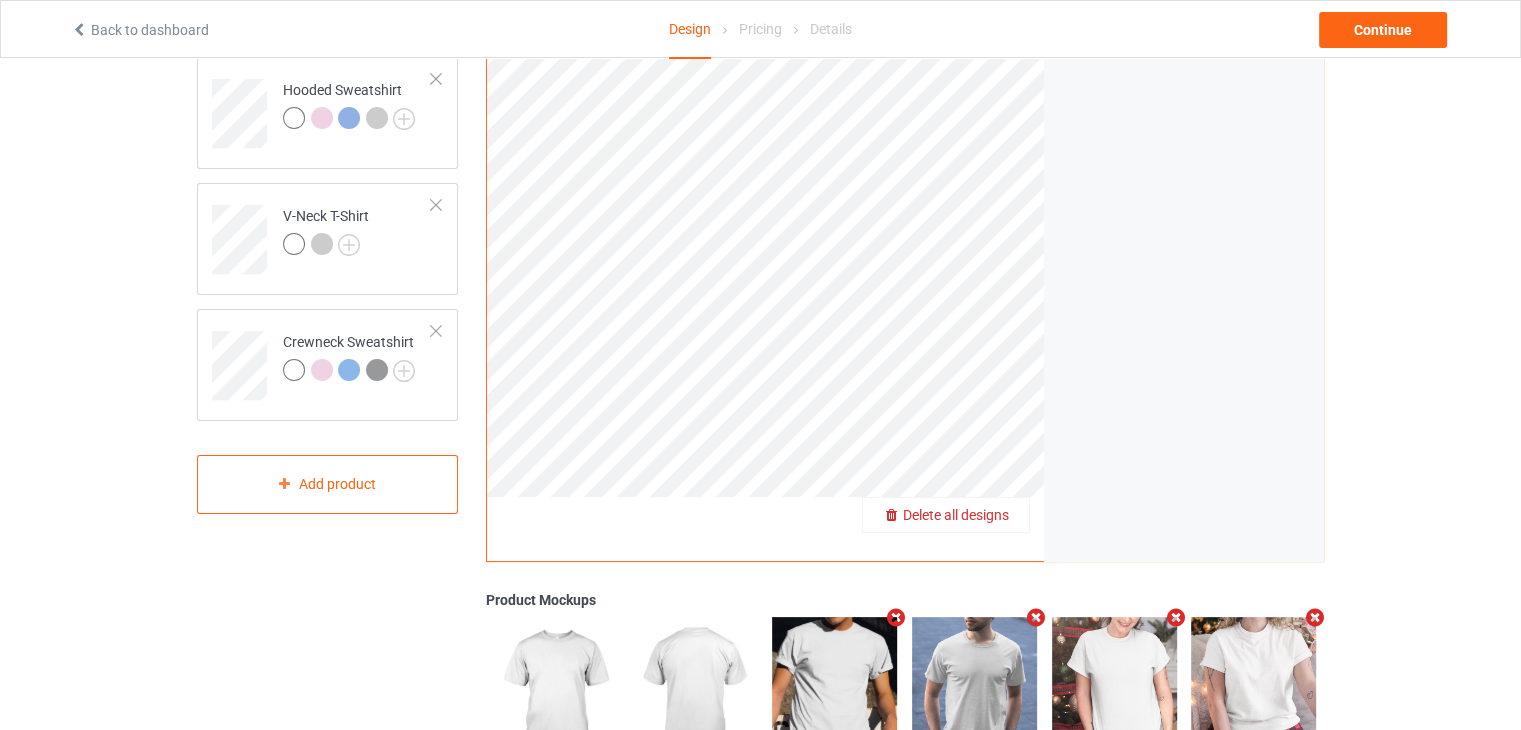 click on "Delete all designs" at bounding box center (956, 515) 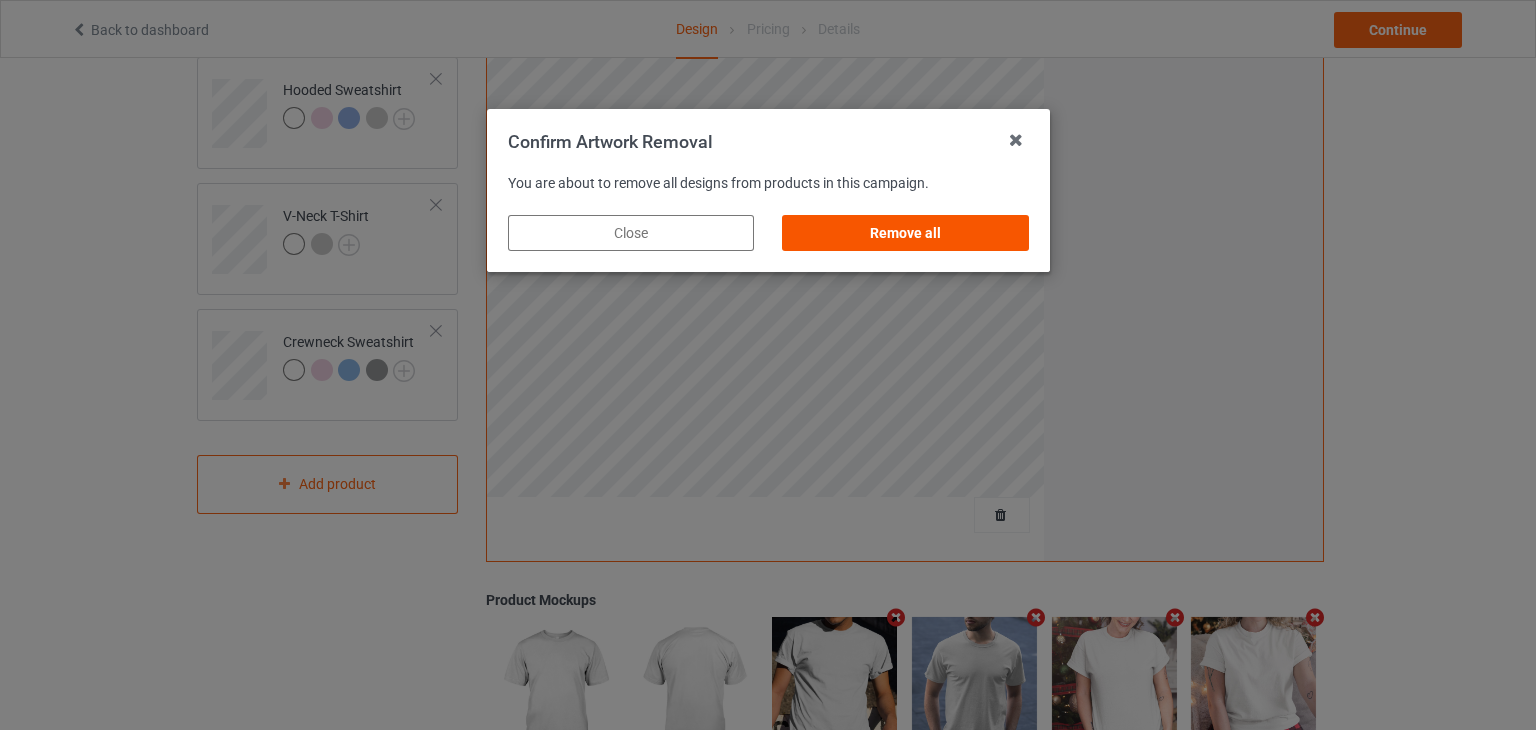 click on "Remove all" at bounding box center (905, 233) 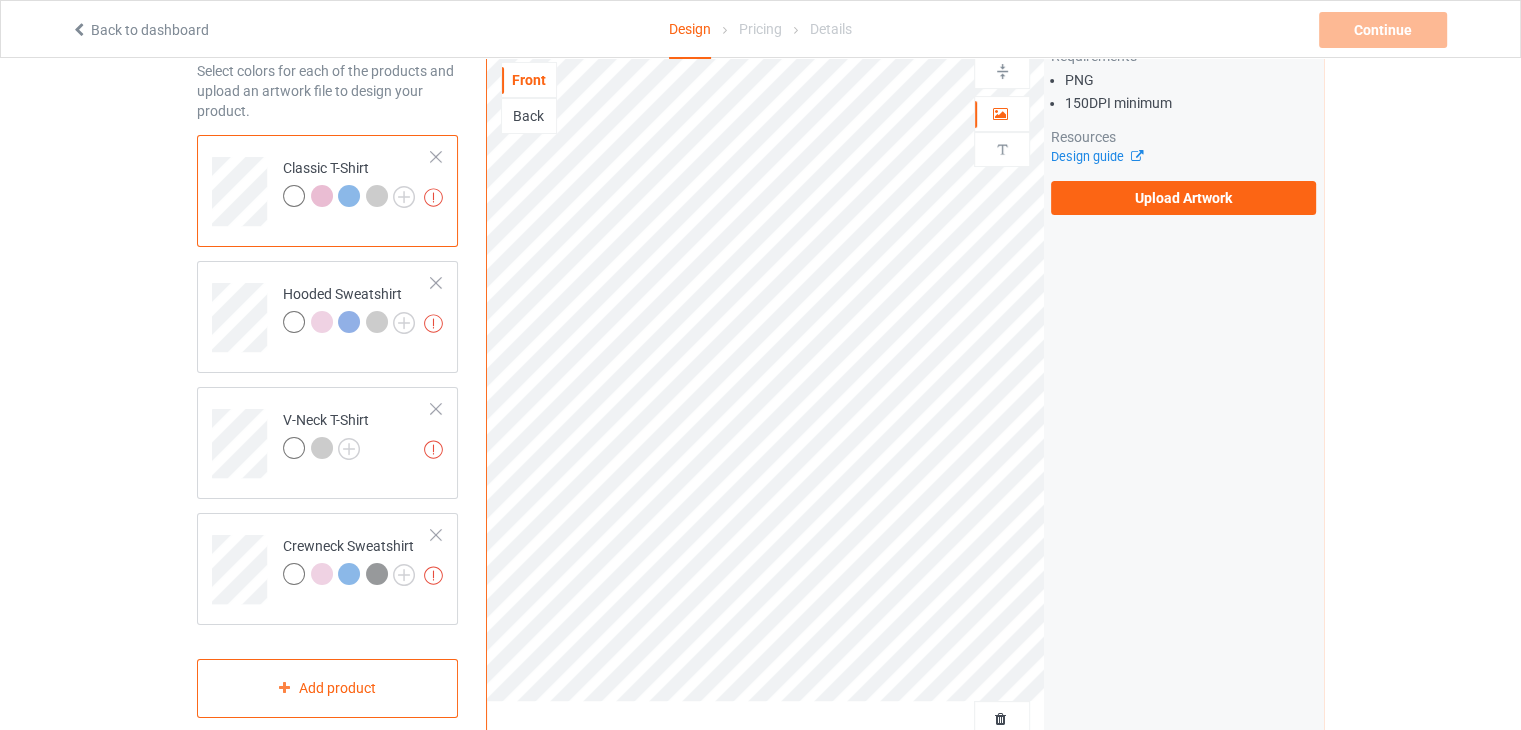 scroll, scrollTop: 100, scrollLeft: 0, axis: vertical 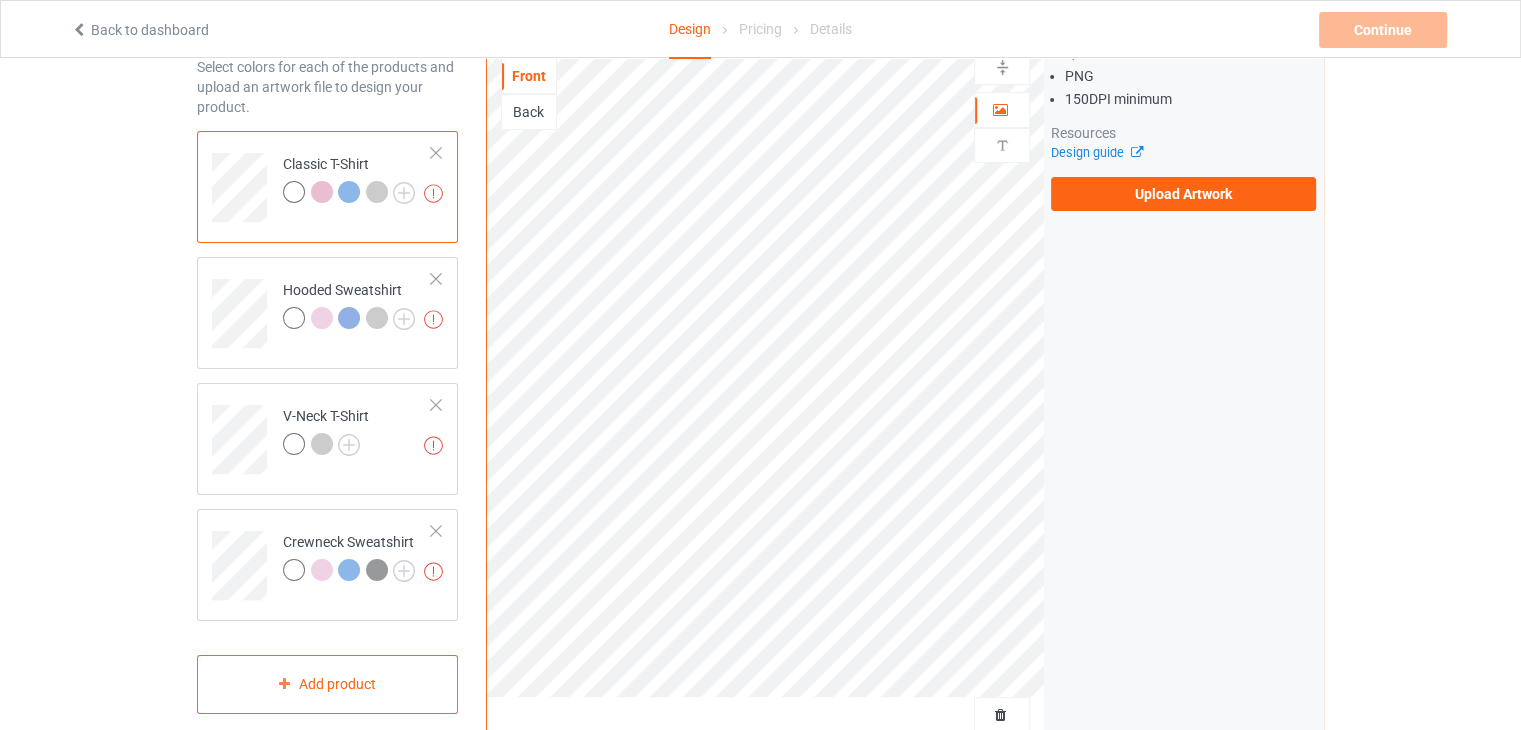 click on "Back" at bounding box center [529, 112] 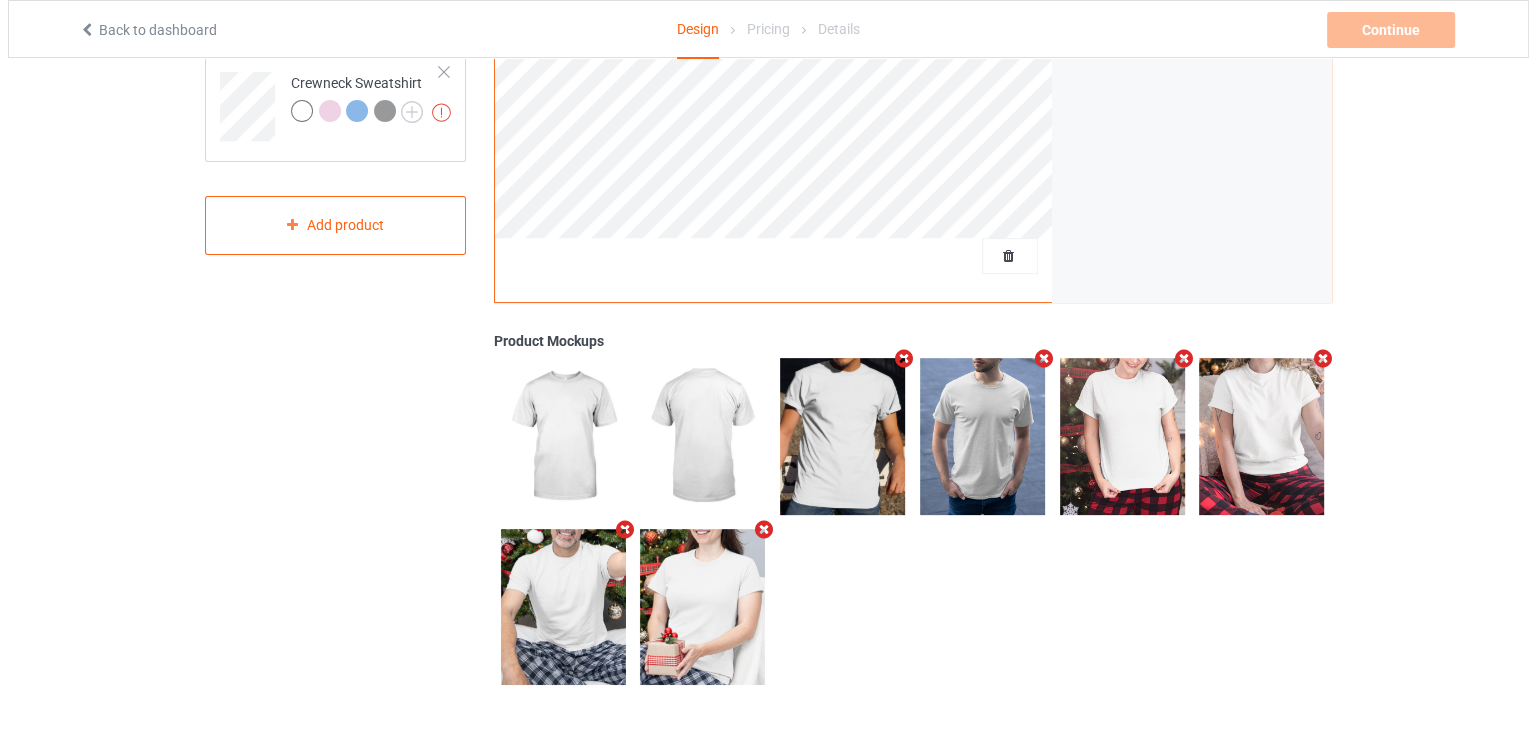 scroll, scrollTop: 562, scrollLeft: 0, axis: vertical 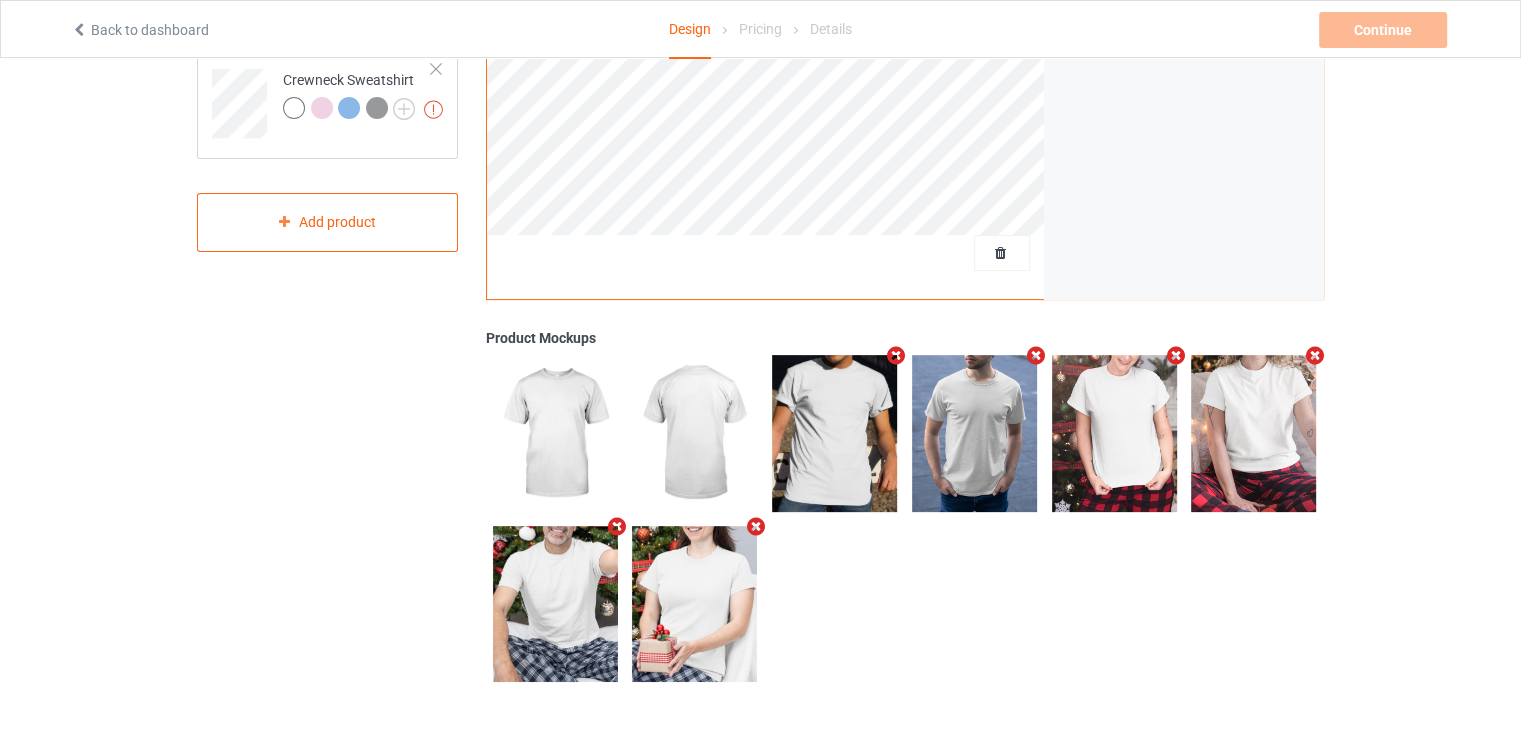 click at bounding box center (896, 355) 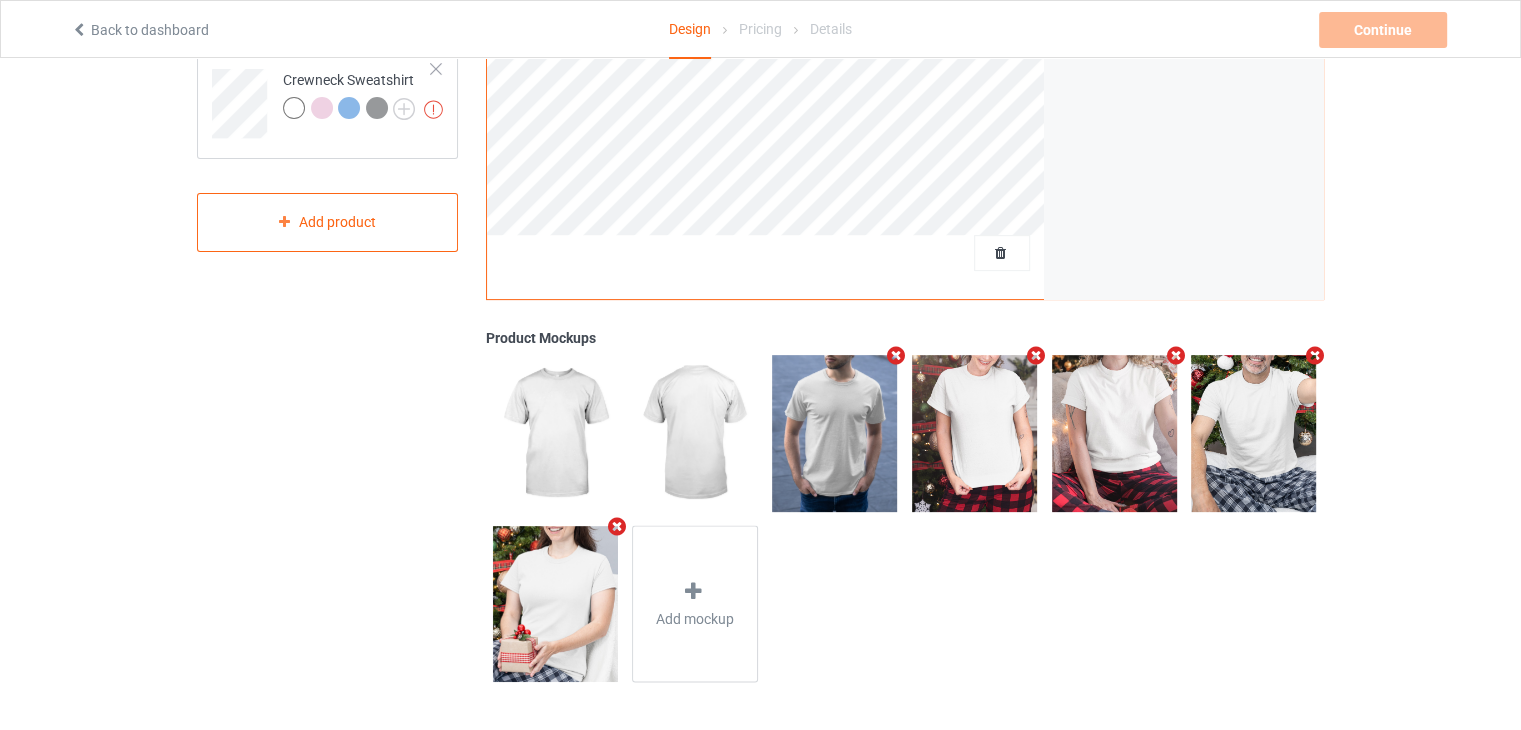 click at bounding box center (896, 355) 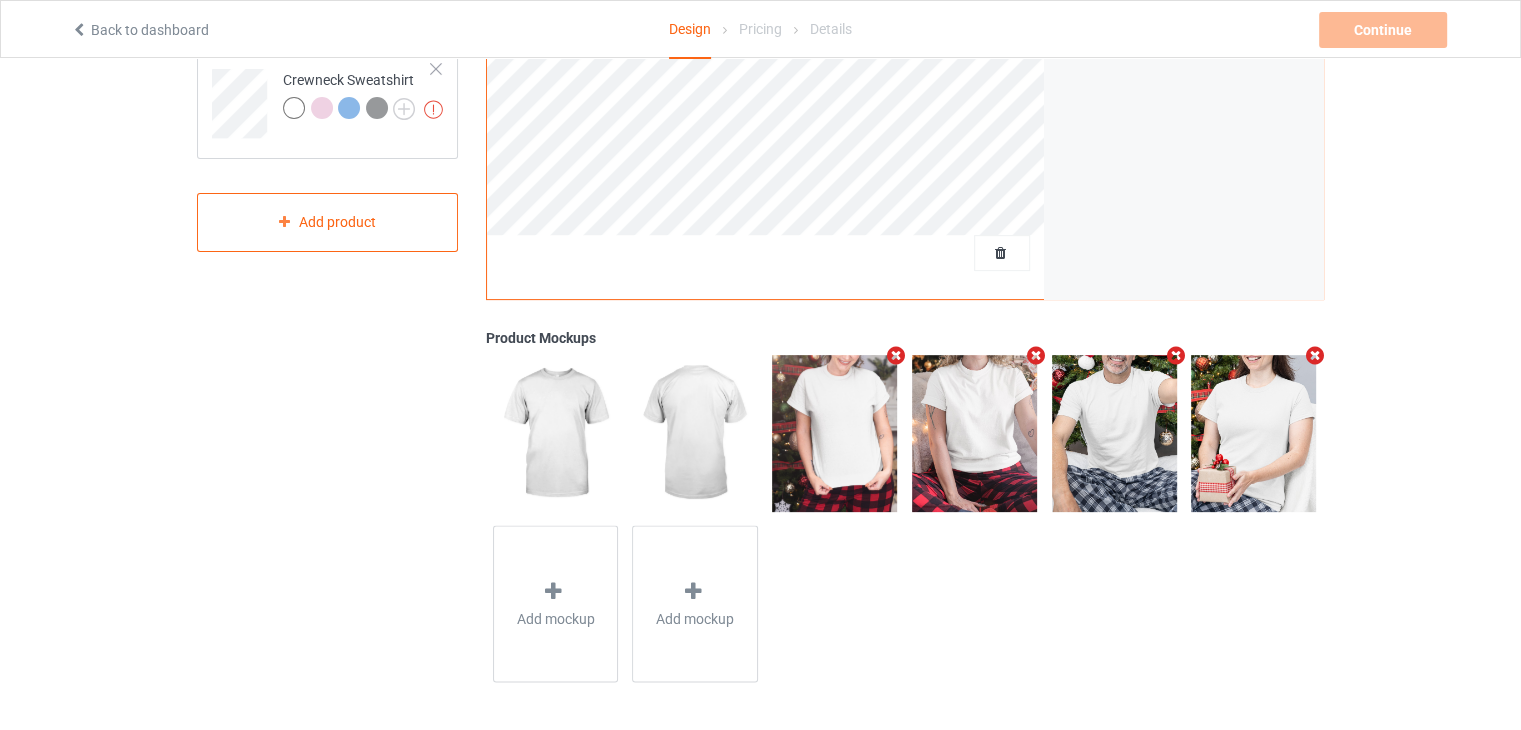 click at bounding box center (896, 355) 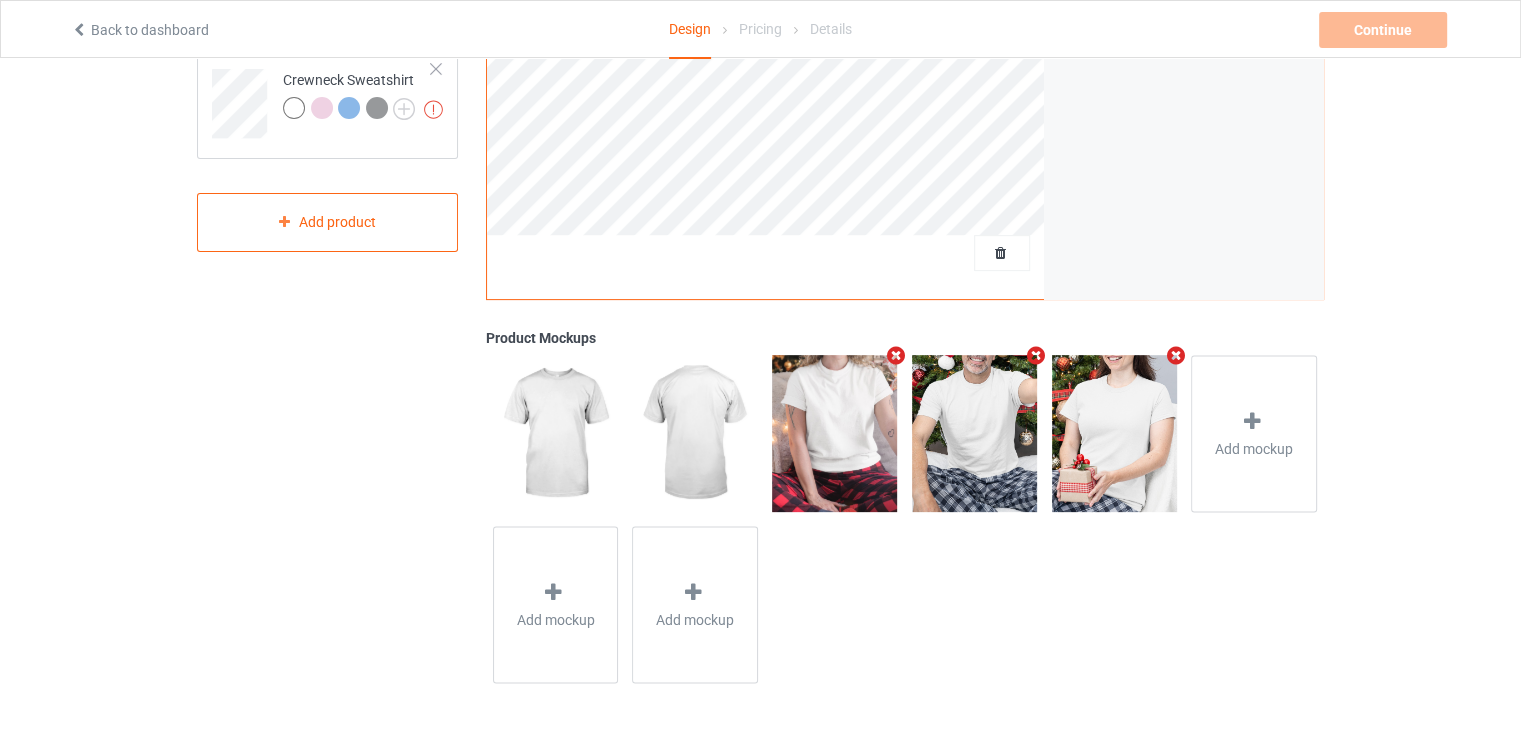 click at bounding box center (1035, 355) 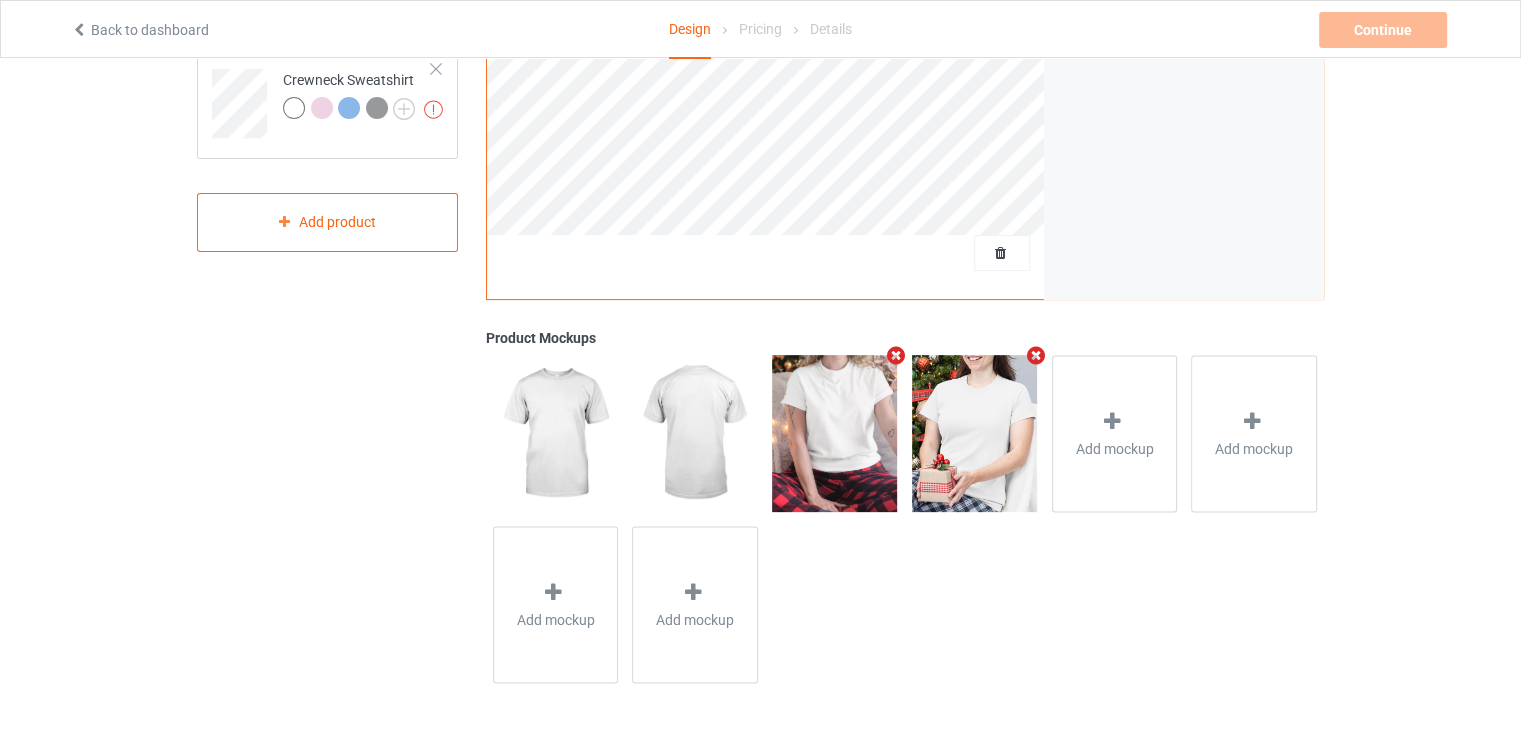 click at bounding box center (1035, 355) 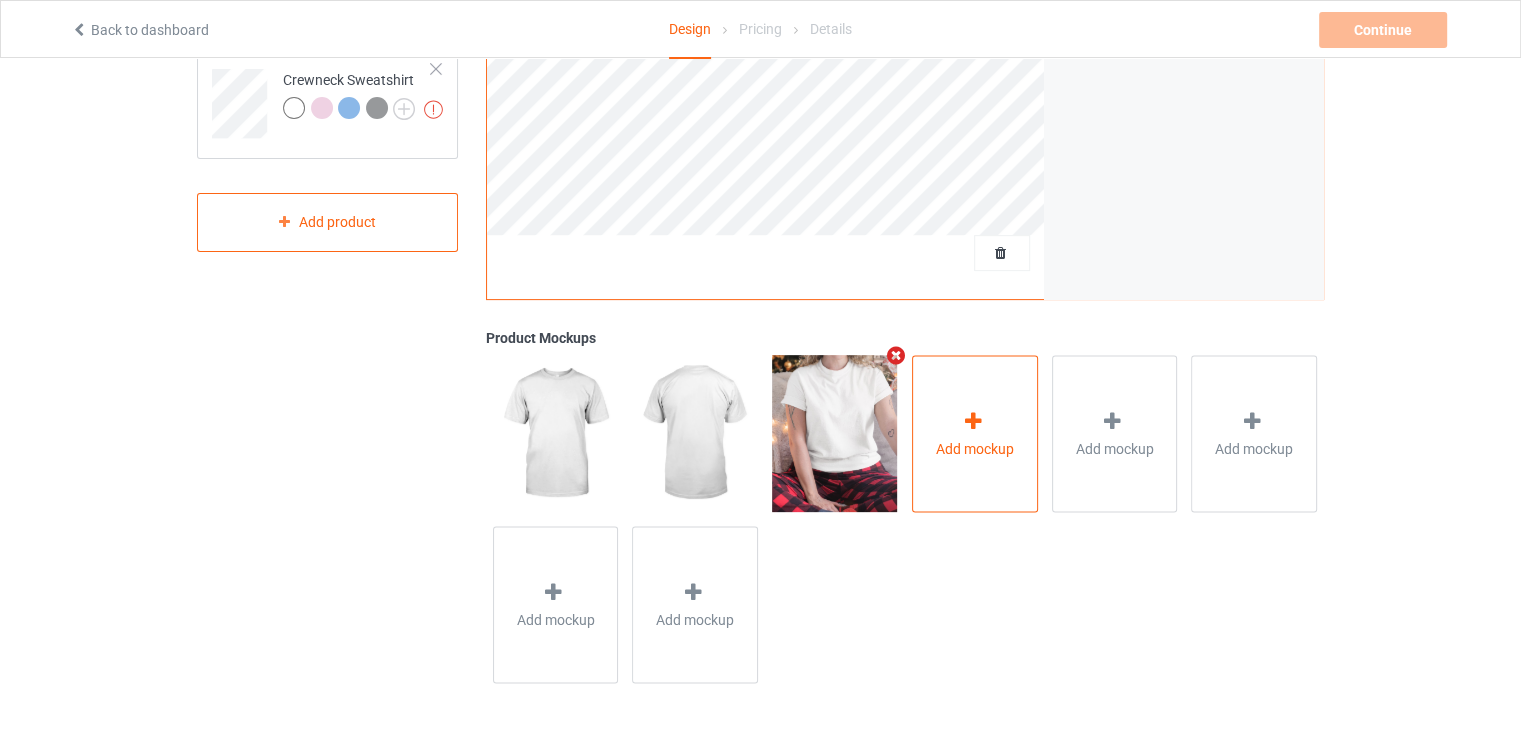 click at bounding box center (973, 420) 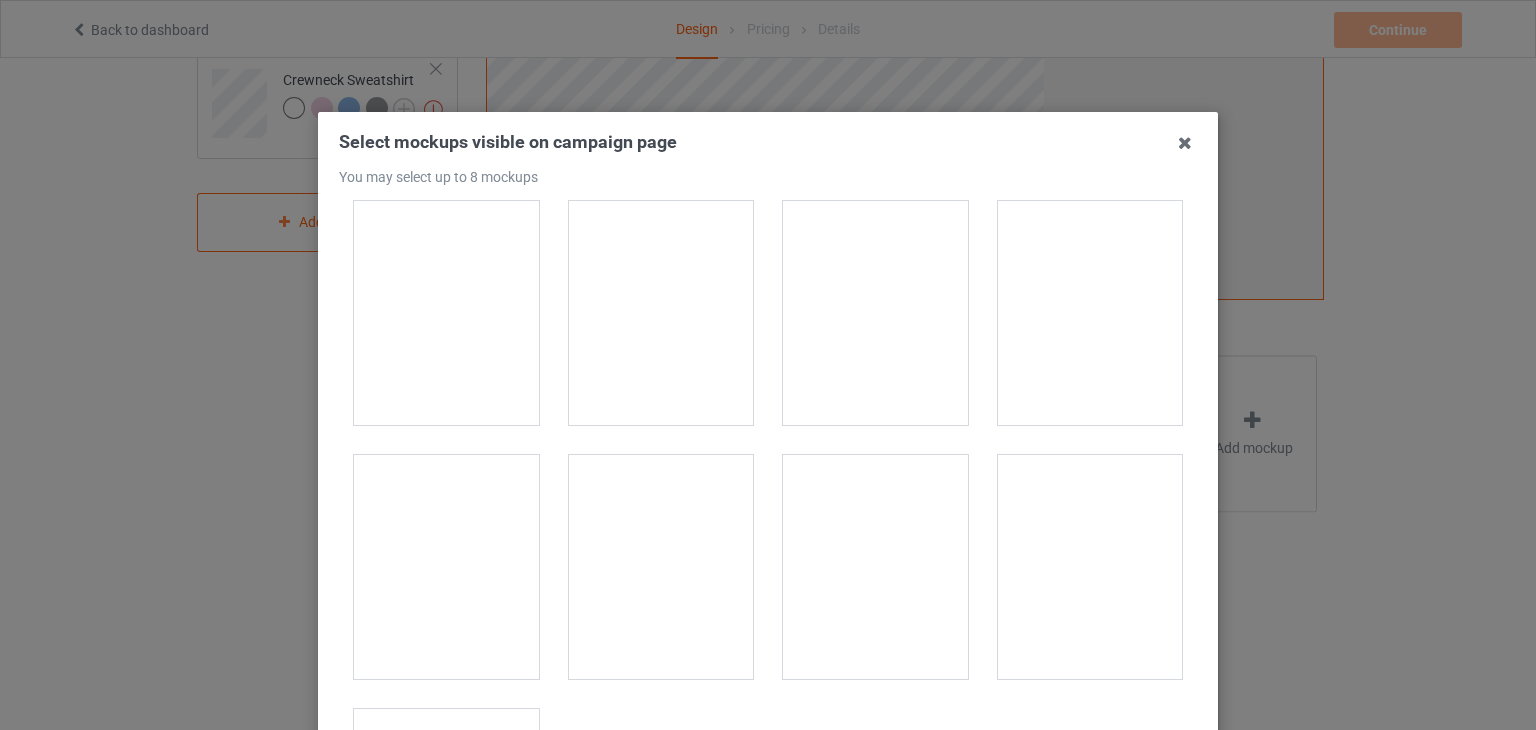 scroll, scrollTop: 28580, scrollLeft: 0, axis: vertical 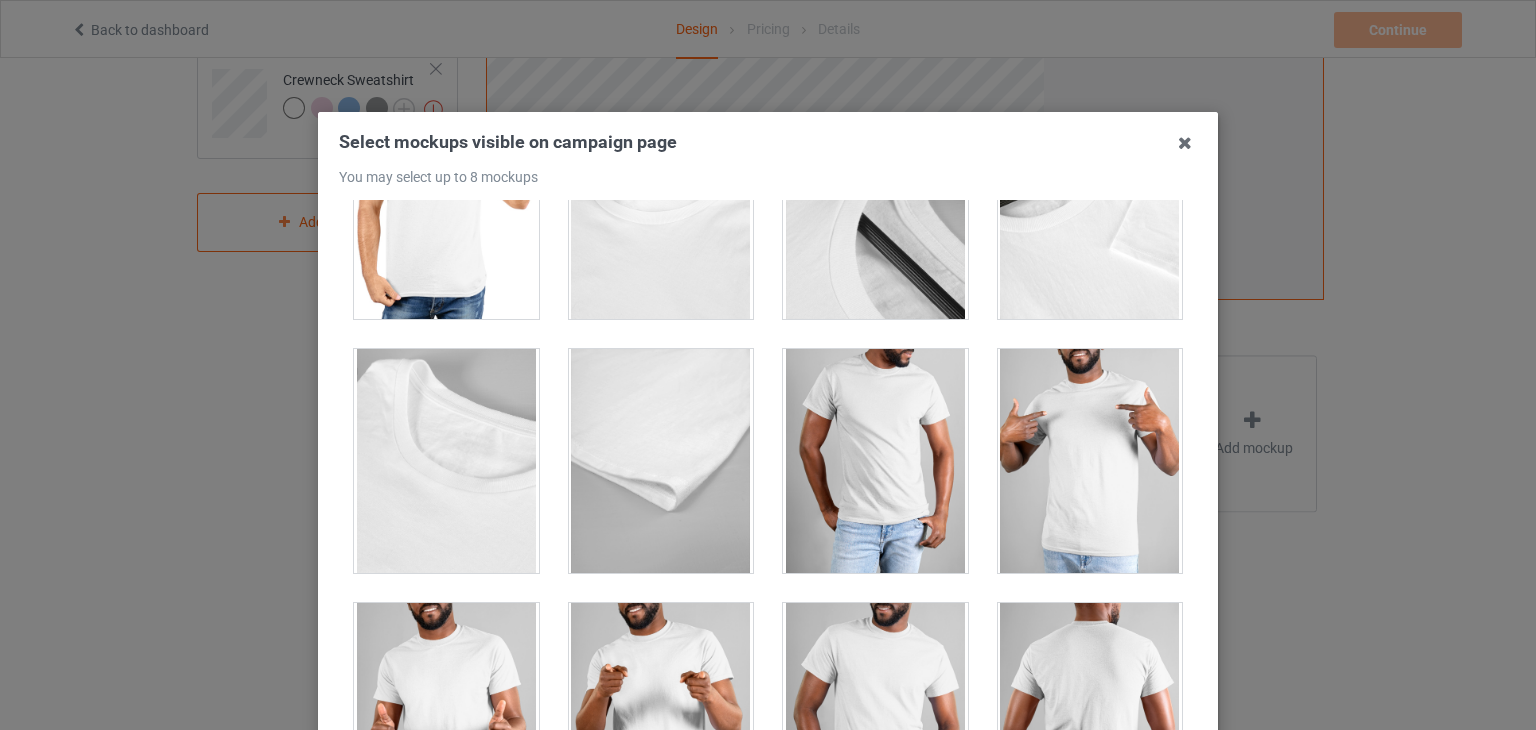 click at bounding box center [1185, 143] 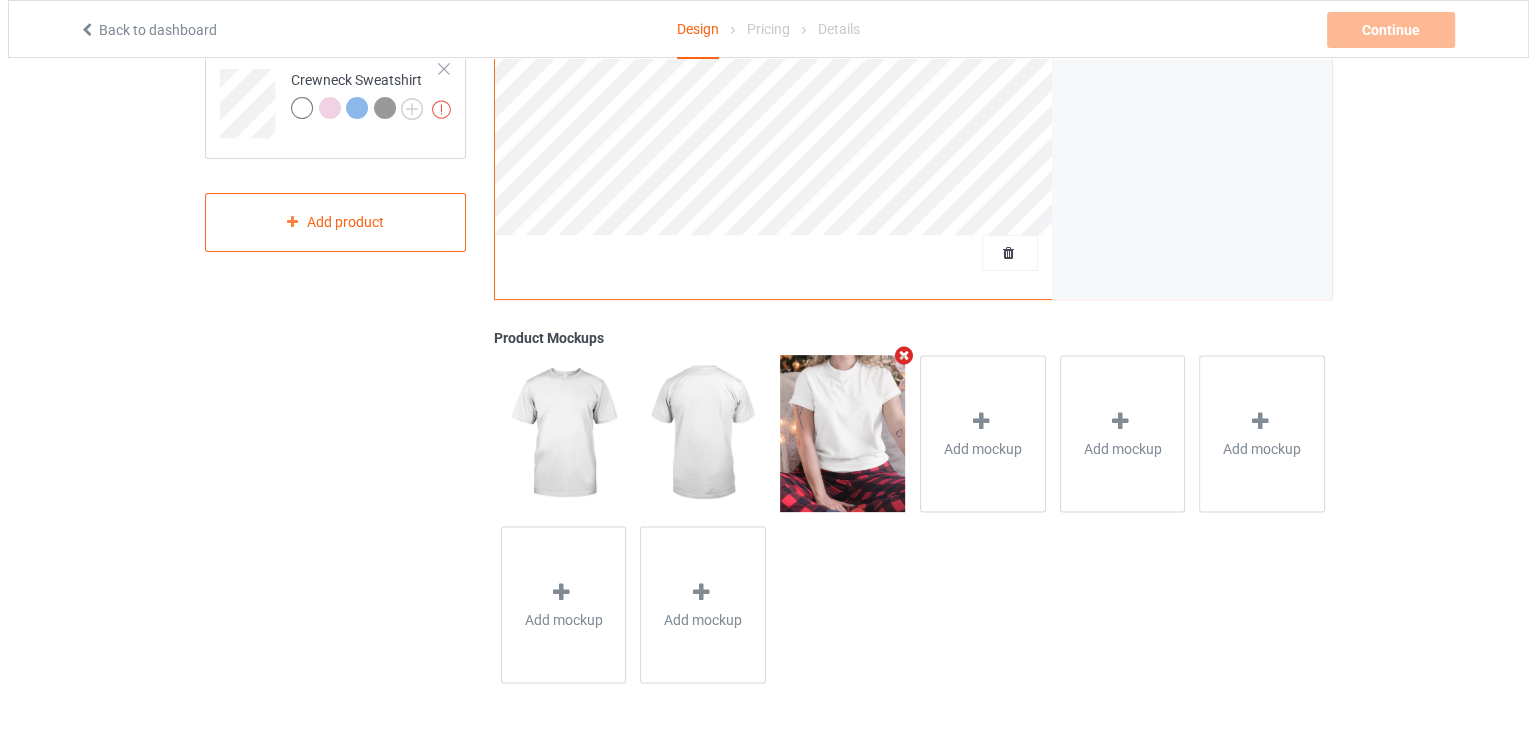 scroll, scrollTop: 0, scrollLeft: 0, axis: both 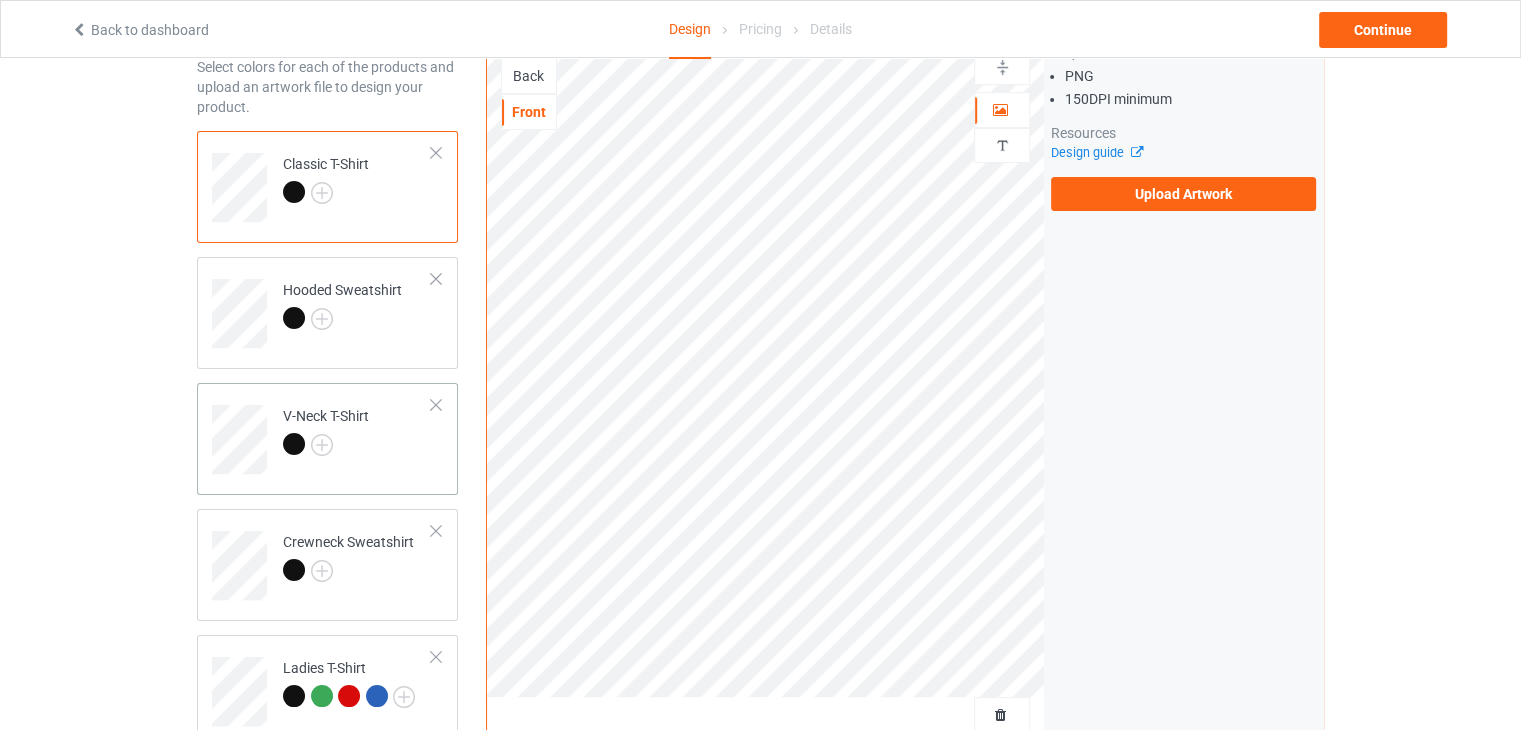click on "V-Neck T-Shirt" at bounding box center (357, 432) 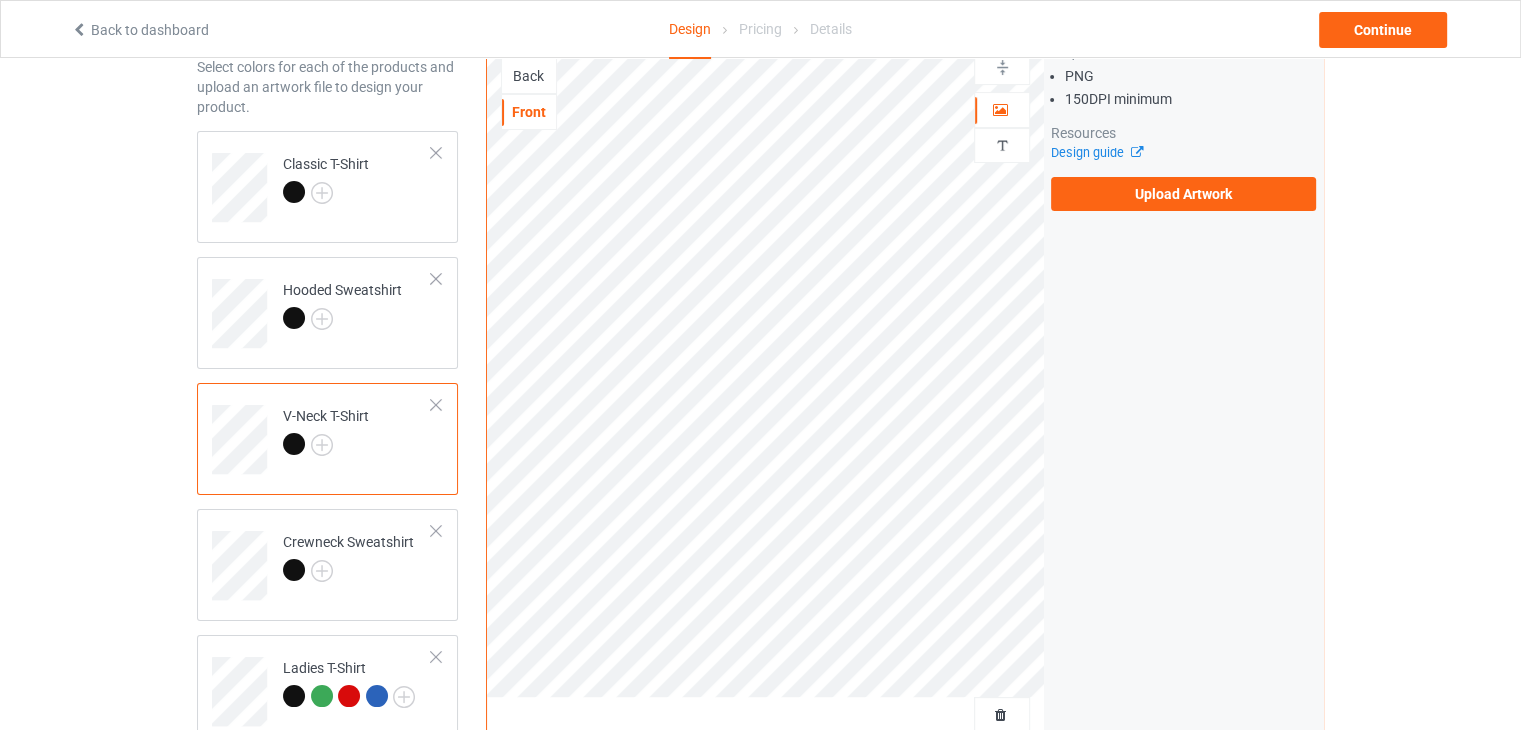 click on "V-Neck T-Shirt" at bounding box center (357, 432) 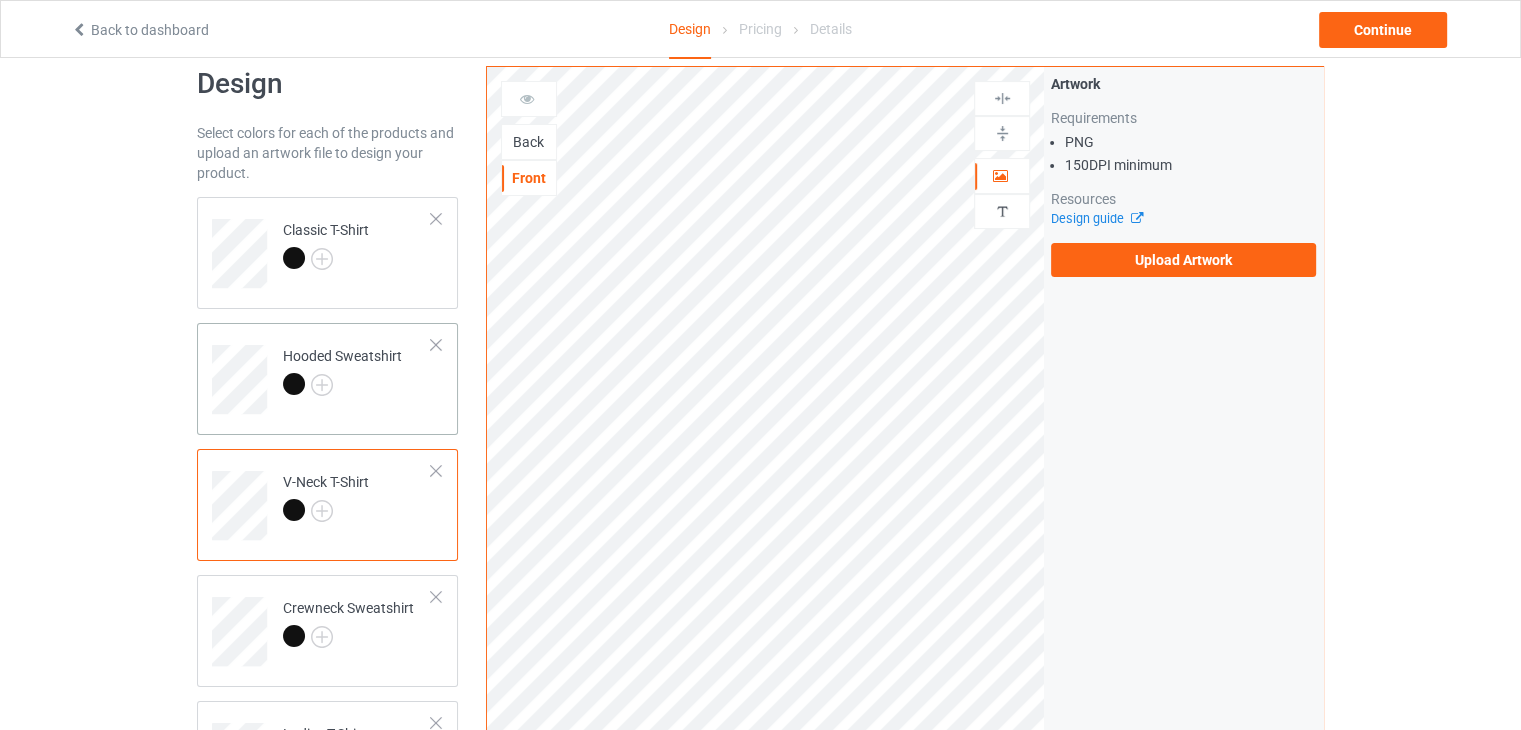 scroll, scrollTop: 0, scrollLeft: 0, axis: both 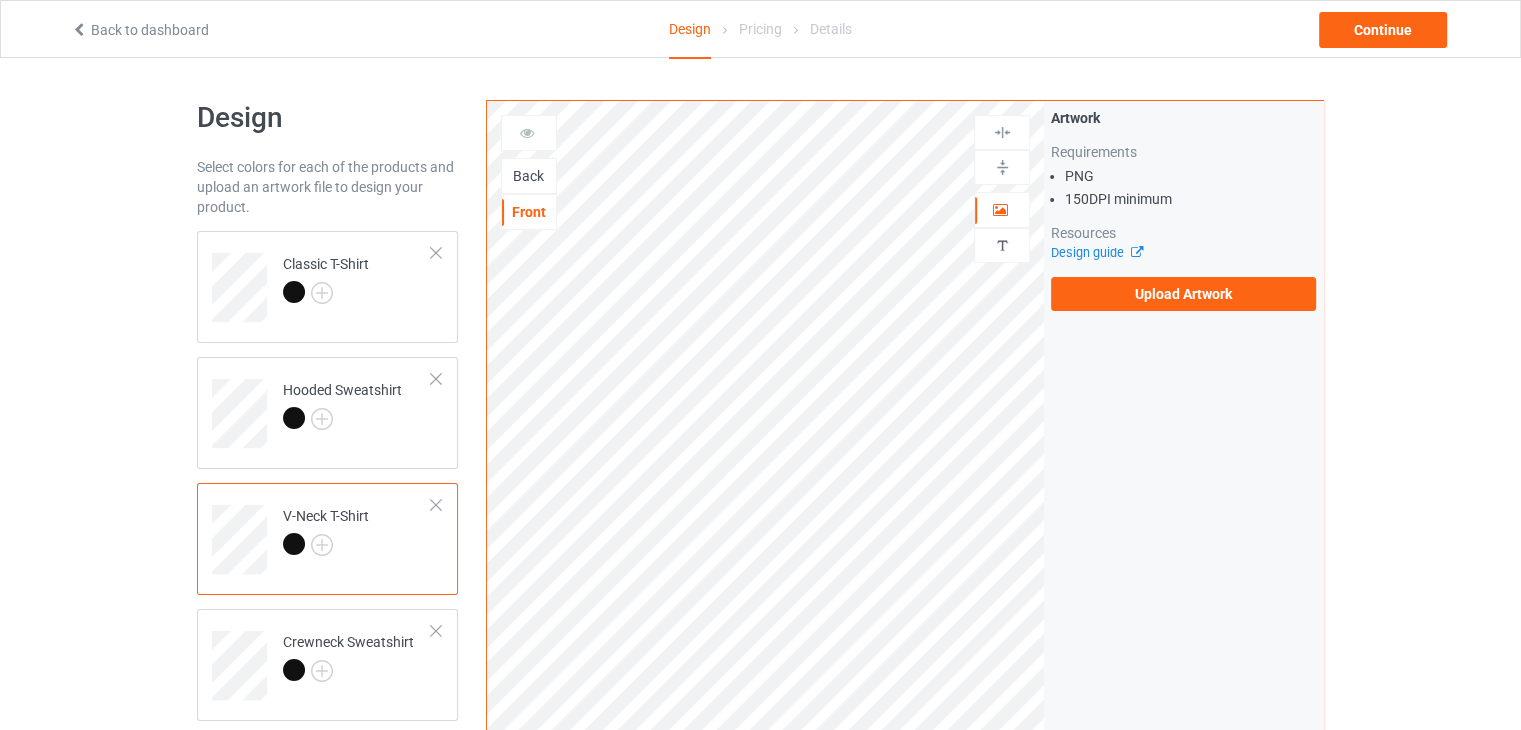 click at bounding box center (436, 505) 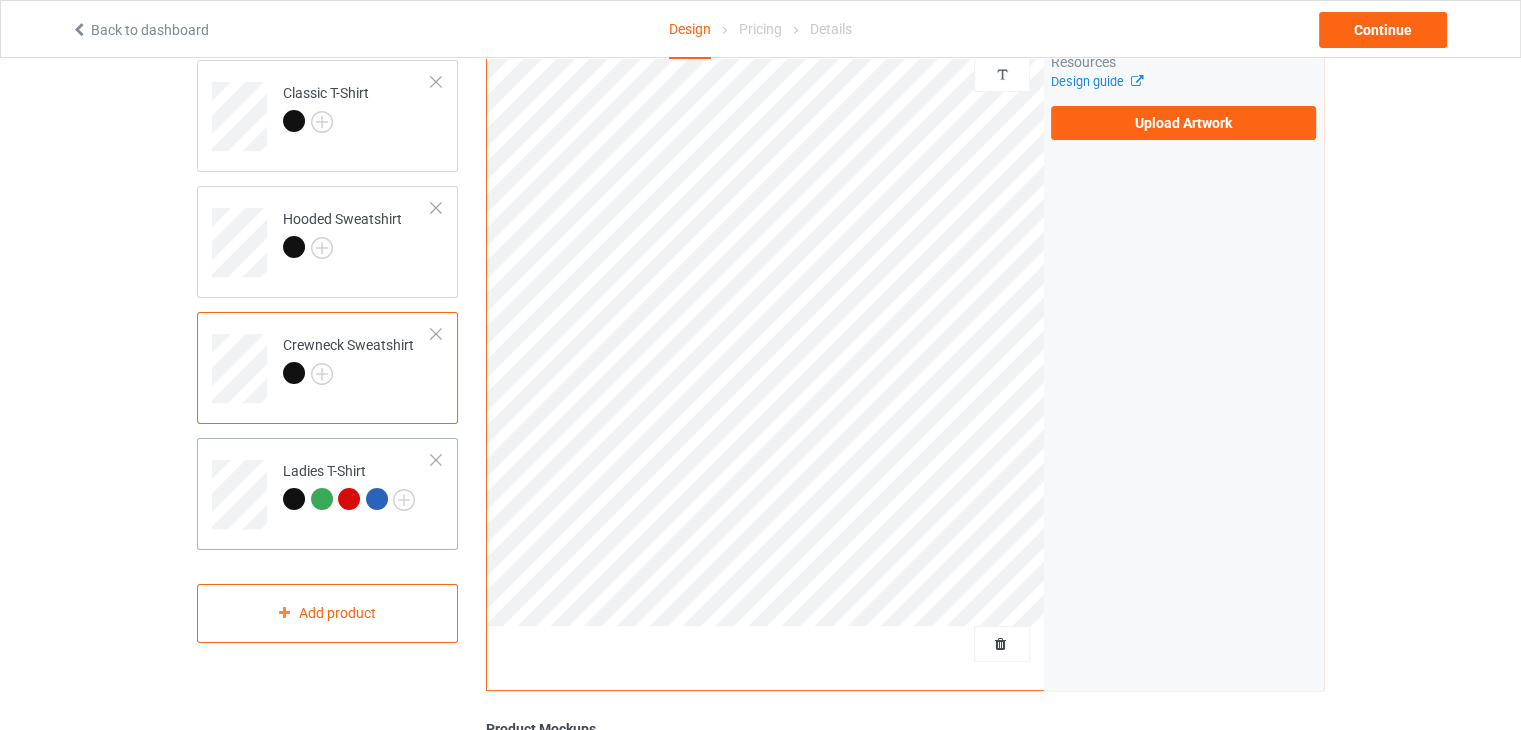 scroll, scrollTop: 164, scrollLeft: 0, axis: vertical 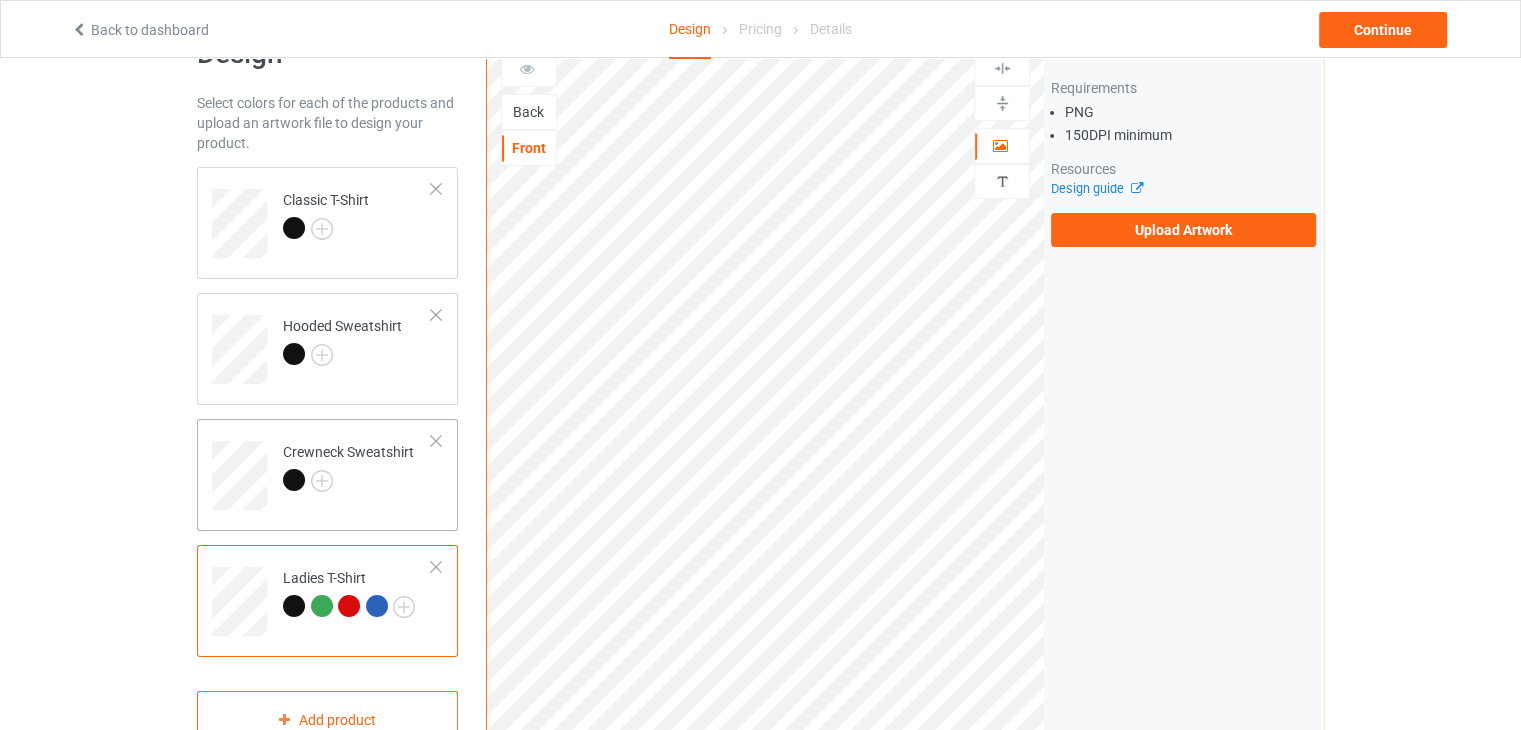 click on "Crewneck Sweatshirt" at bounding box center (348, 466) 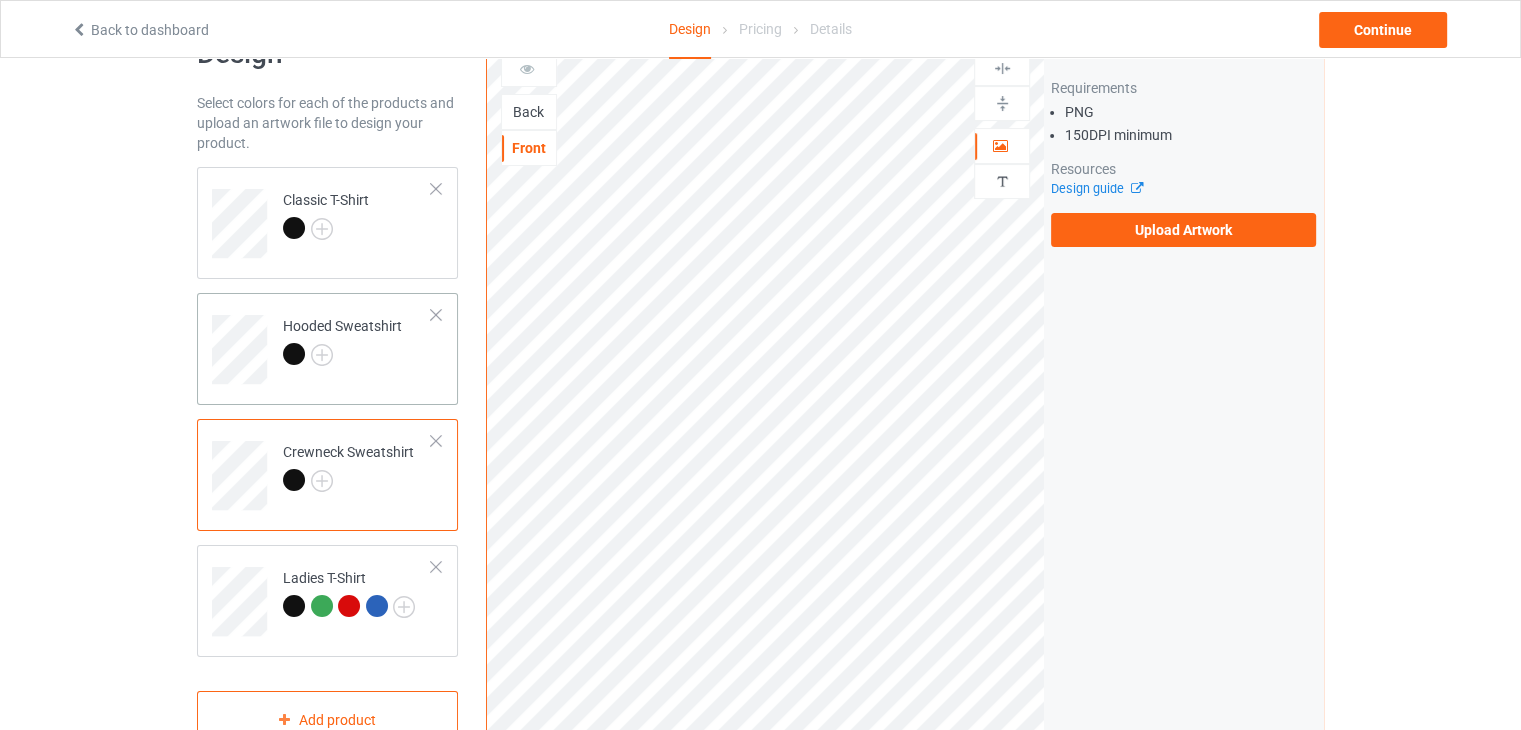 click on "Hooded Sweatshirt" at bounding box center [357, 342] 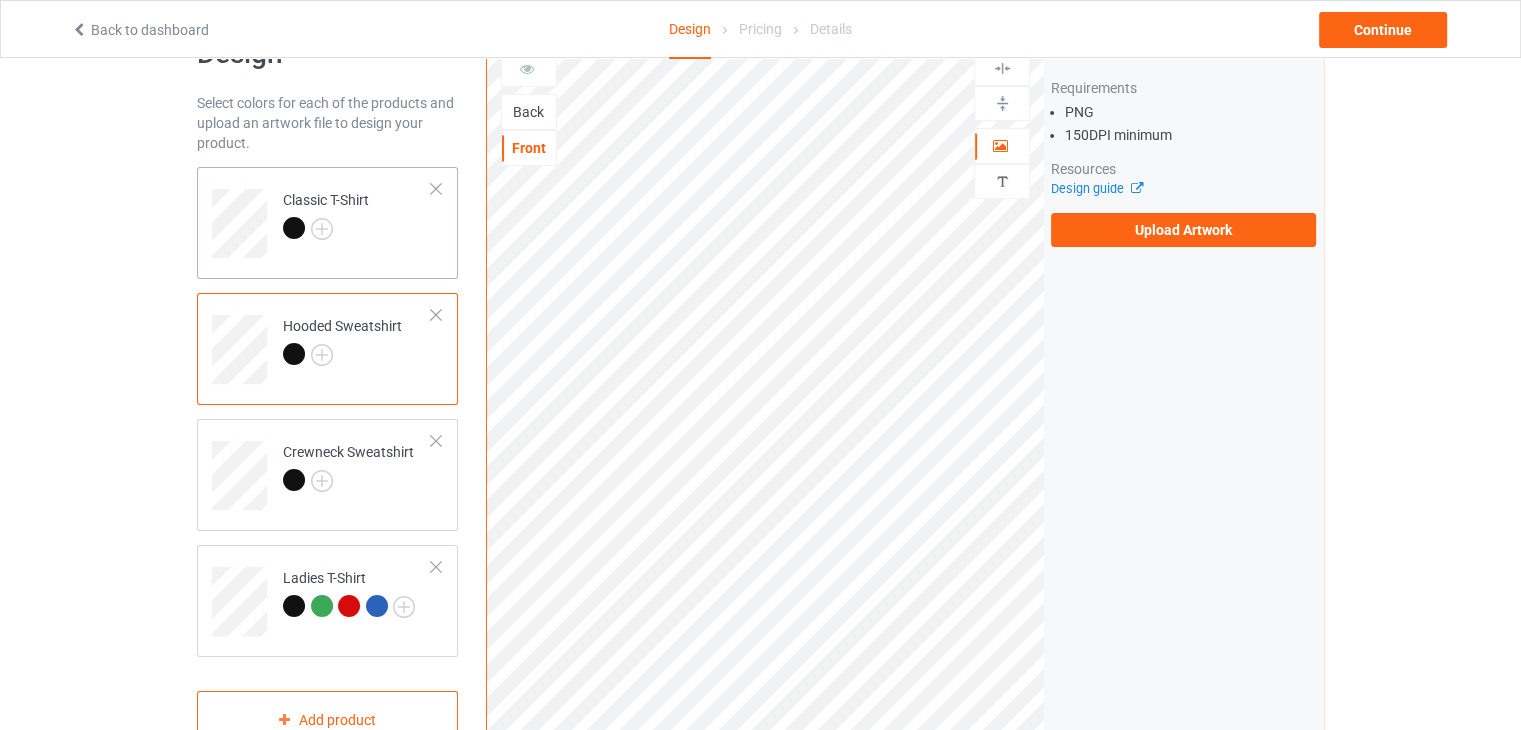 click on "Classic T-Shirt" at bounding box center (327, 223) 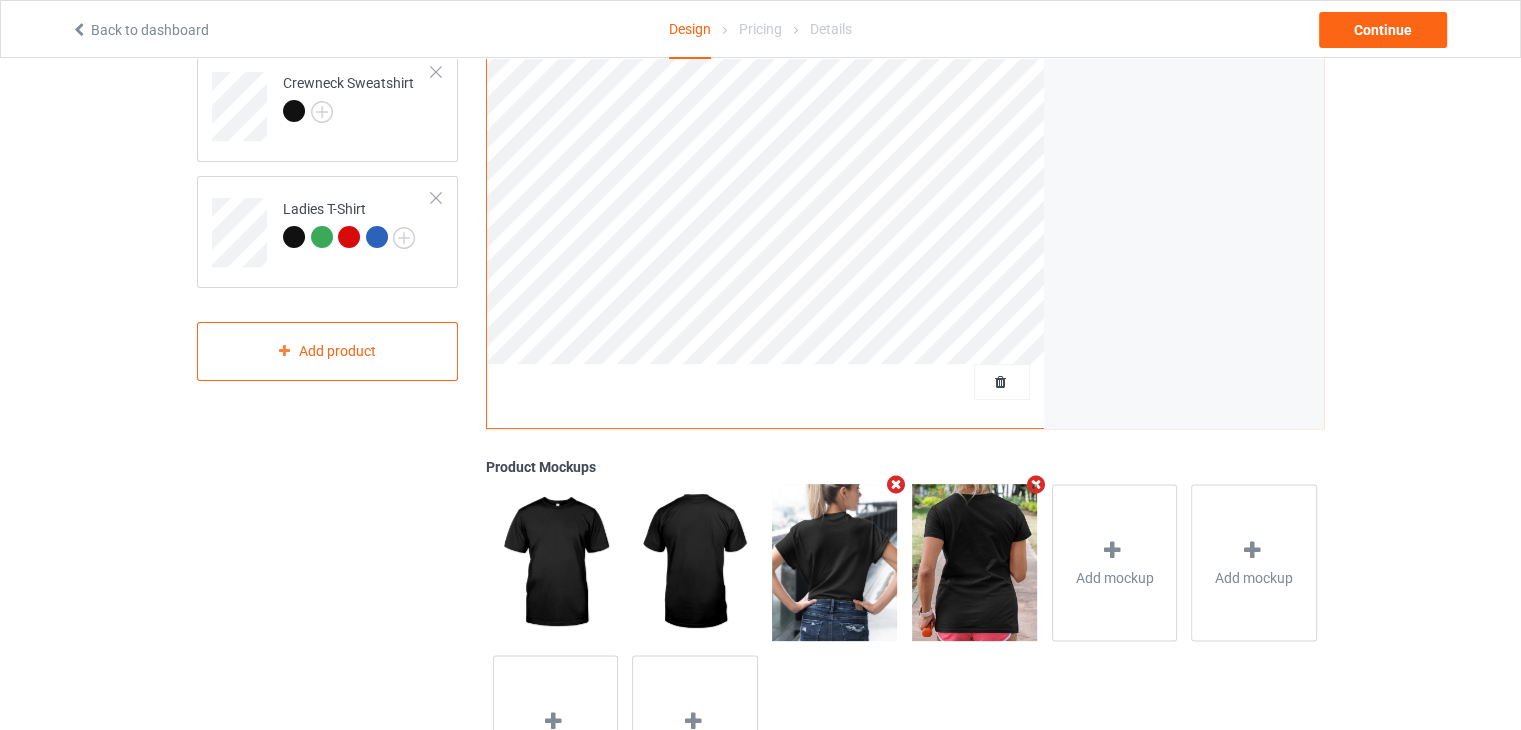 scroll, scrollTop: 564, scrollLeft: 0, axis: vertical 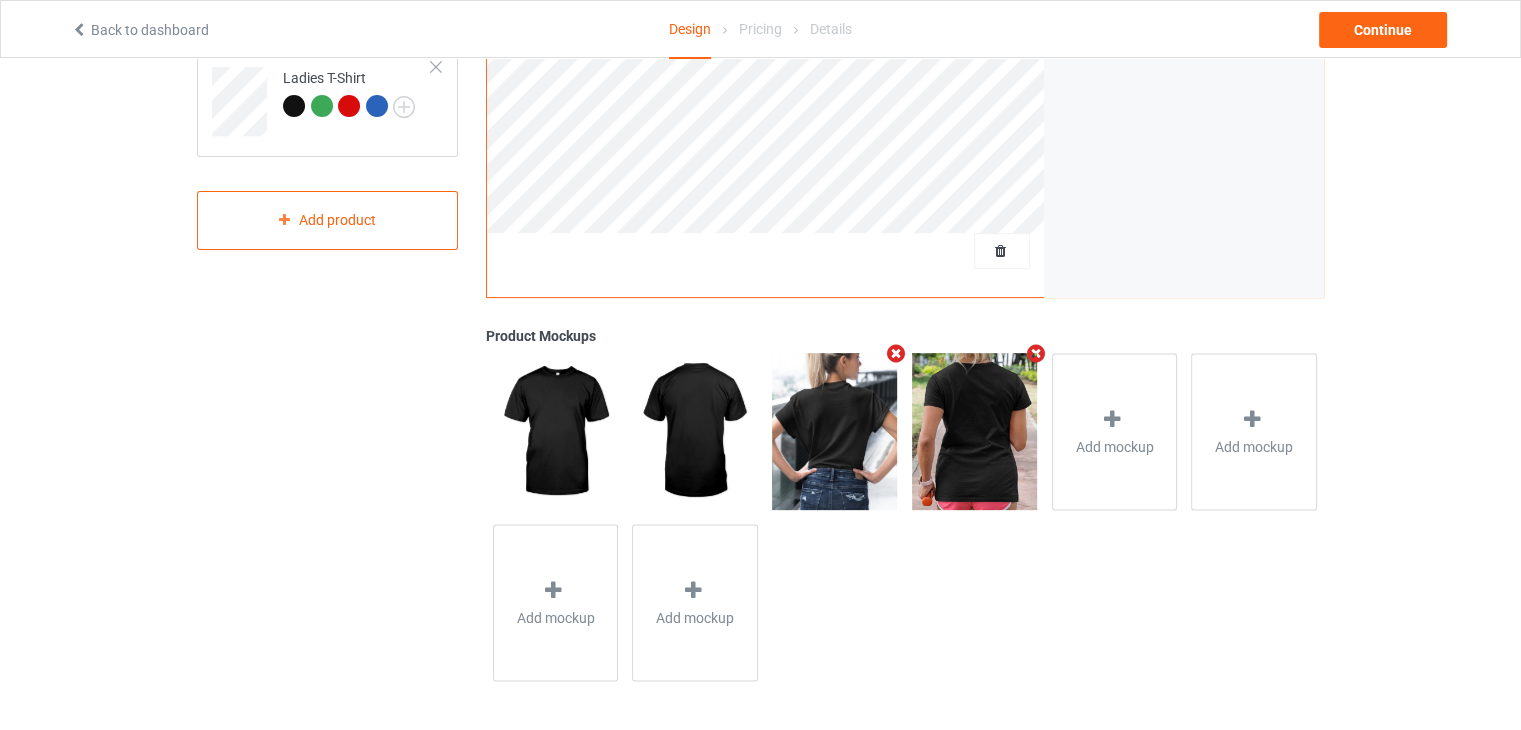 click at bounding box center (1035, 353) 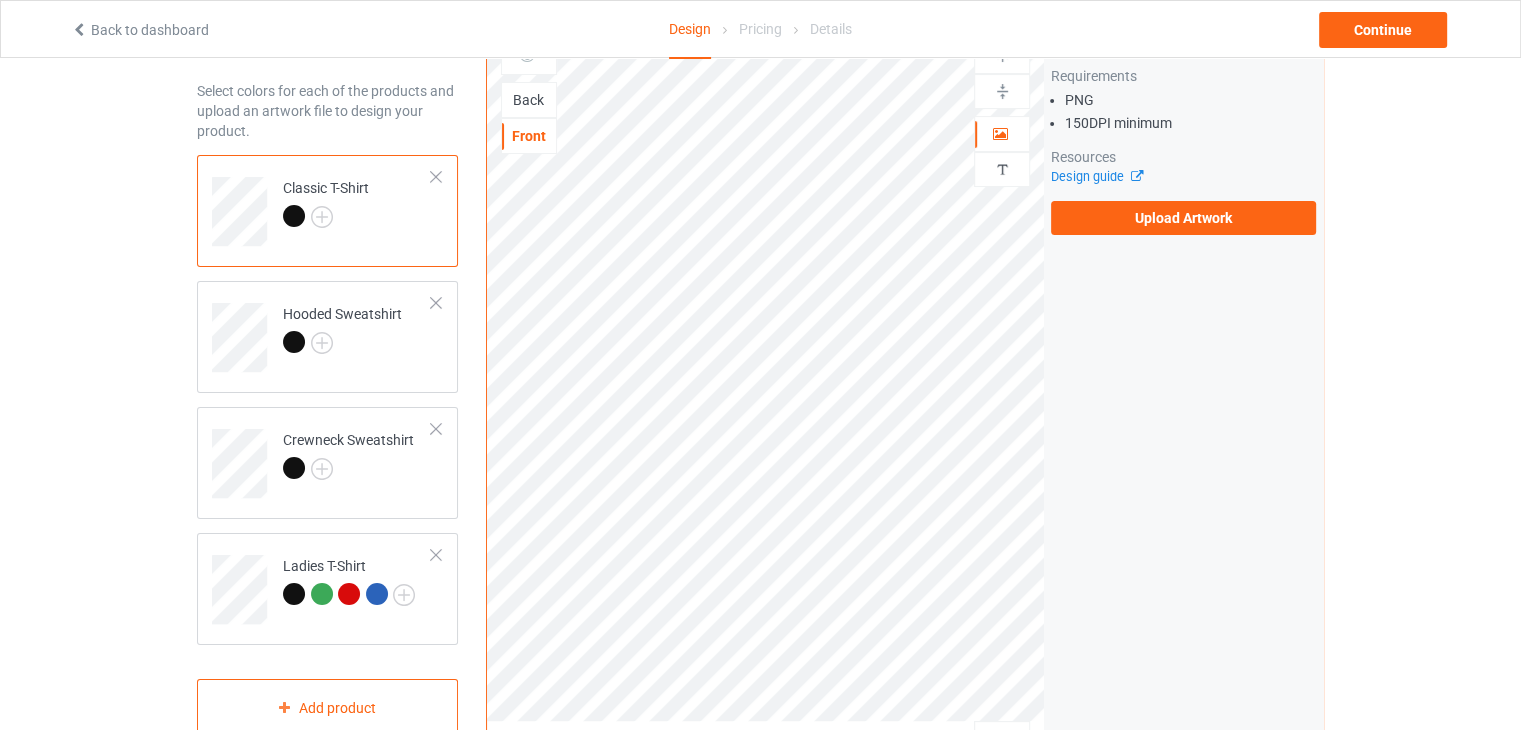 scroll, scrollTop: 64, scrollLeft: 0, axis: vertical 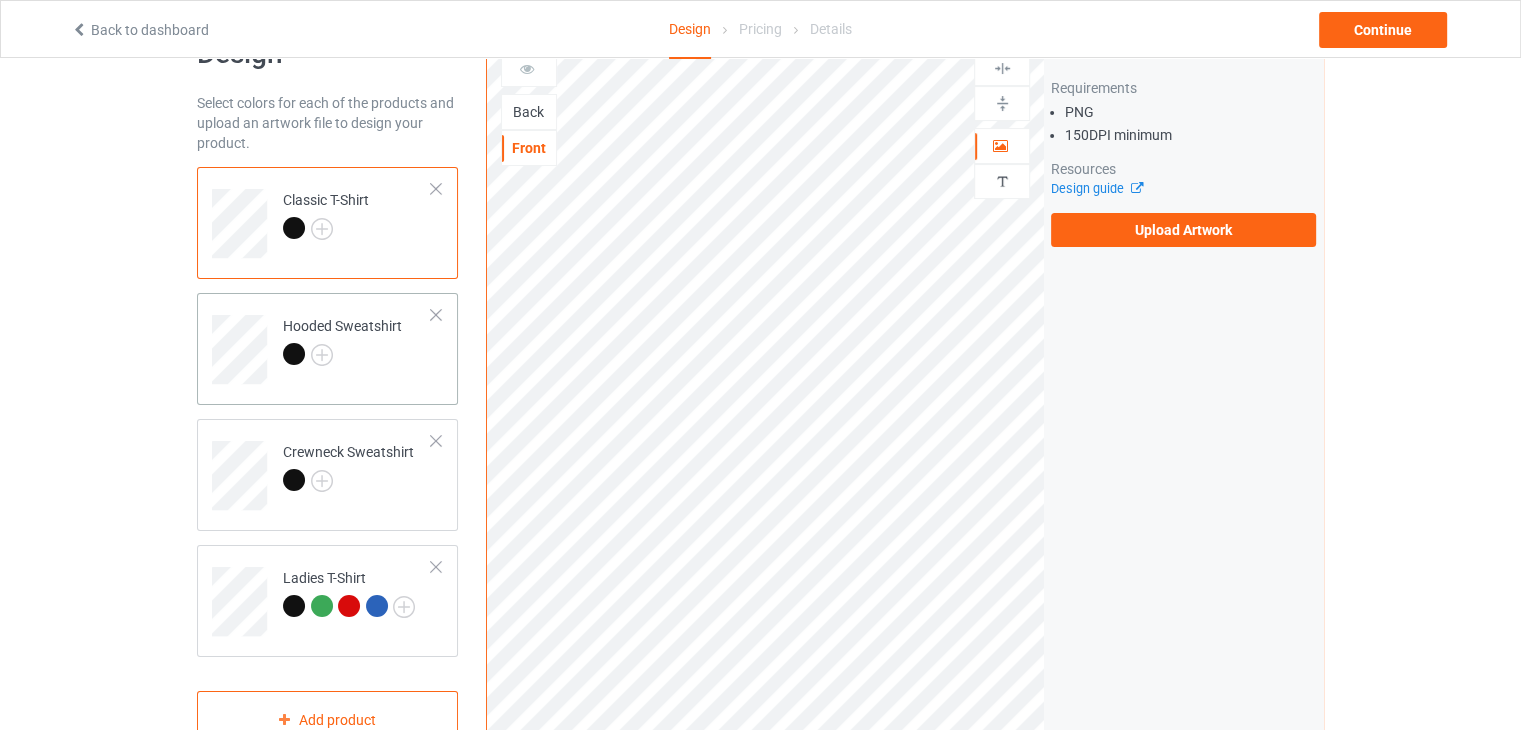 click on "Hooded Sweatshirt" at bounding box center (357, 342) 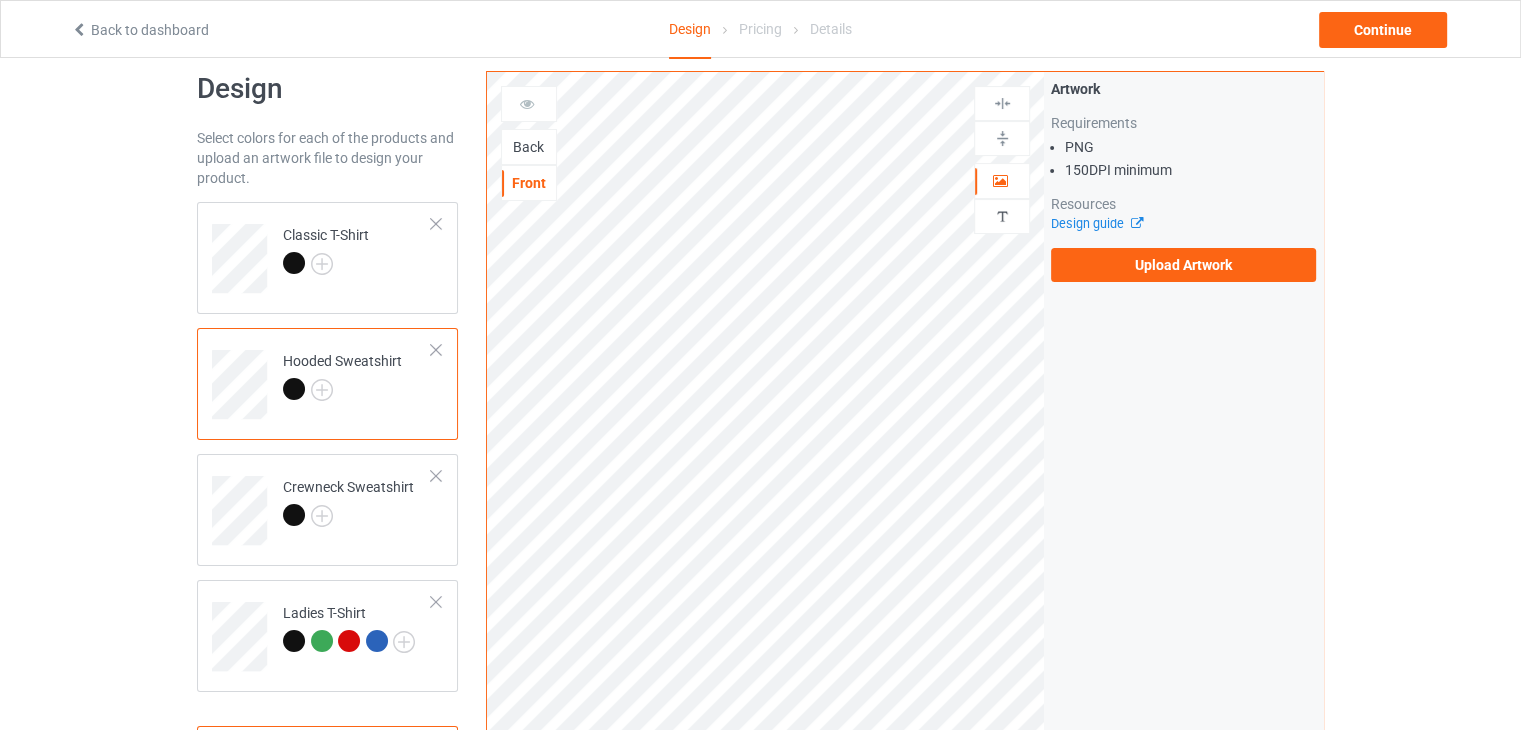 scroll, scrollTop: 0, scrollLeft: 0, axis: both 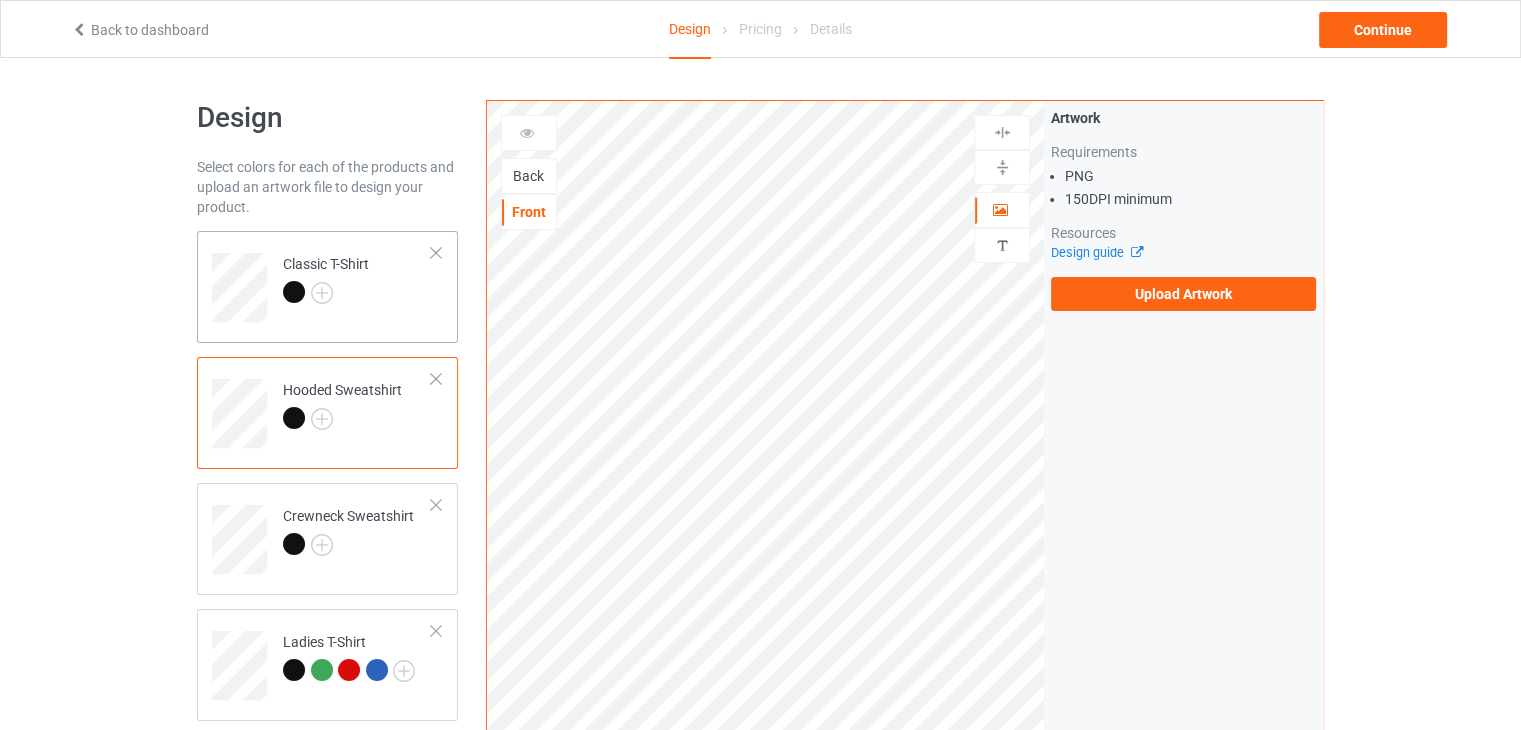 click on "Classic T-Shirt" at bounding box center [357, 280] 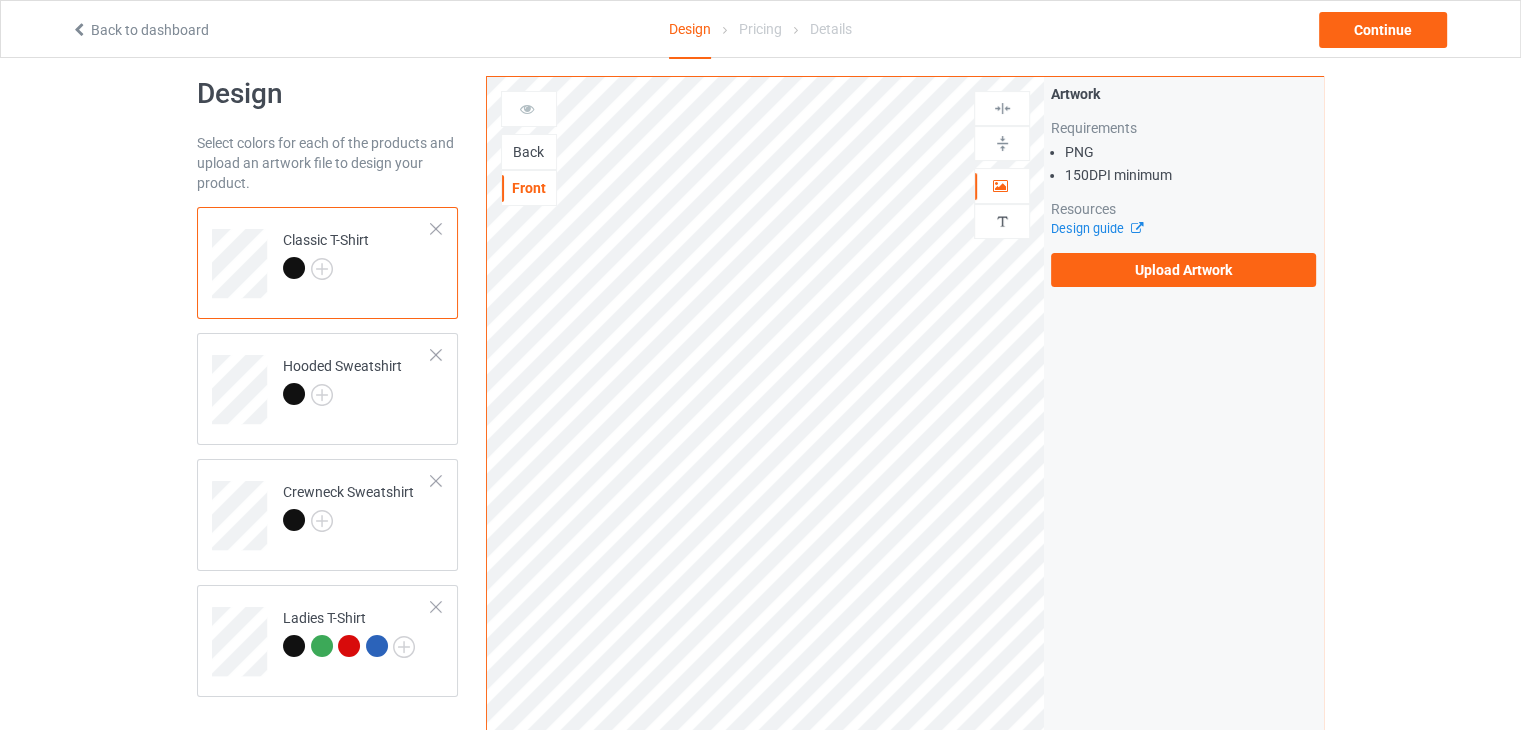 scroll, scrollTop: 0, scrollLeft: 0, axis: both 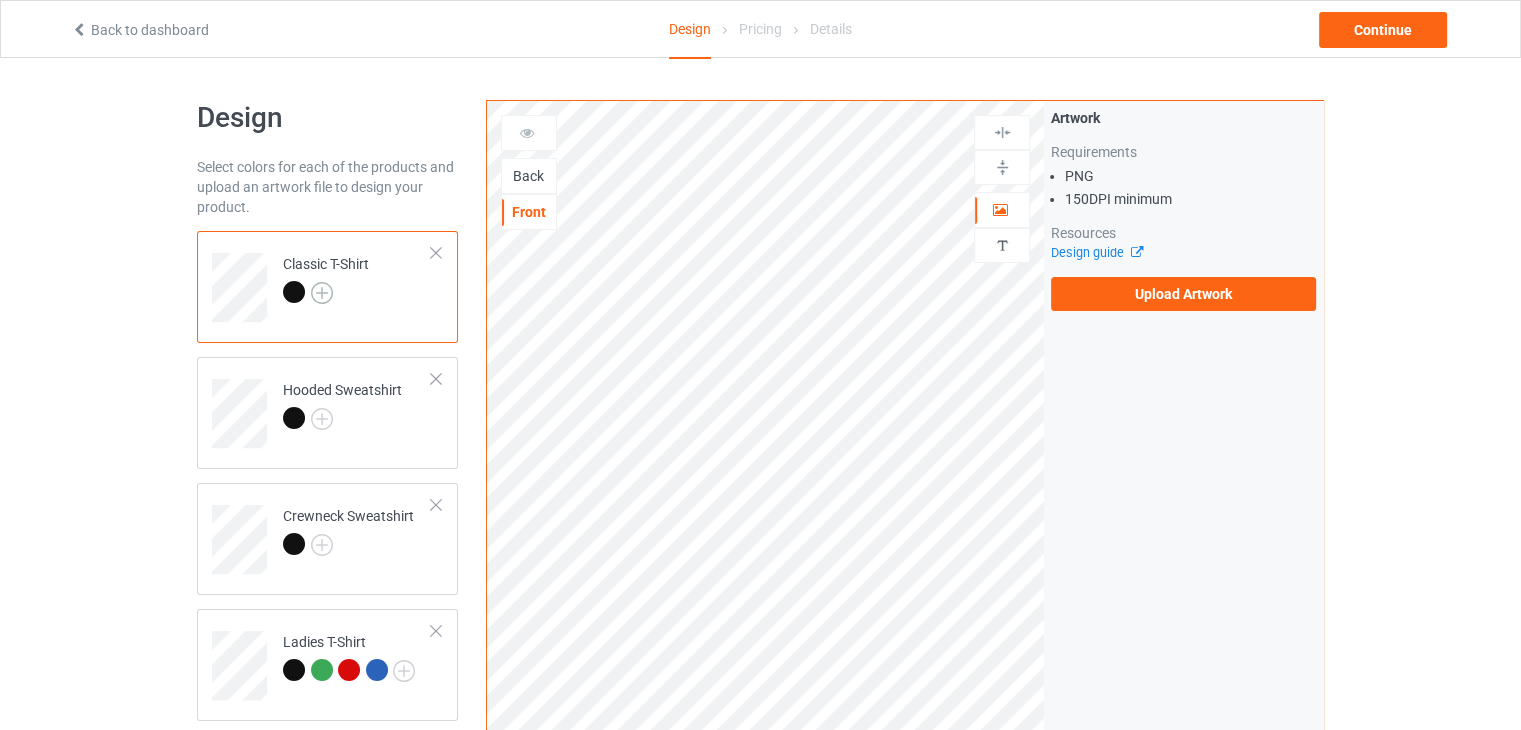 click at bounding box center (322, 293) 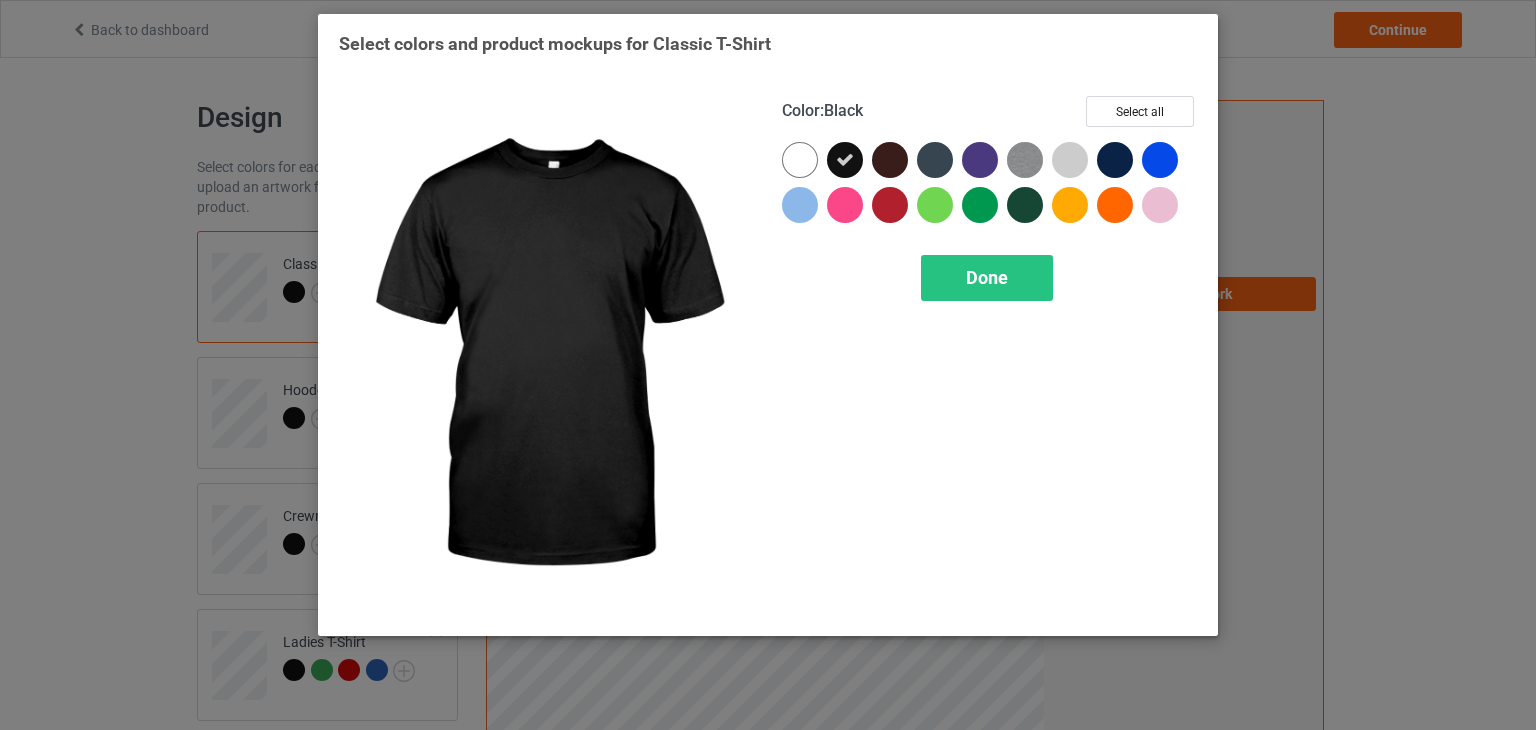 click at bounding box center (845, 160) 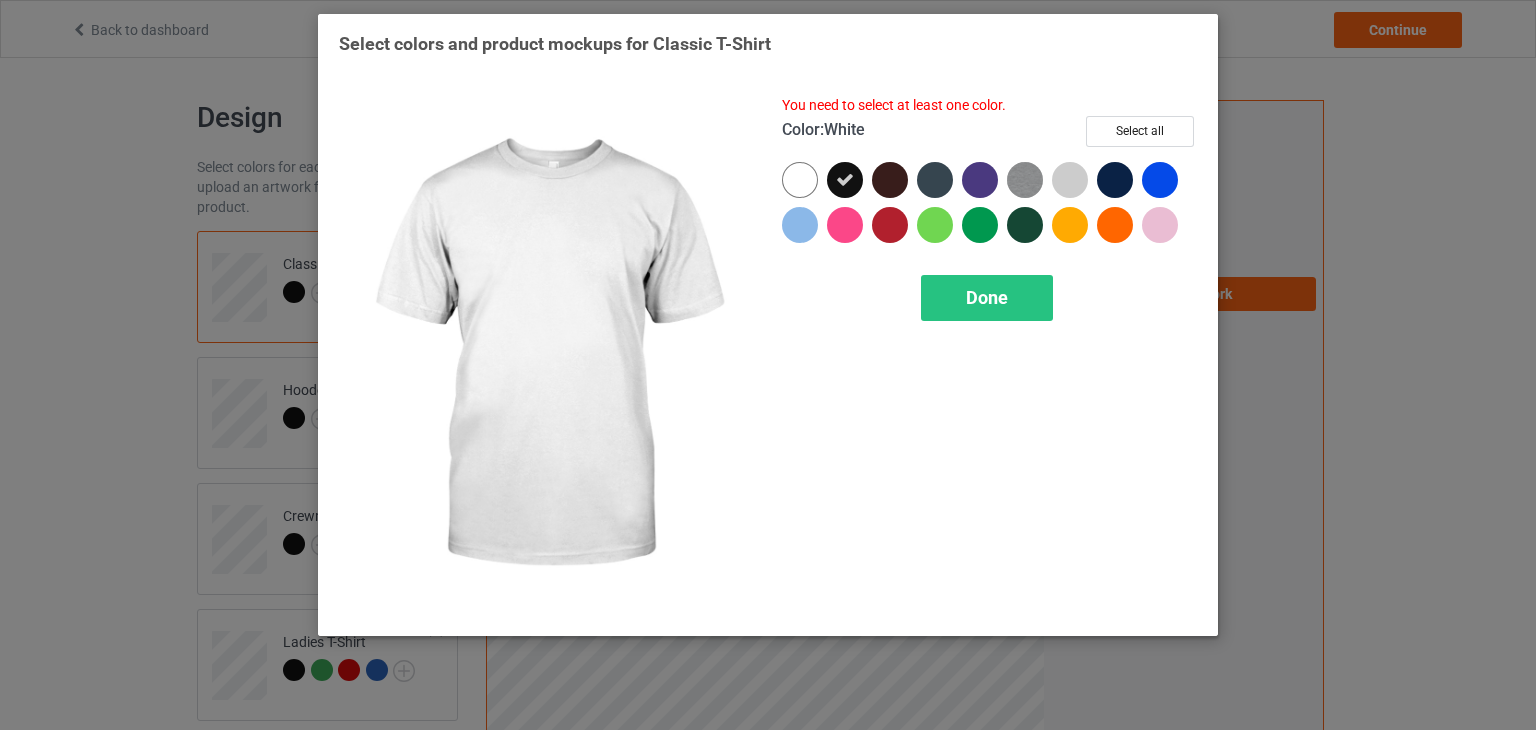 click at bounding box center (800, 180) 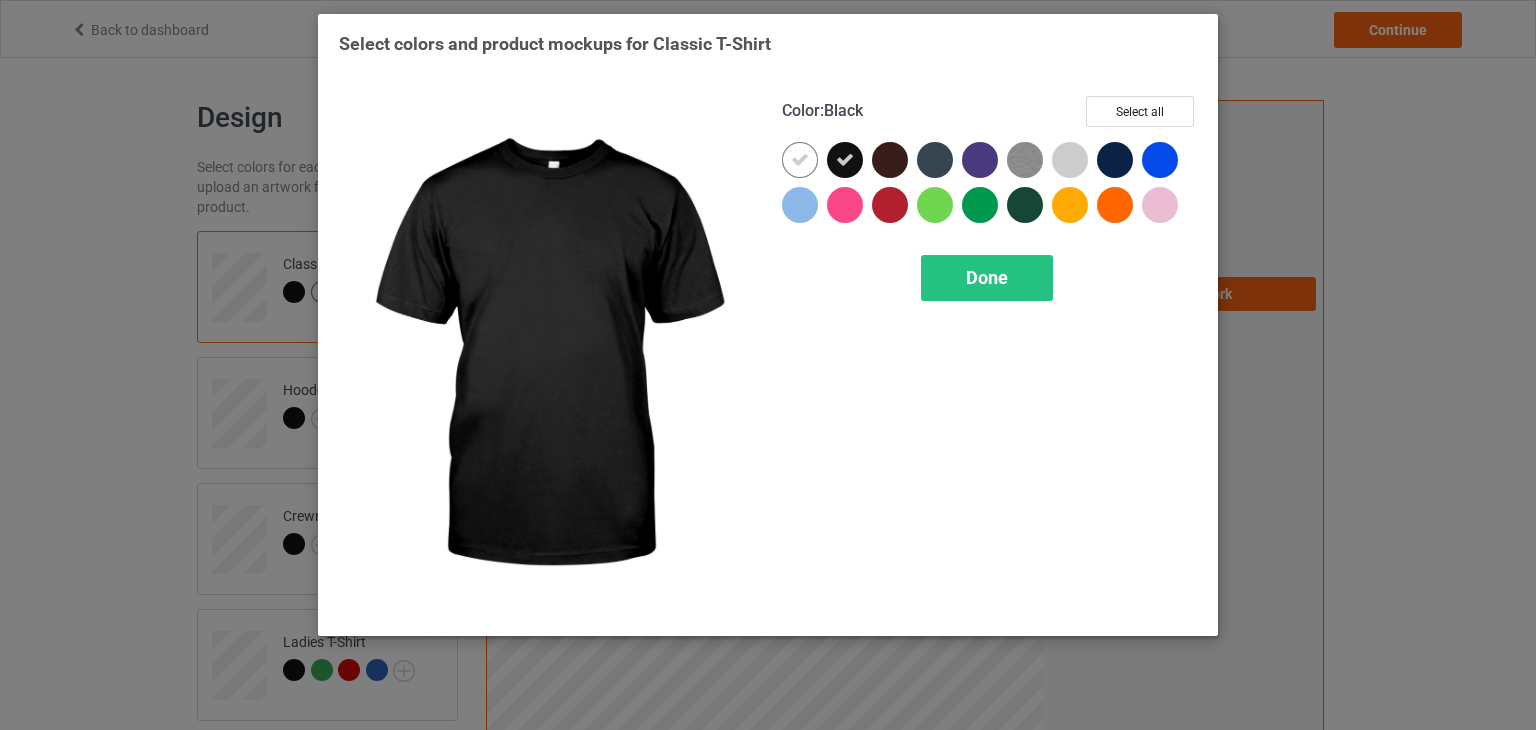 click at bounding box center (845, 160) 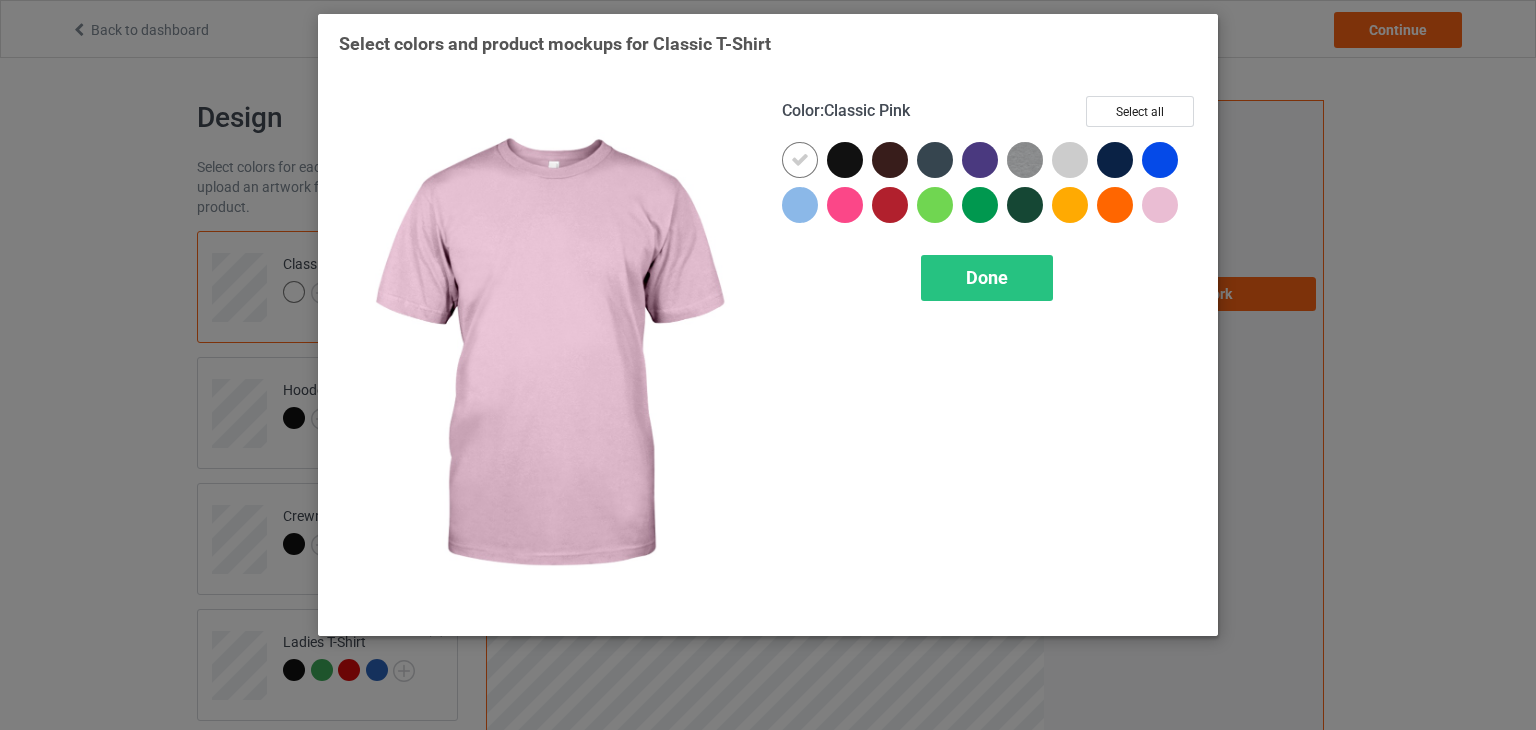 click at bounding box center (1164, 209) 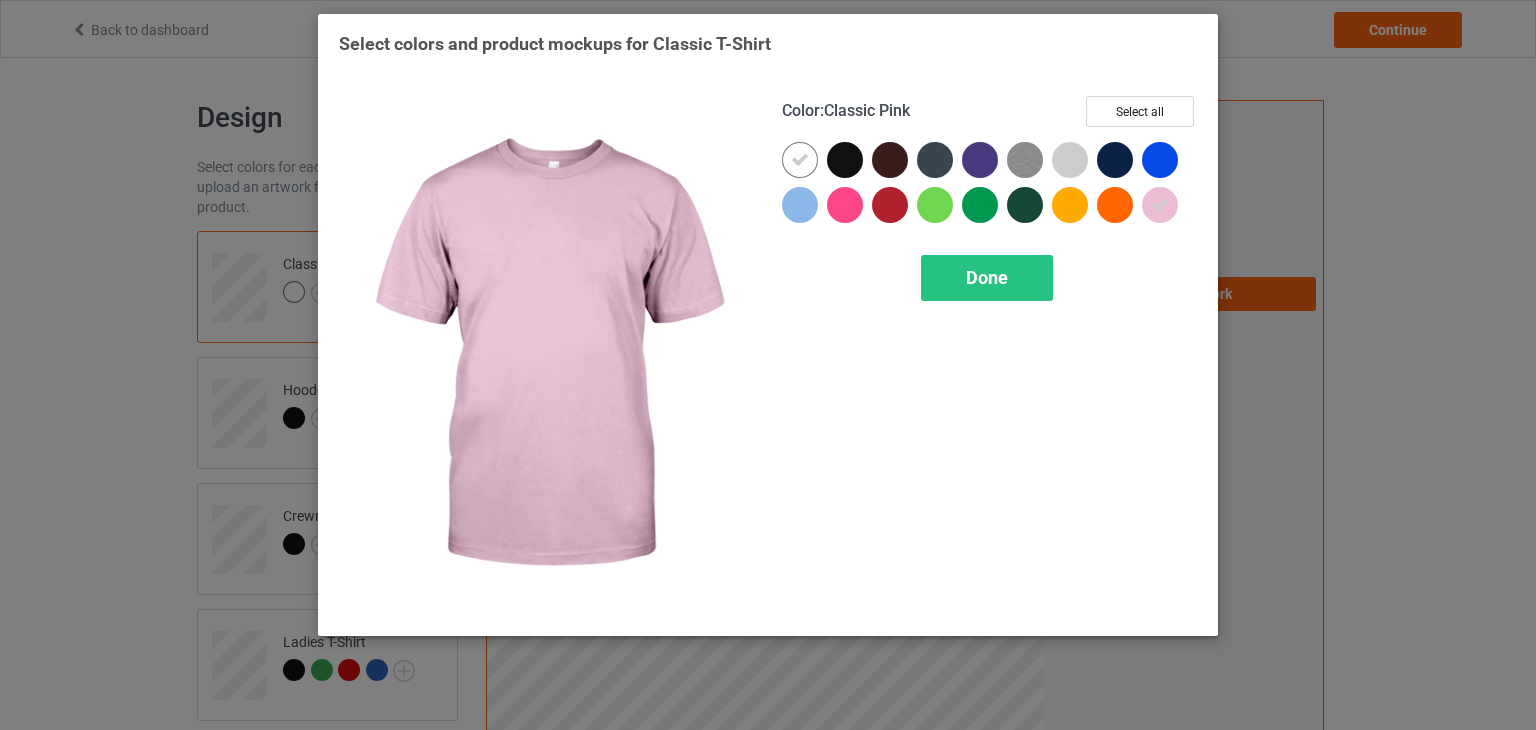 click at bounding box center [1160, 205] 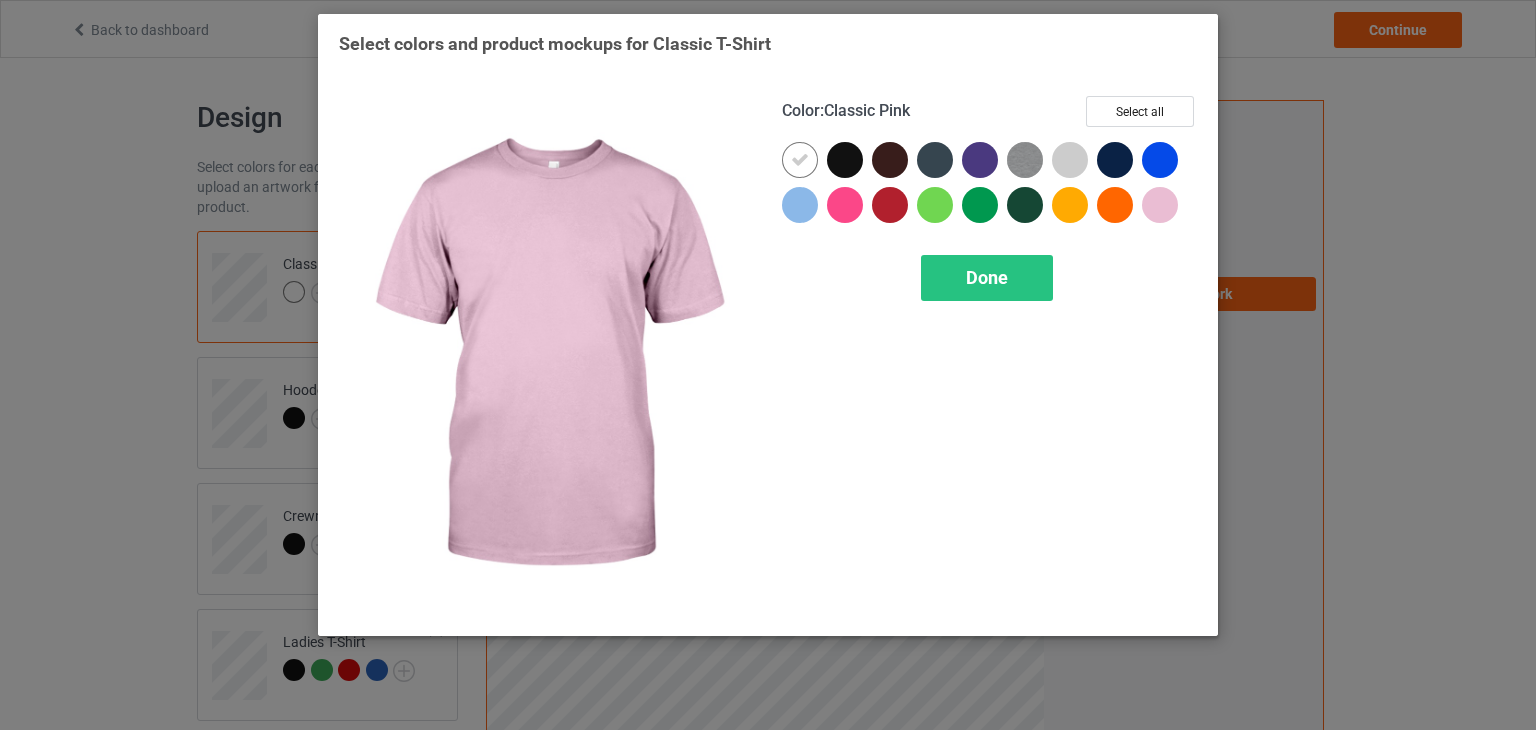 click at bounding box center [1160, 205] 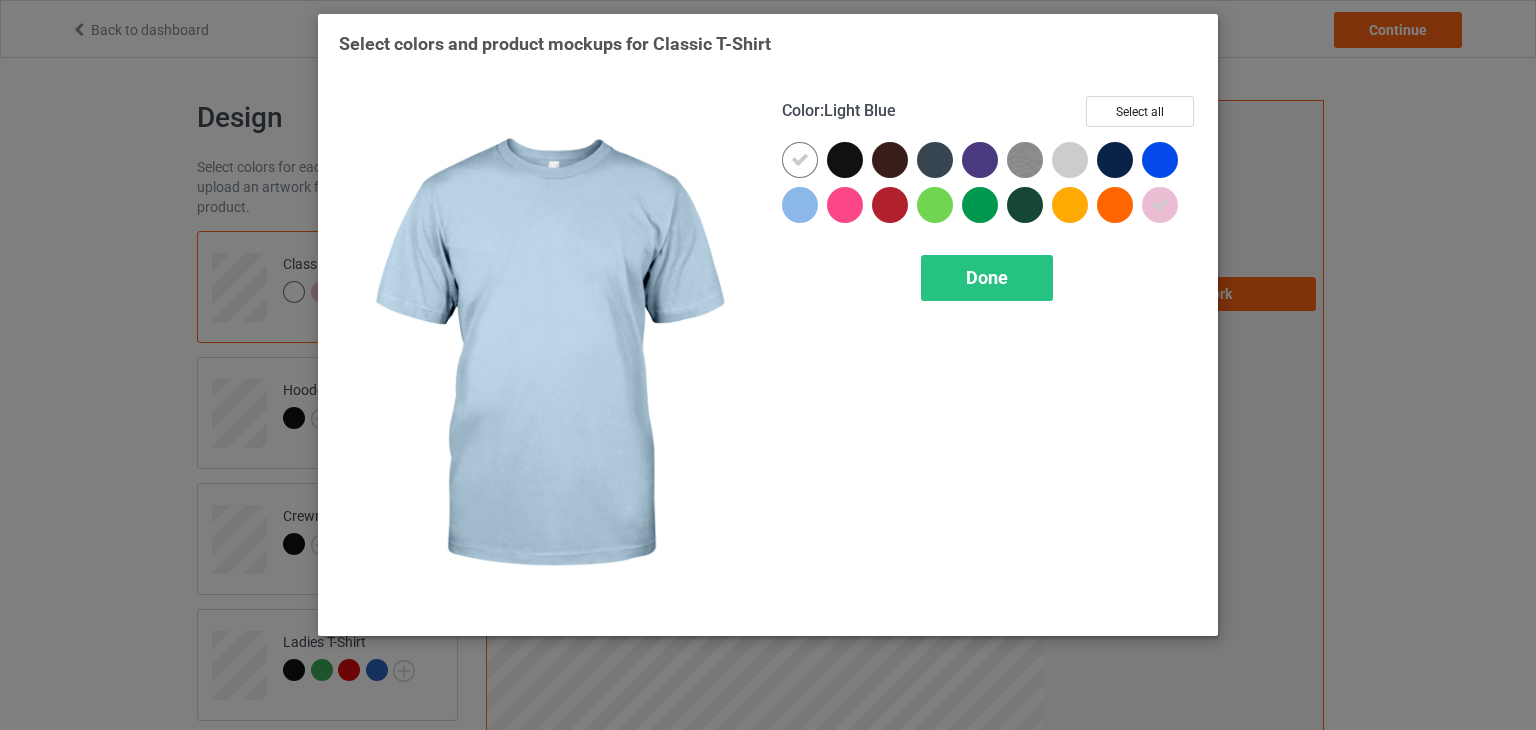 click at bounding box center (800, 205) 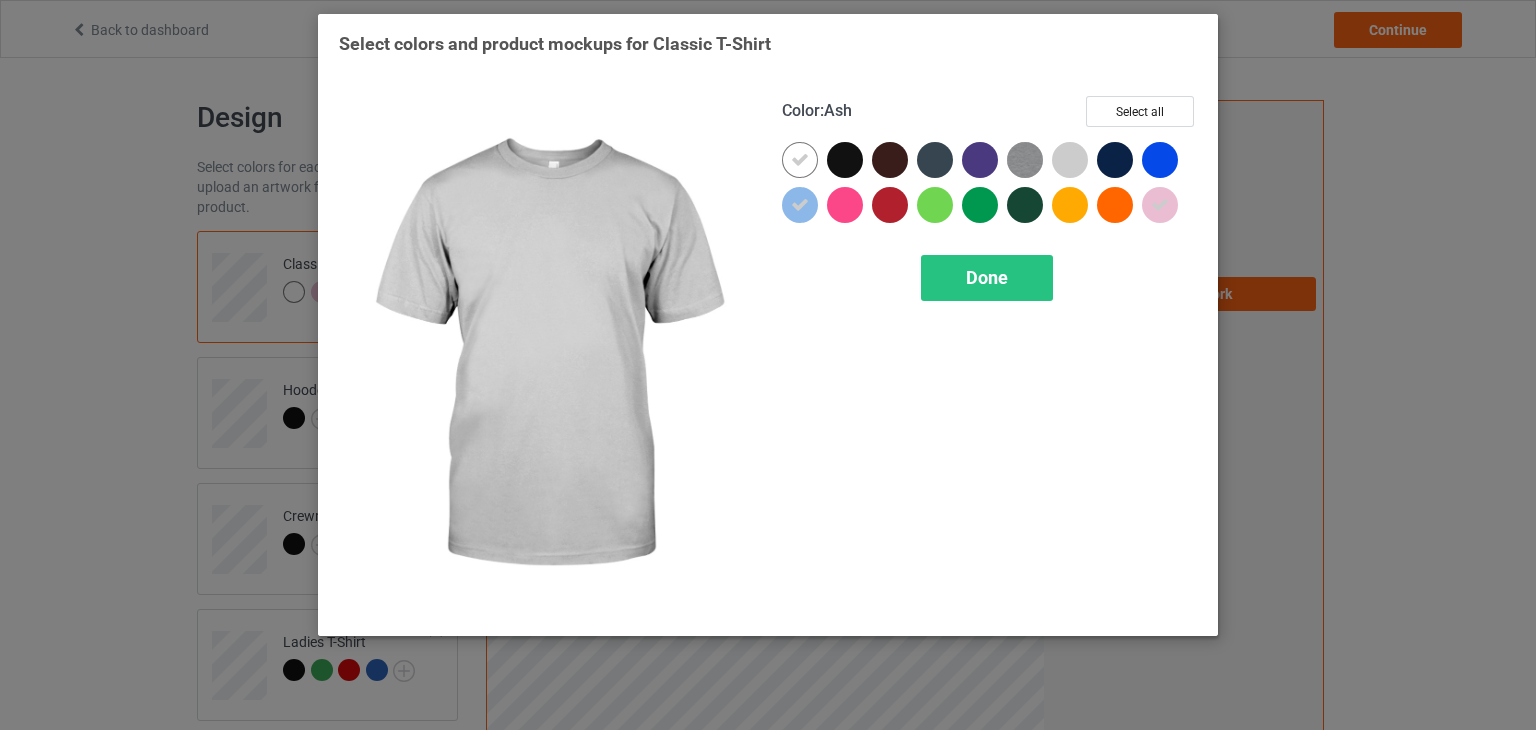 click at bounding box center (1070, 160) 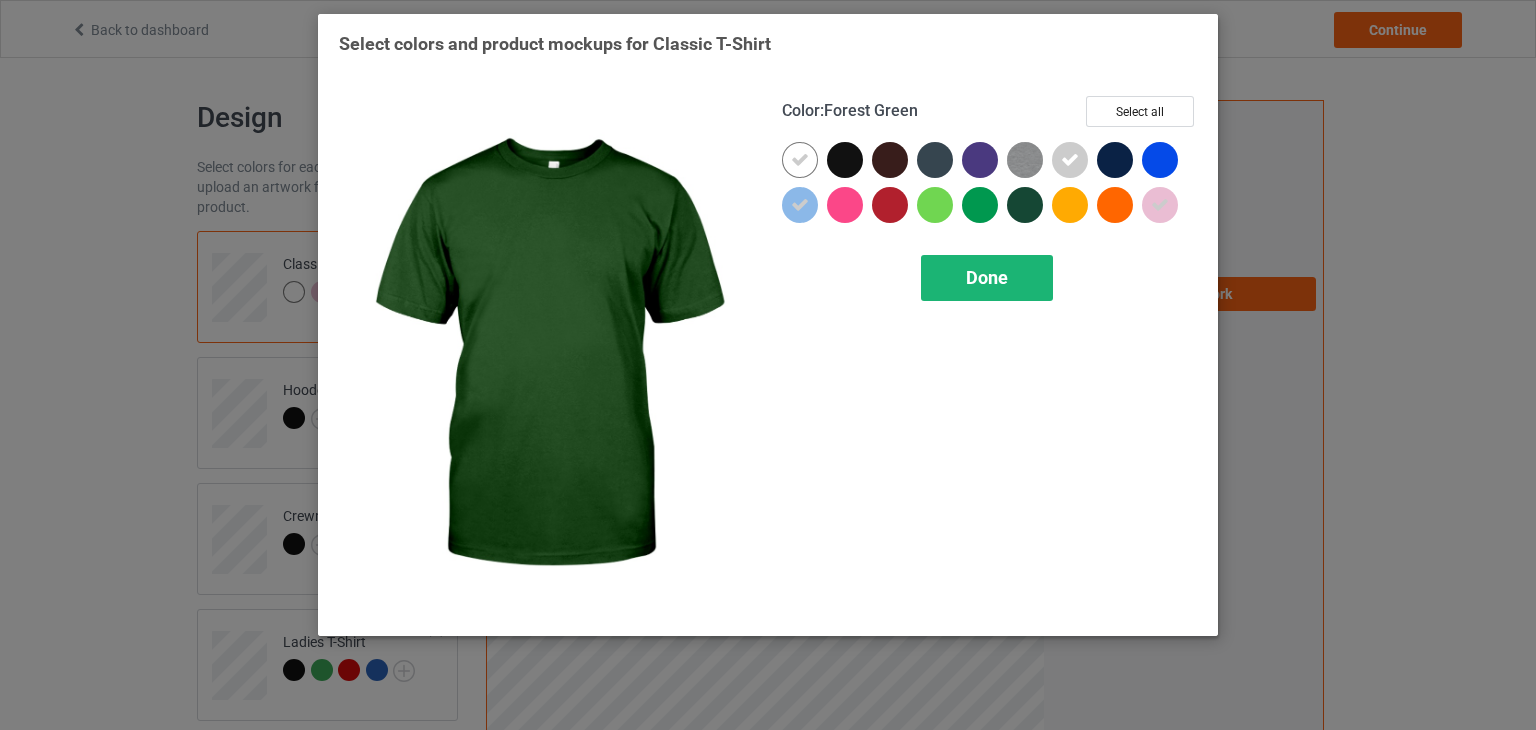 click on "Done" at bounding box center [987, 277] 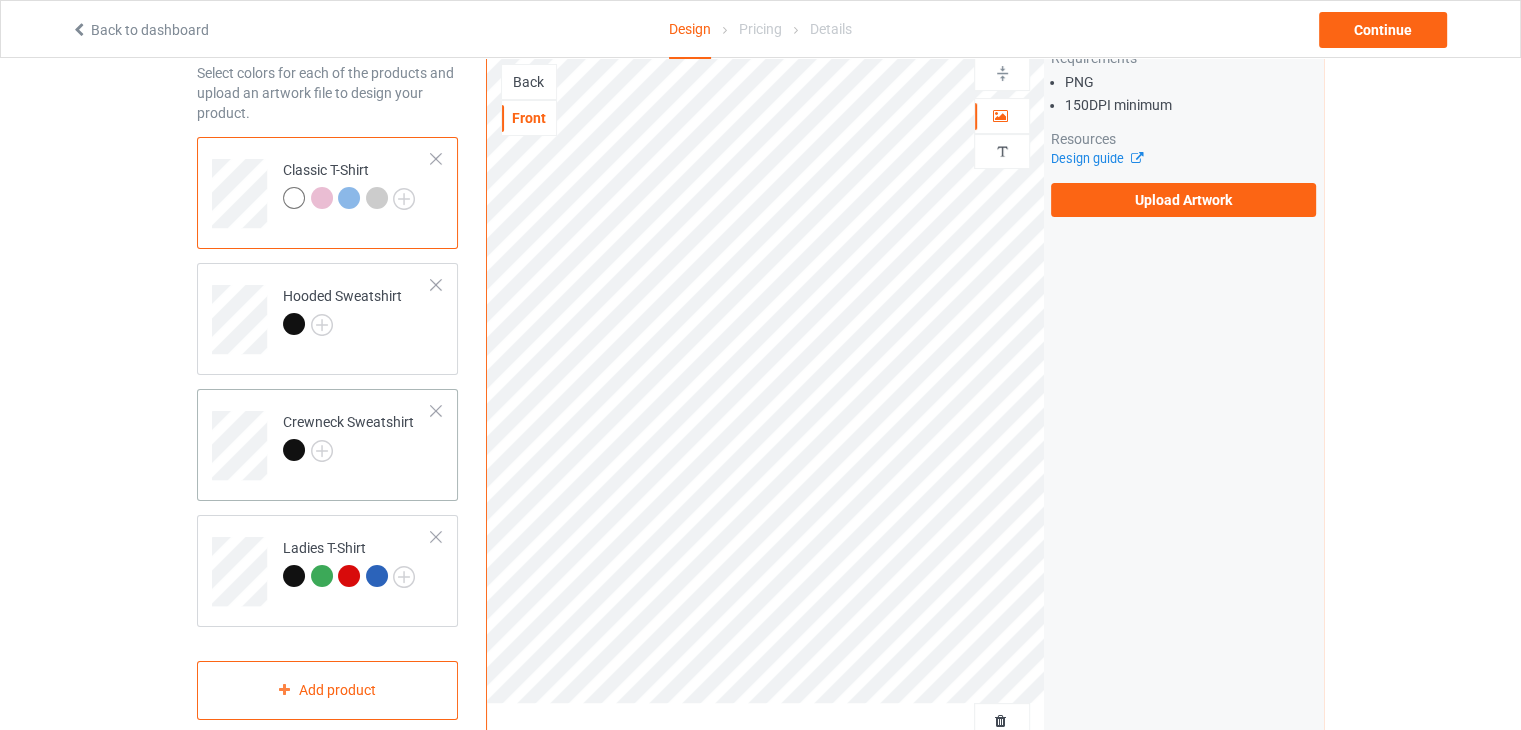 scroll, scrollTop: 100, scrollLeft: 0, axis: vertical 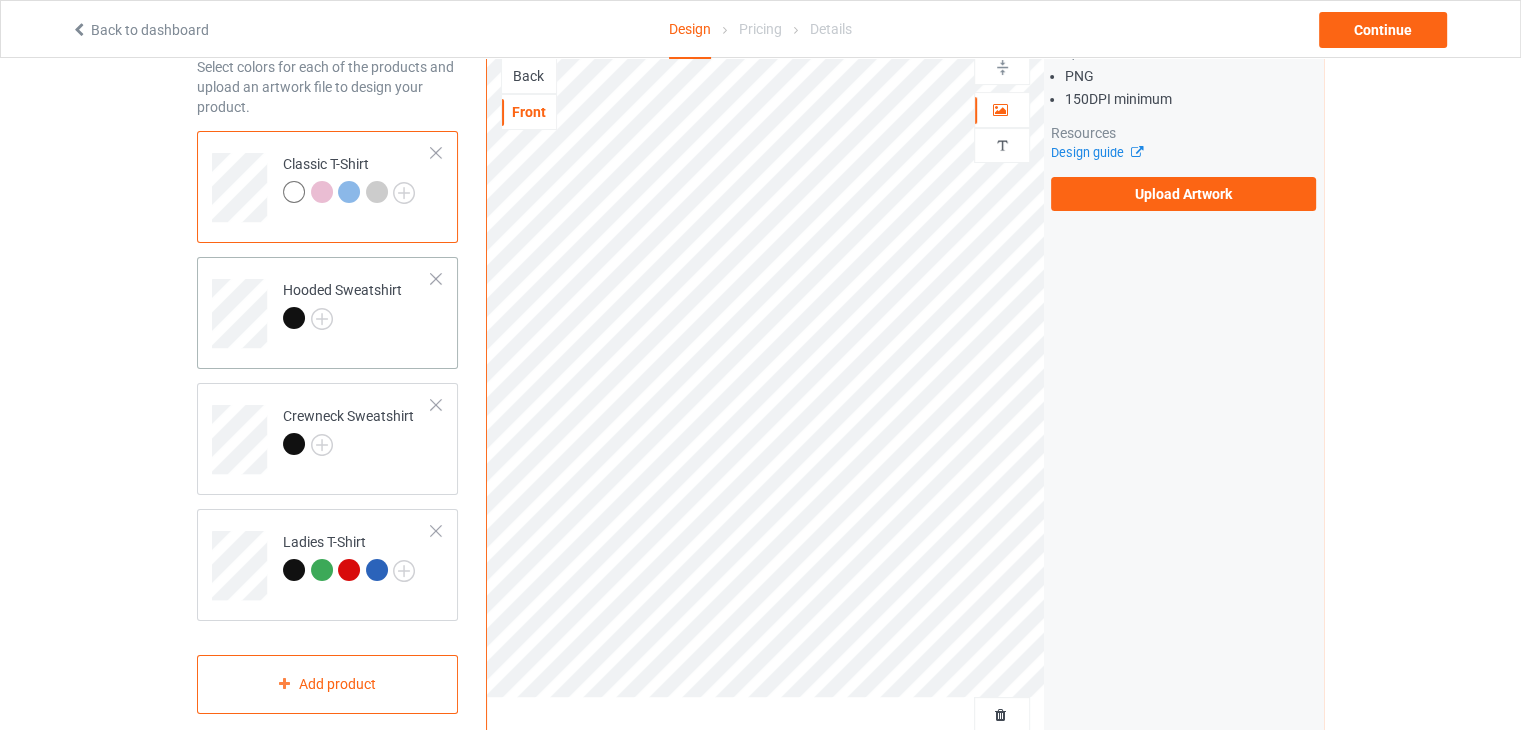 click at bounding box center [342, 321] 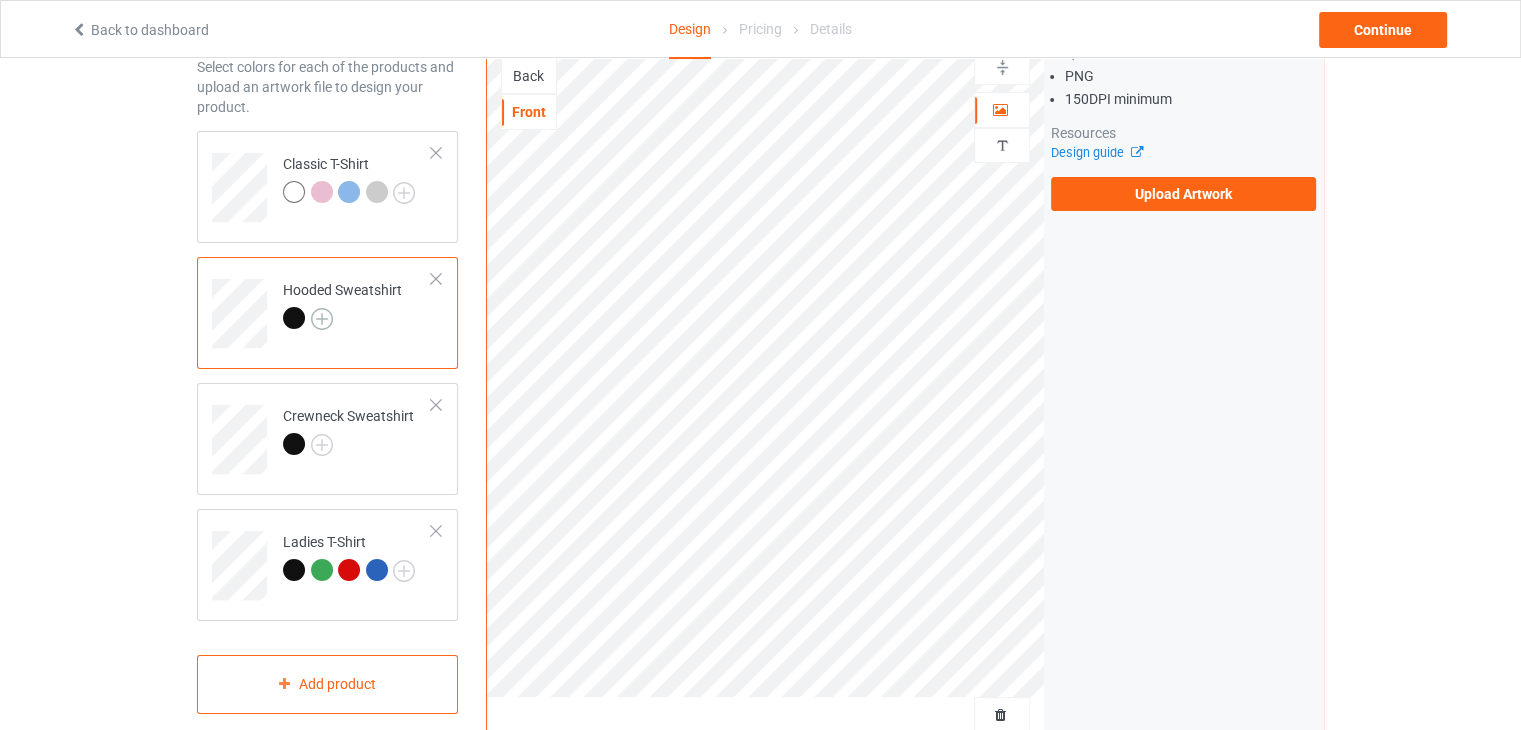 click at bounding box center (322, 319) 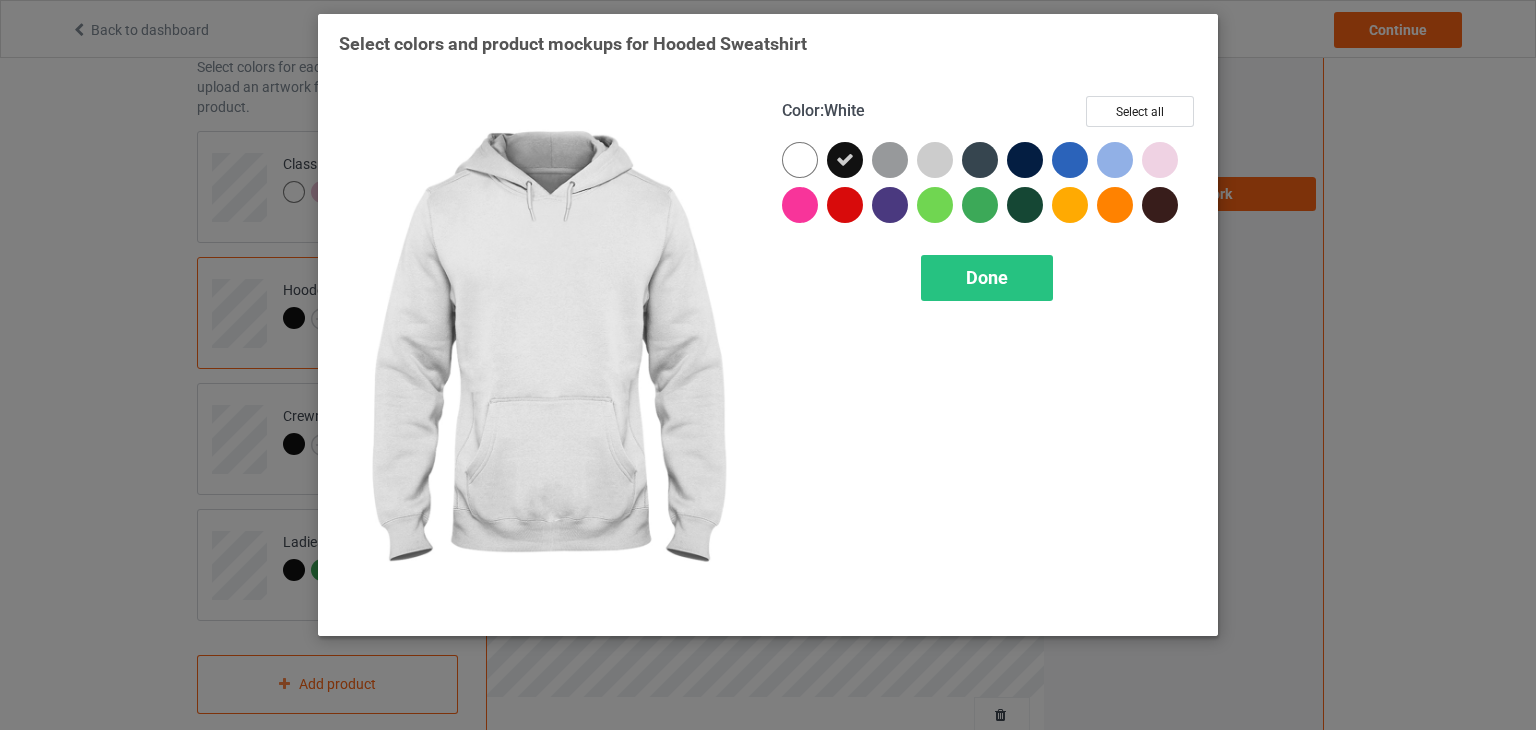 click at bounding box center [800, 160] 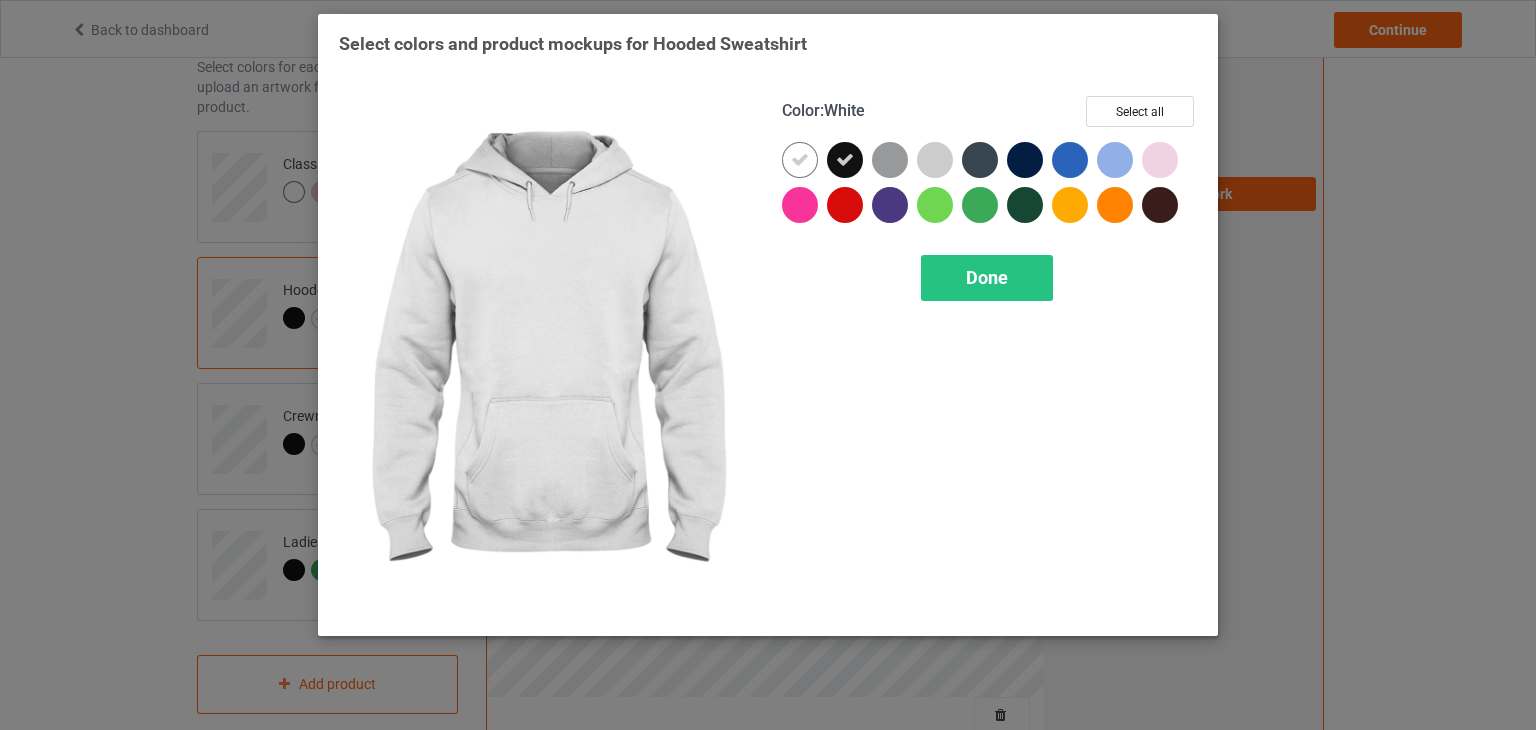 click at bounding box center [845, 160] 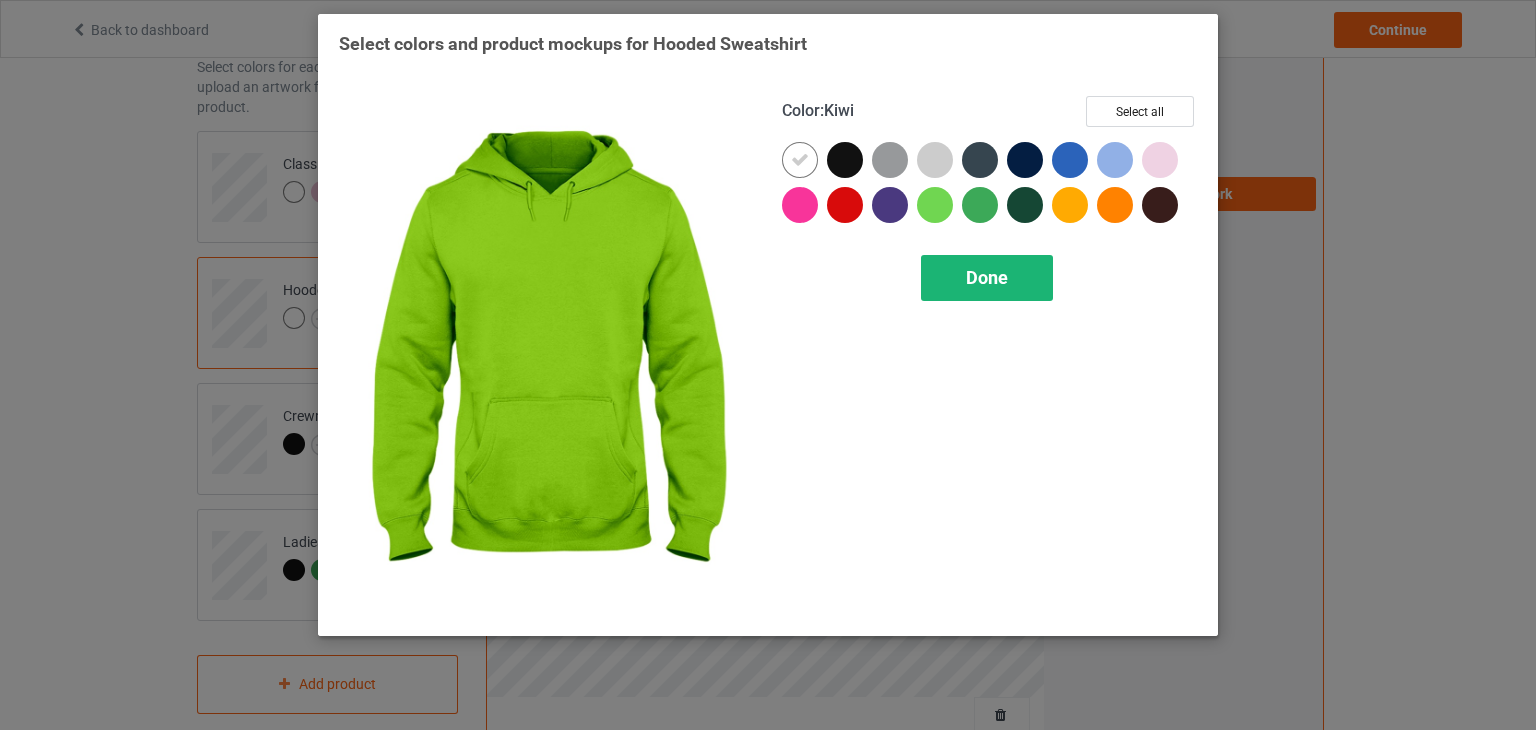 click on "Done" at bounding box center [987, 277] 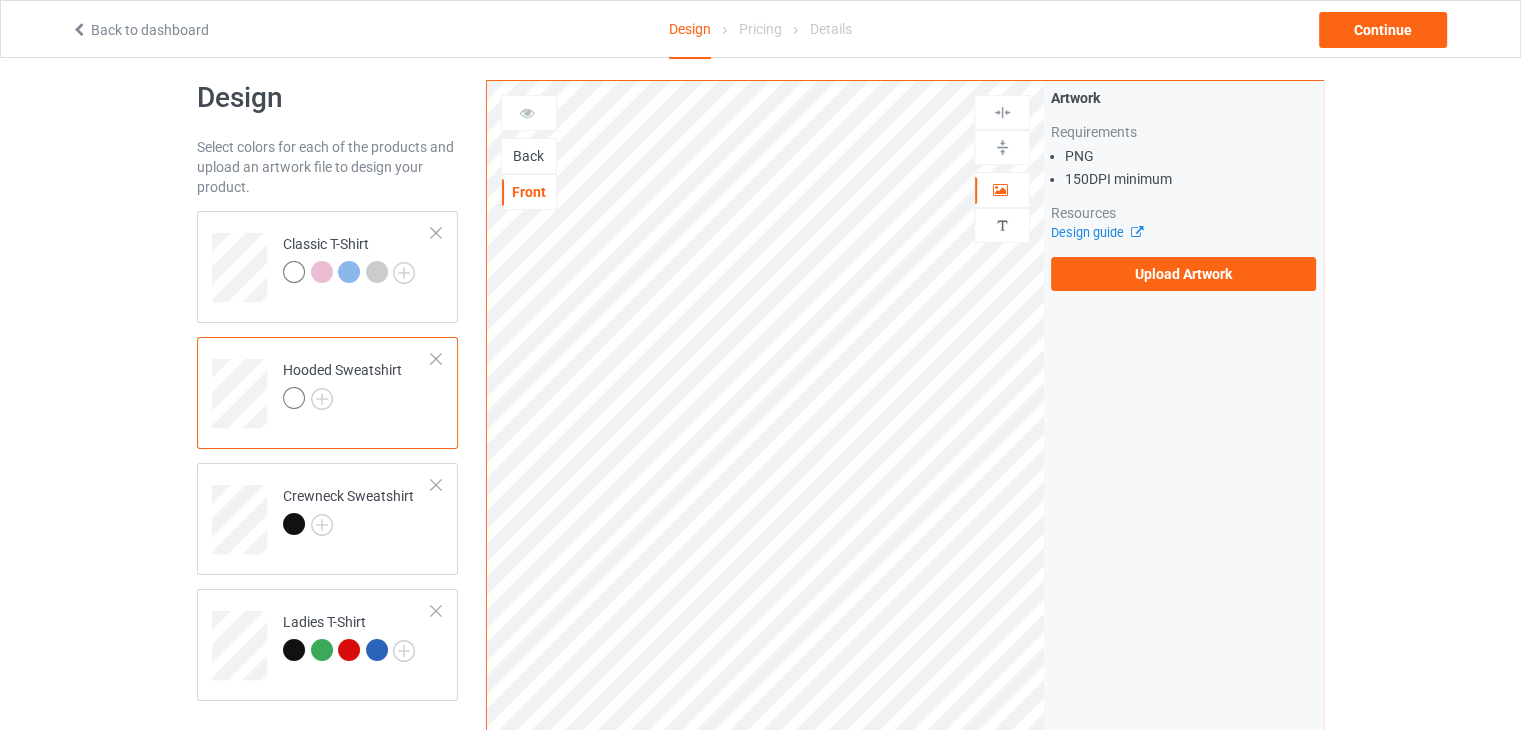 scroll, scrollTop: 0, scrollLeft: 0, axis: both 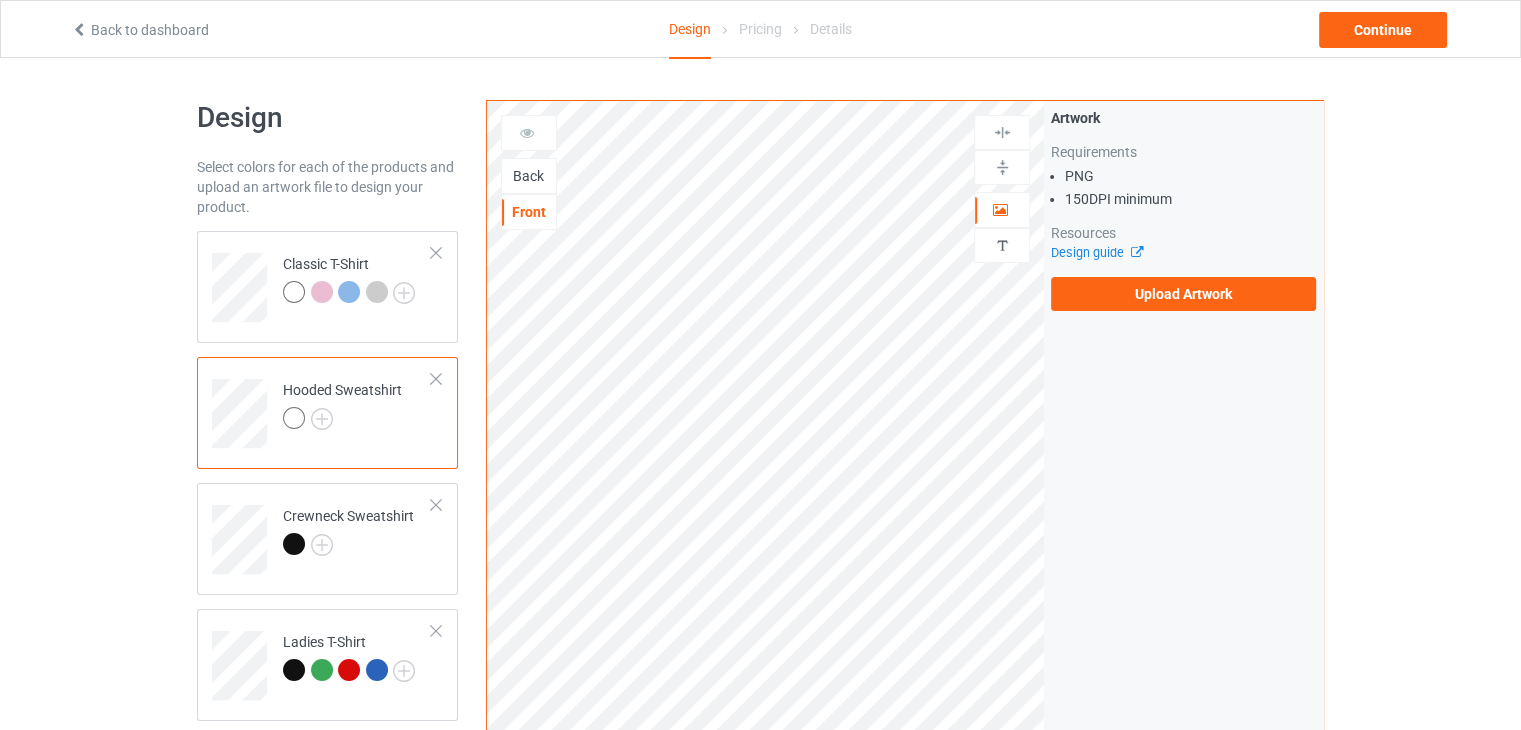 click on "Back" at bounding box center [529, 176] 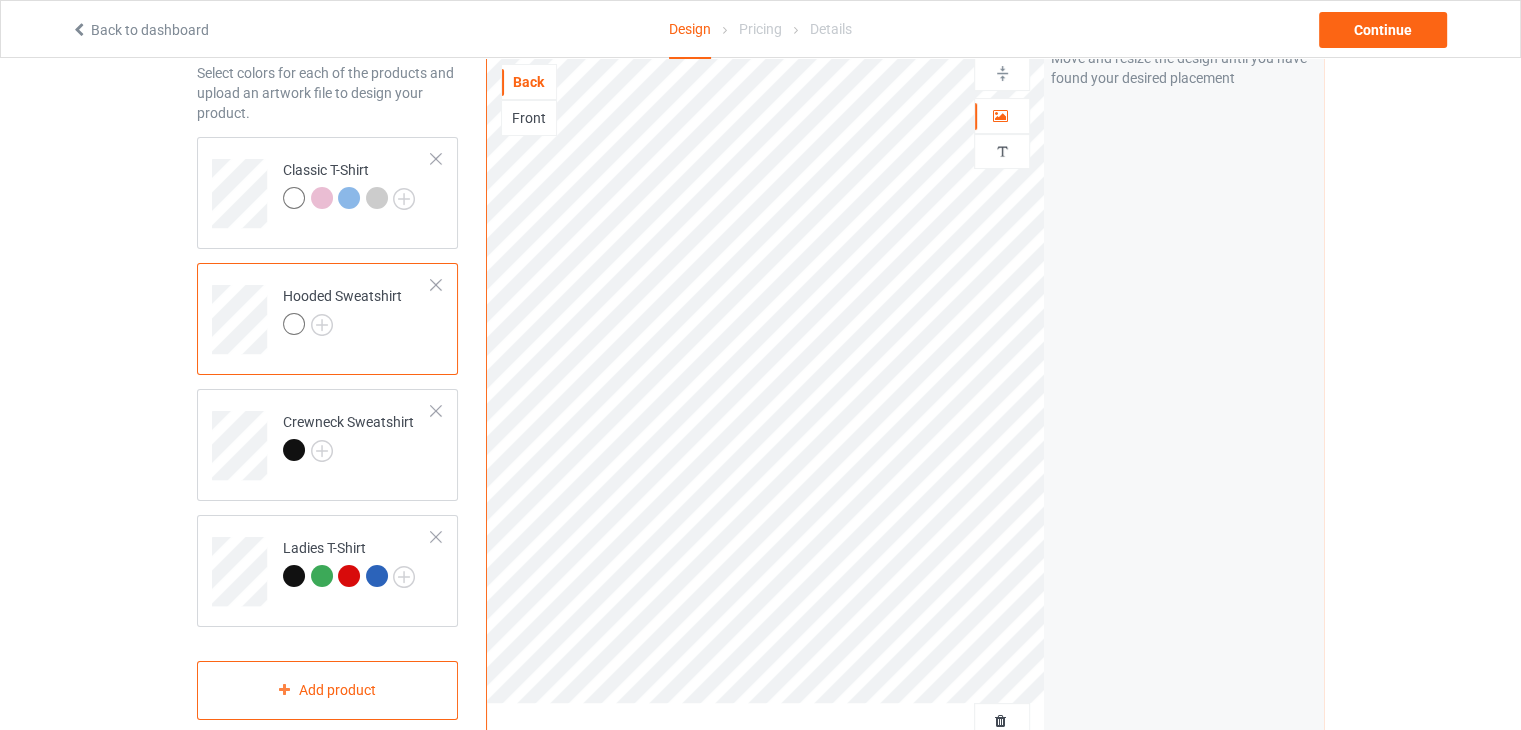 scroll, scrollTop: 100, scrollLeft: 0, axis: vertical 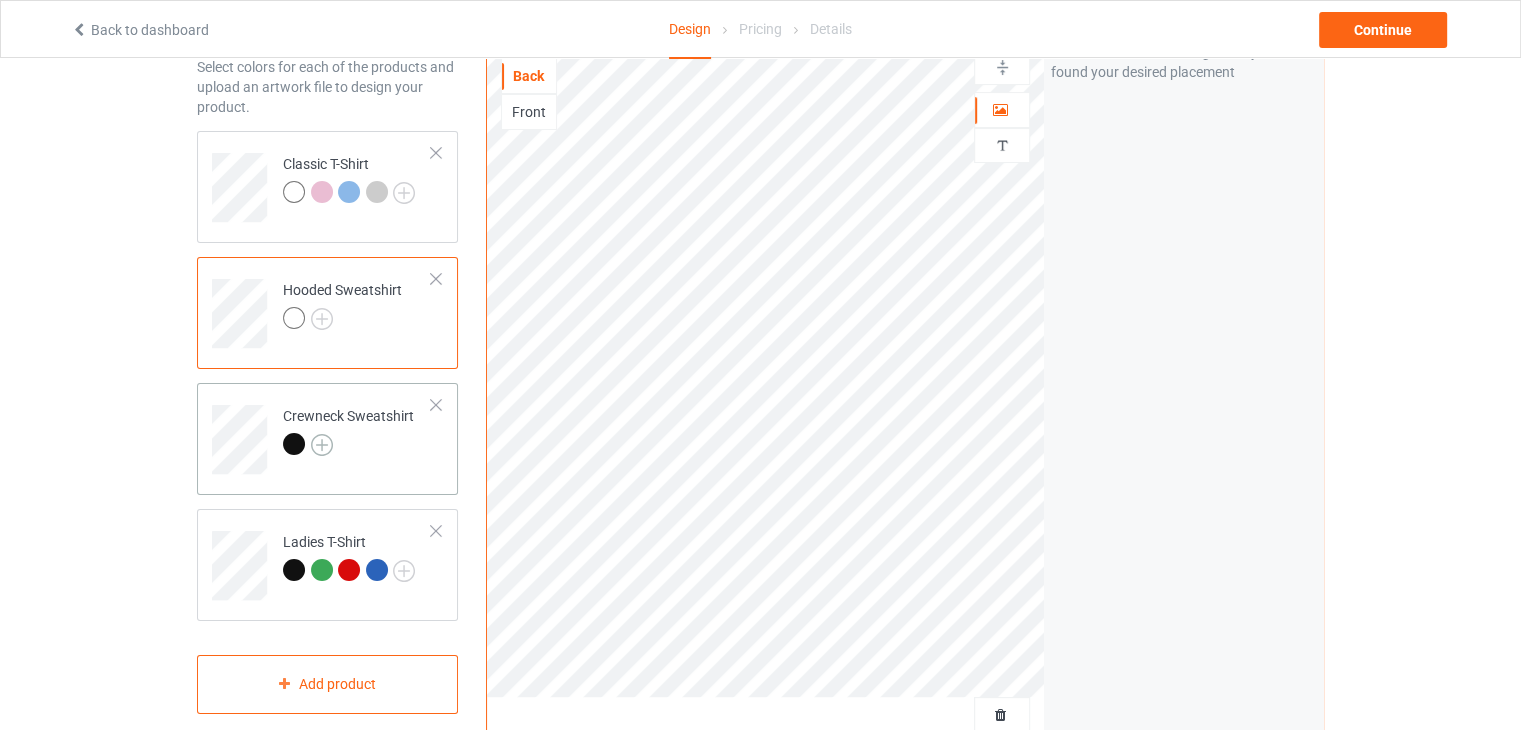 click at bounding box center [322, 445] 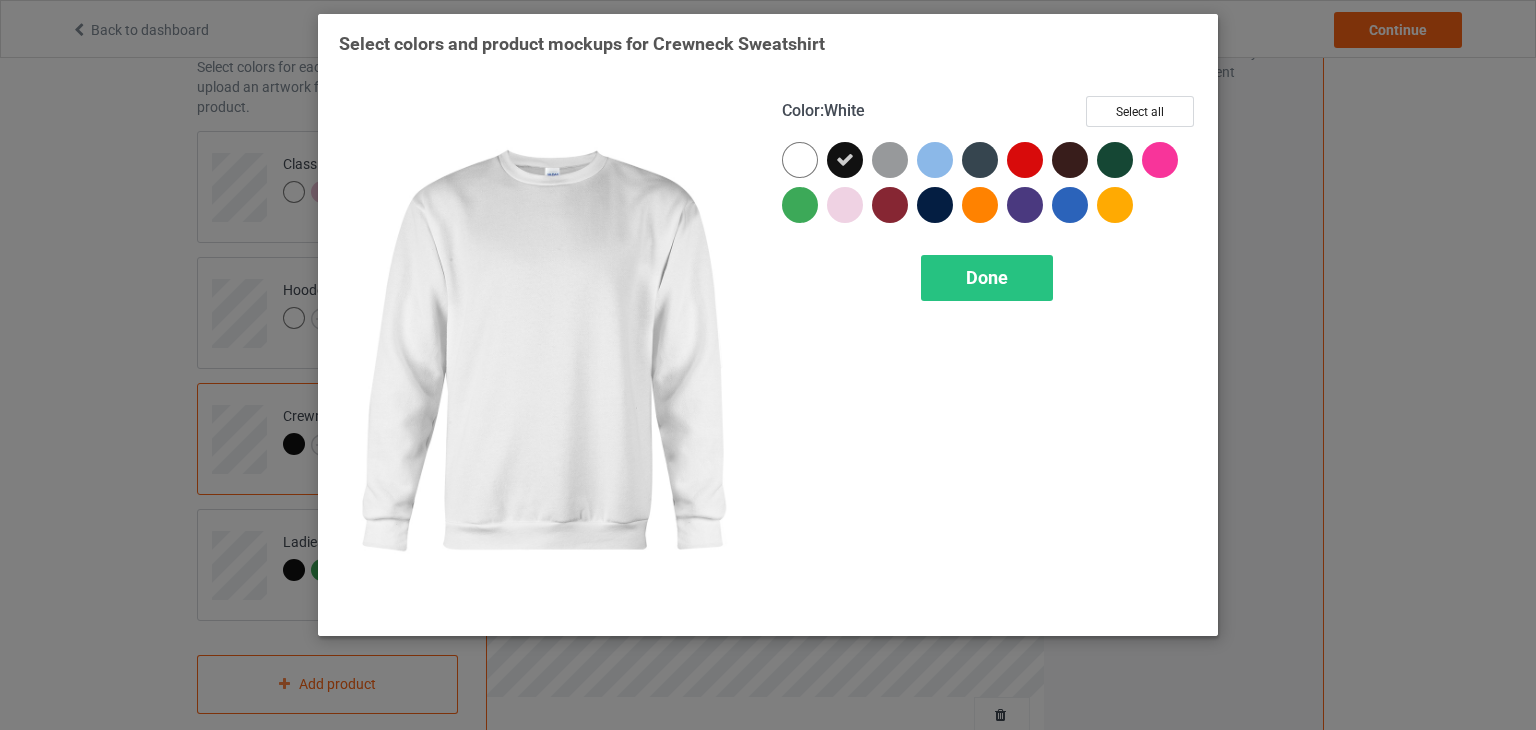click at bounding box center (800, 160) 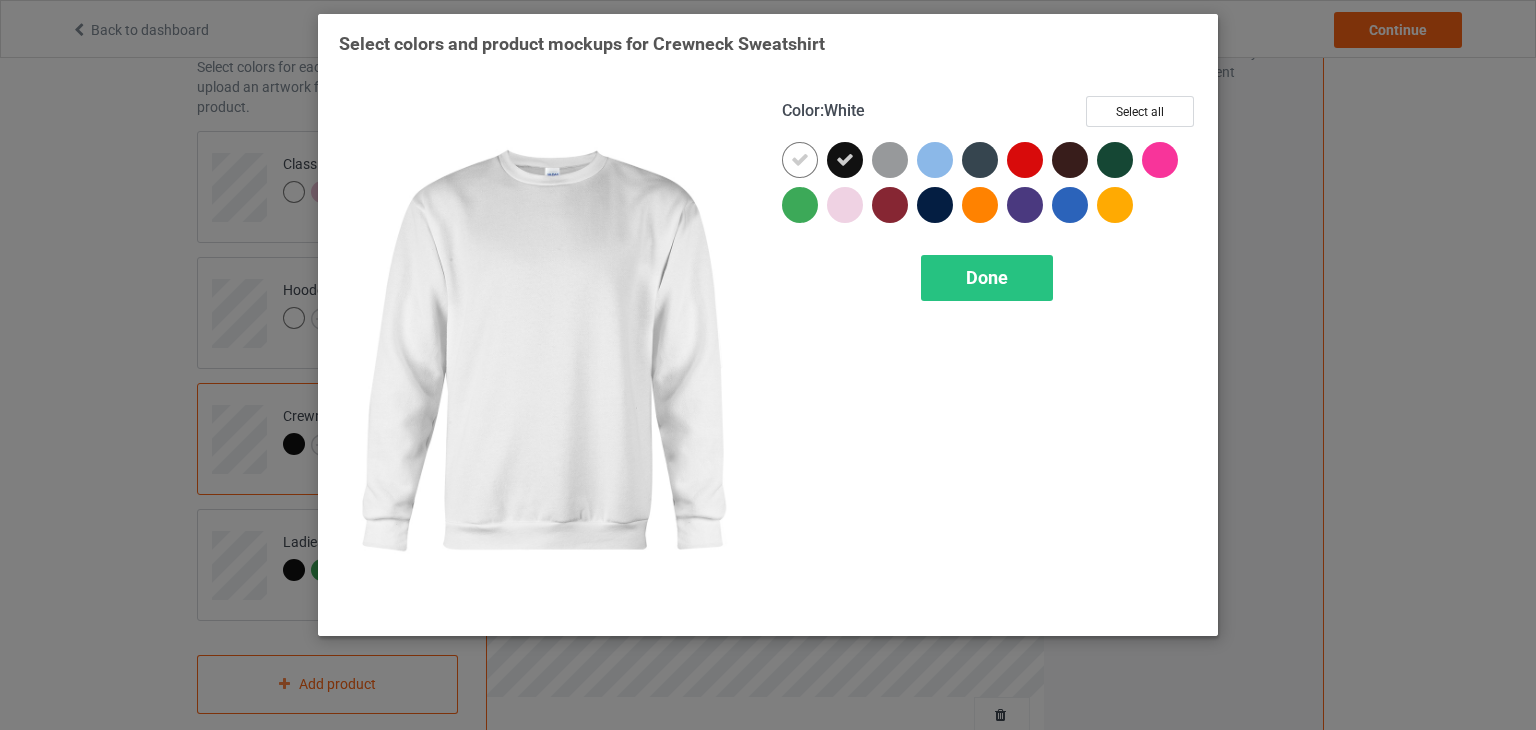 click at bounding box center [845, 160] 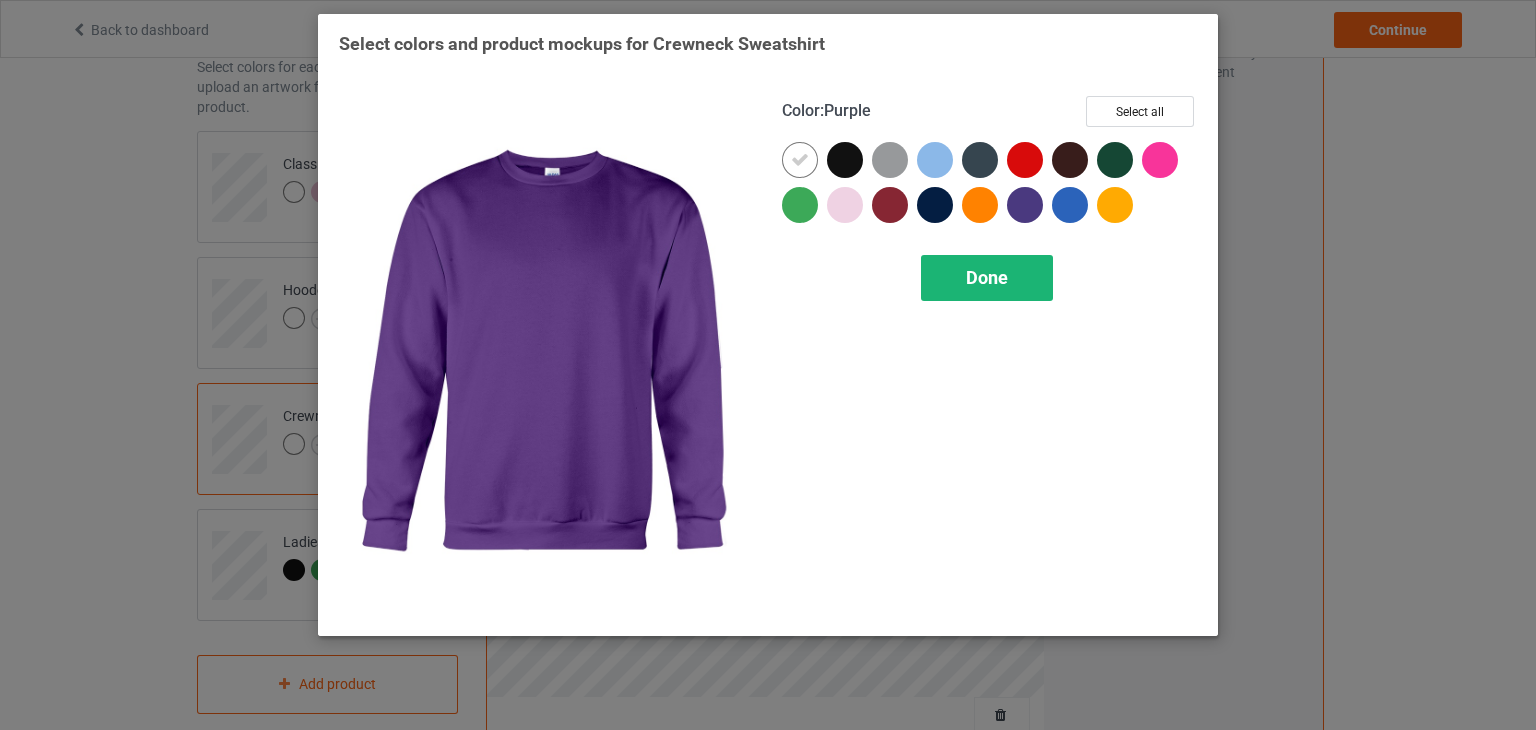 click on "Done" at bounding box center [987, 278] 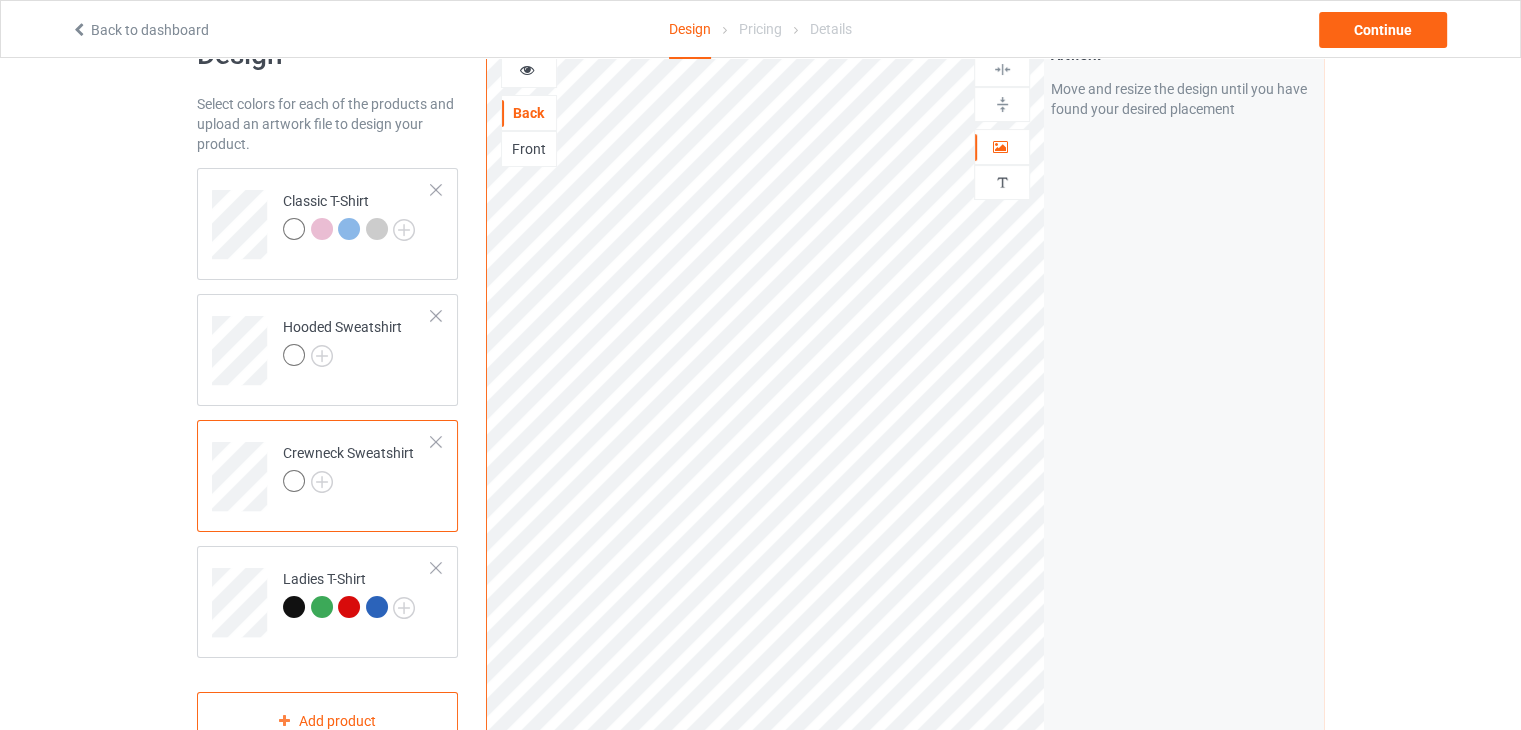 scroll, scrollTop: 0, scrollLeft: 0, axis: both 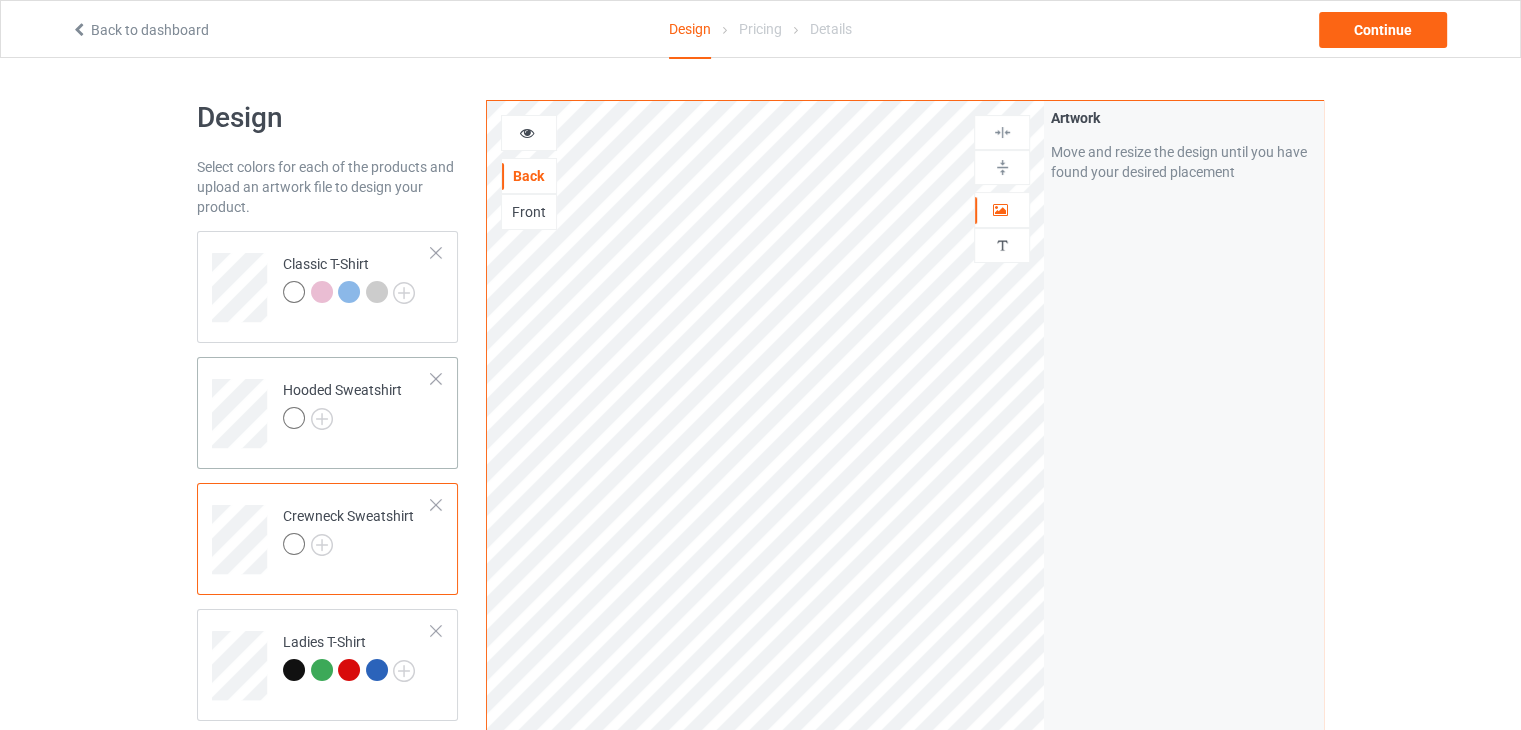 click at bounding box center (342, 421) 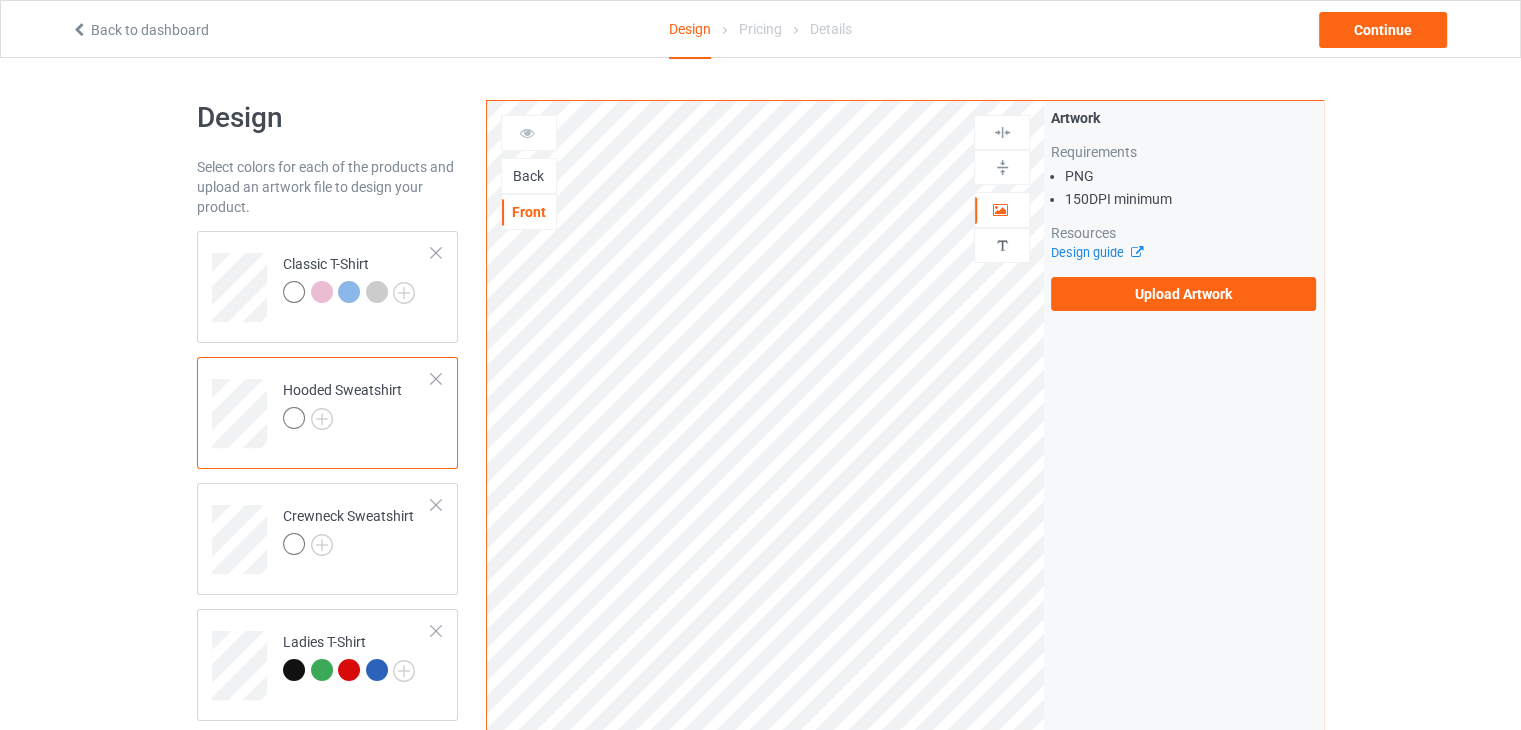 click on "Back" at bounding box center (529, 176) 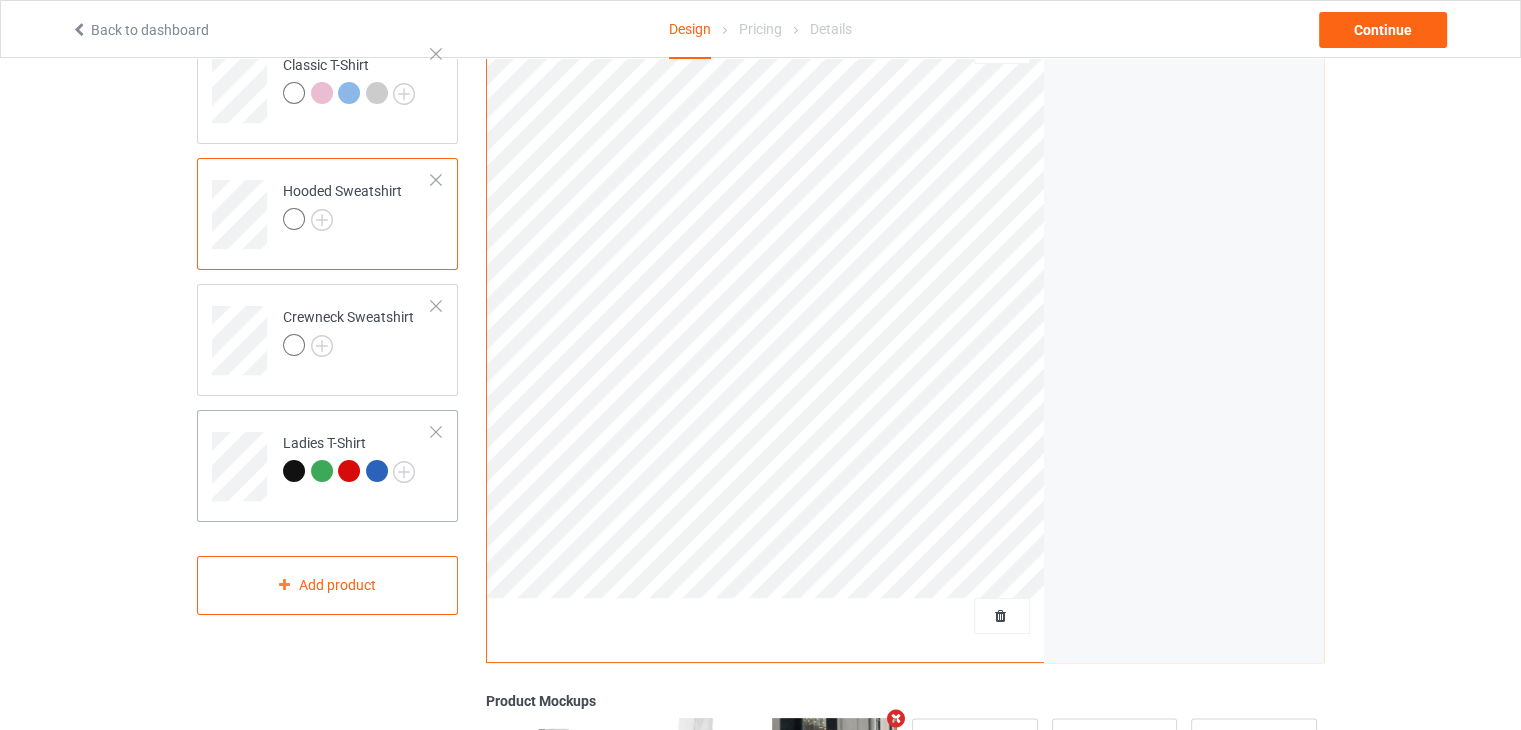 scroll, scrollTop: 200, scrollLeft: 0, axis: vertical 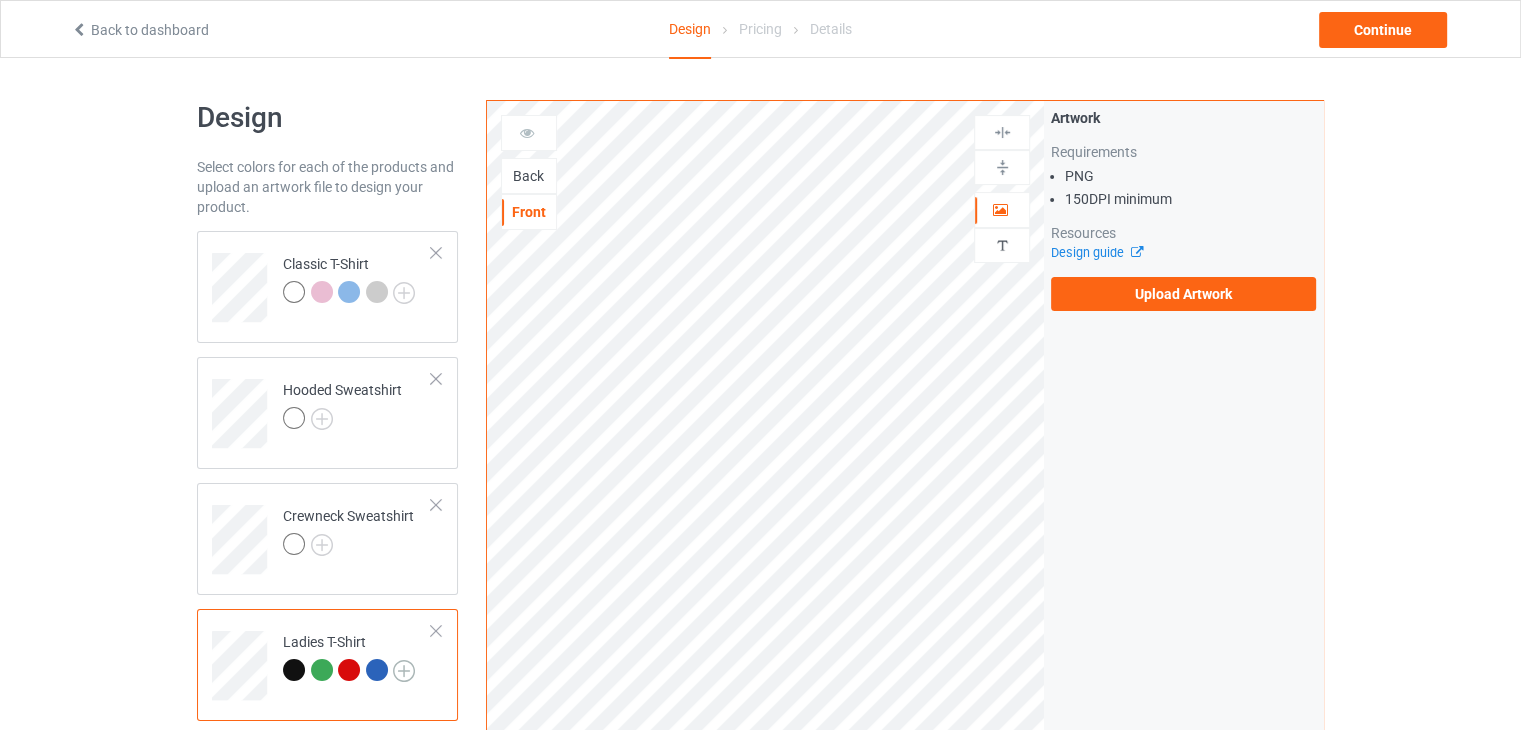 click at bounding box center (404, 671) 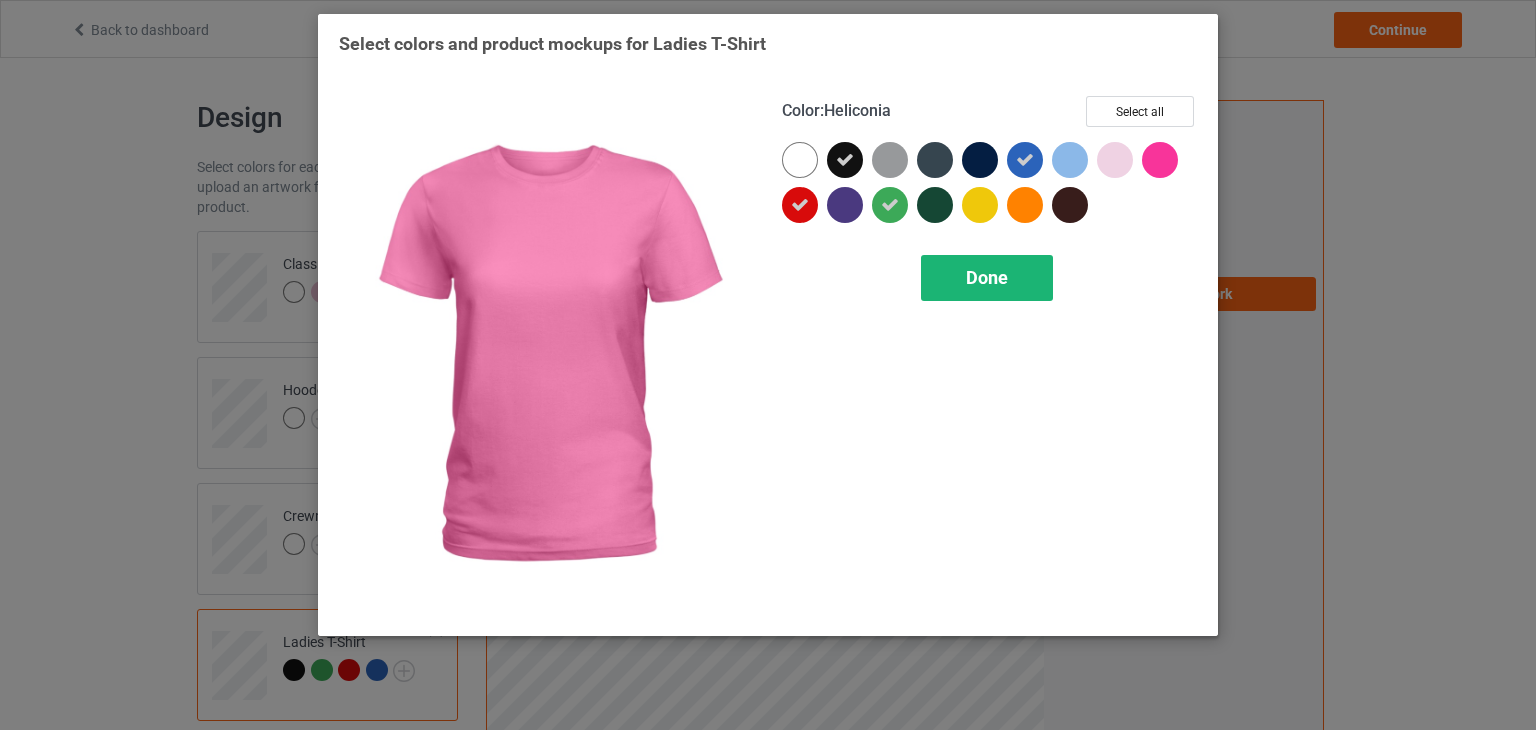 click on "Done" at bounding box center (987, 278) 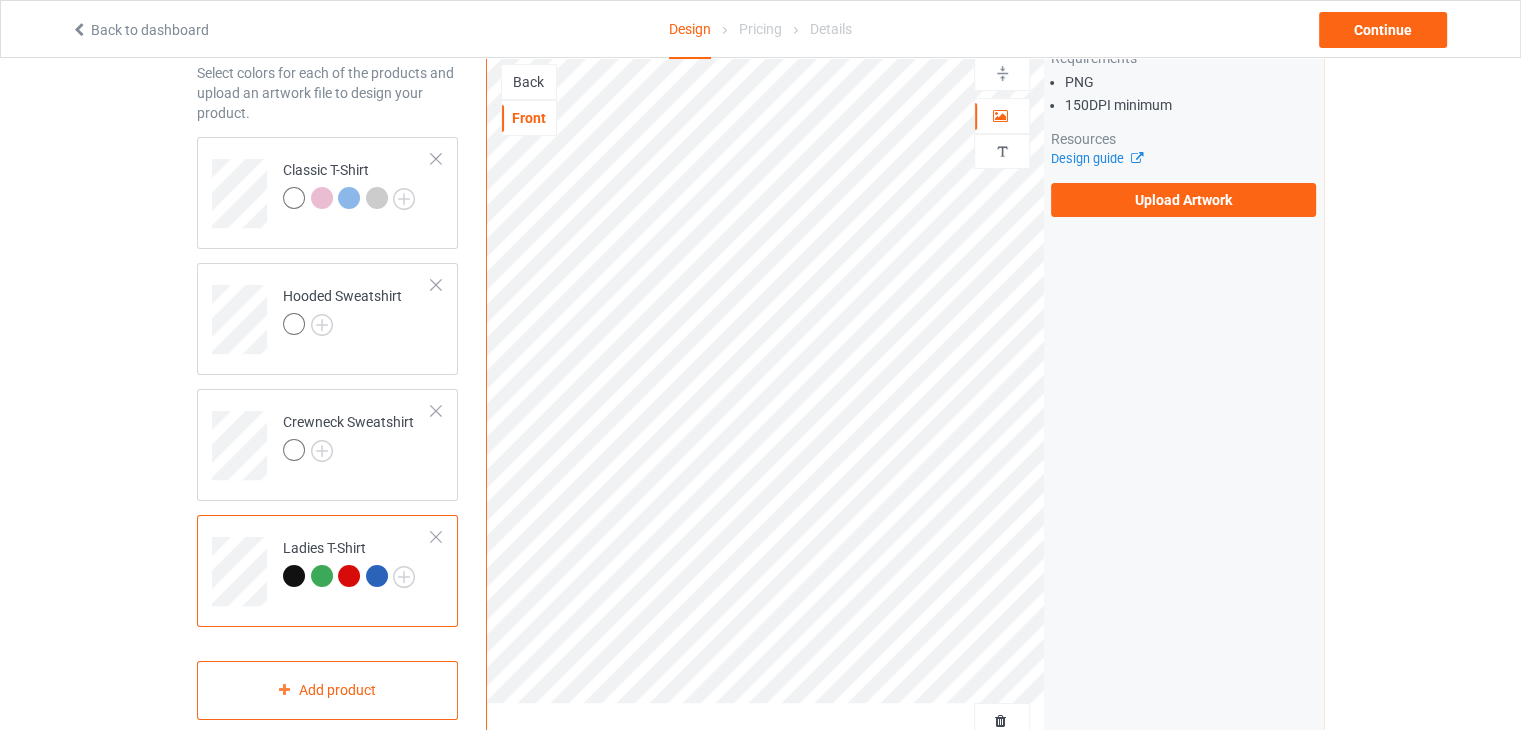 scroll, scrollTop: 100, scrollLeft: 0, axis: vertical 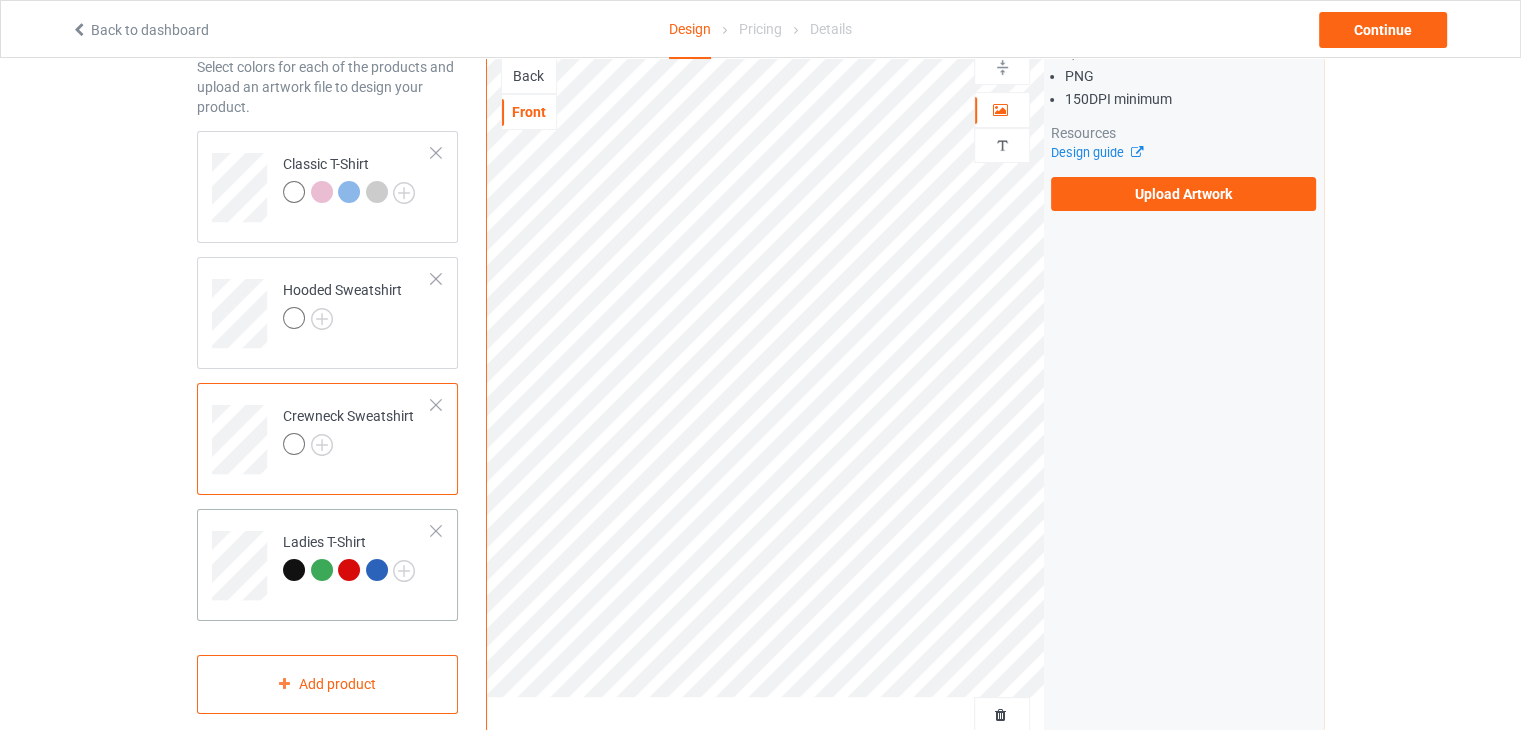 click on "Ladies T-Shirt" at bounding box center [357, 558] 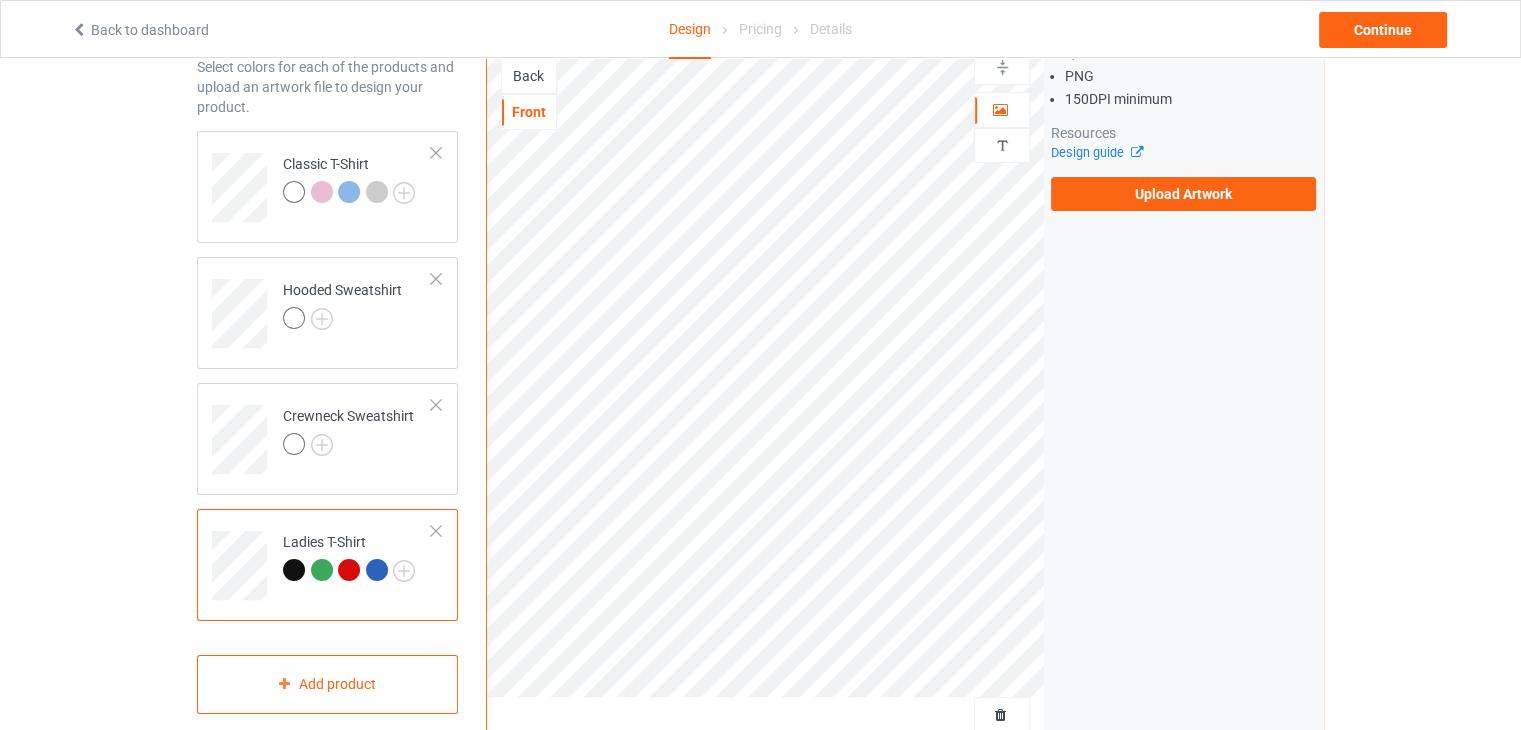 click at bounding box center [436, 531] 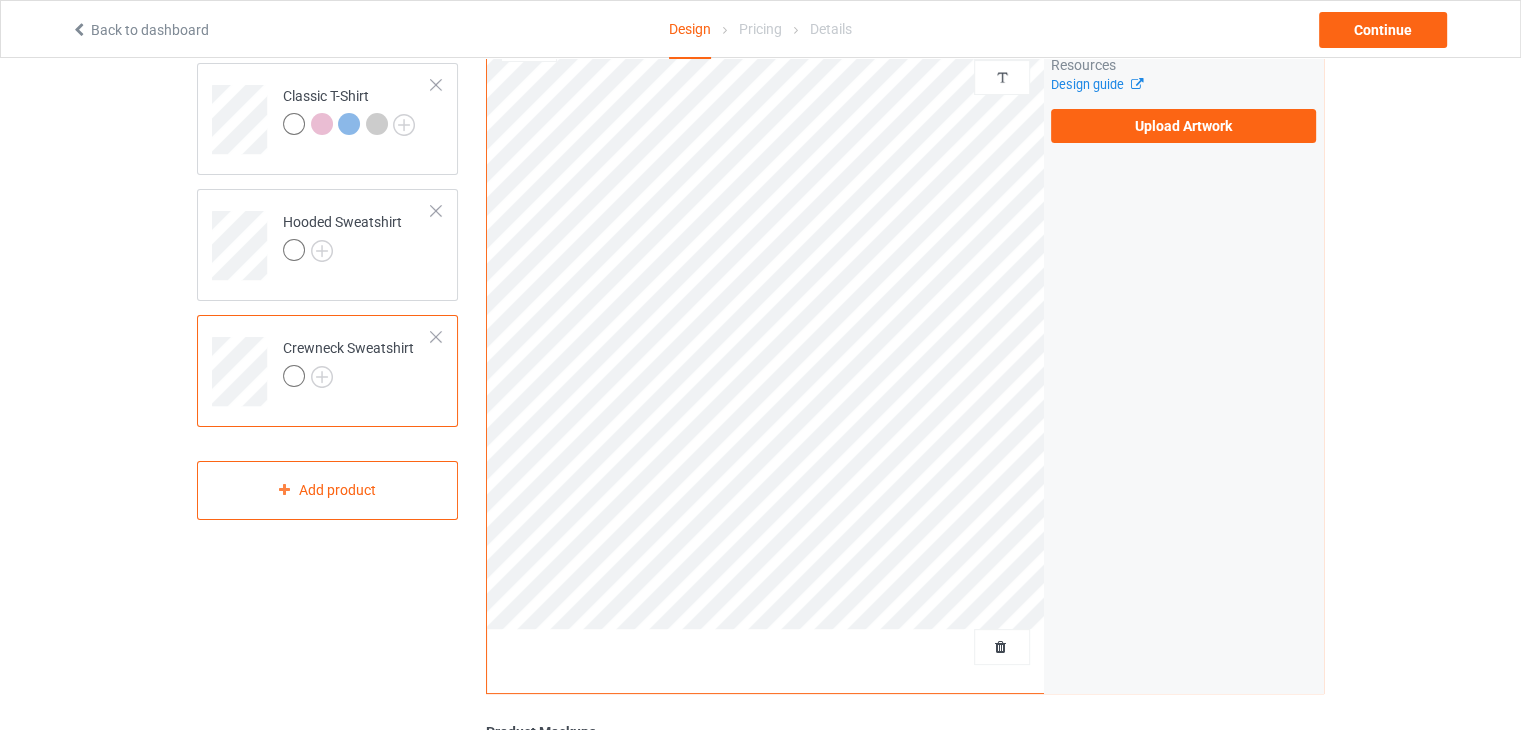 scroll, scrollTop: 500, scrollLeft: 0, axis: vertical 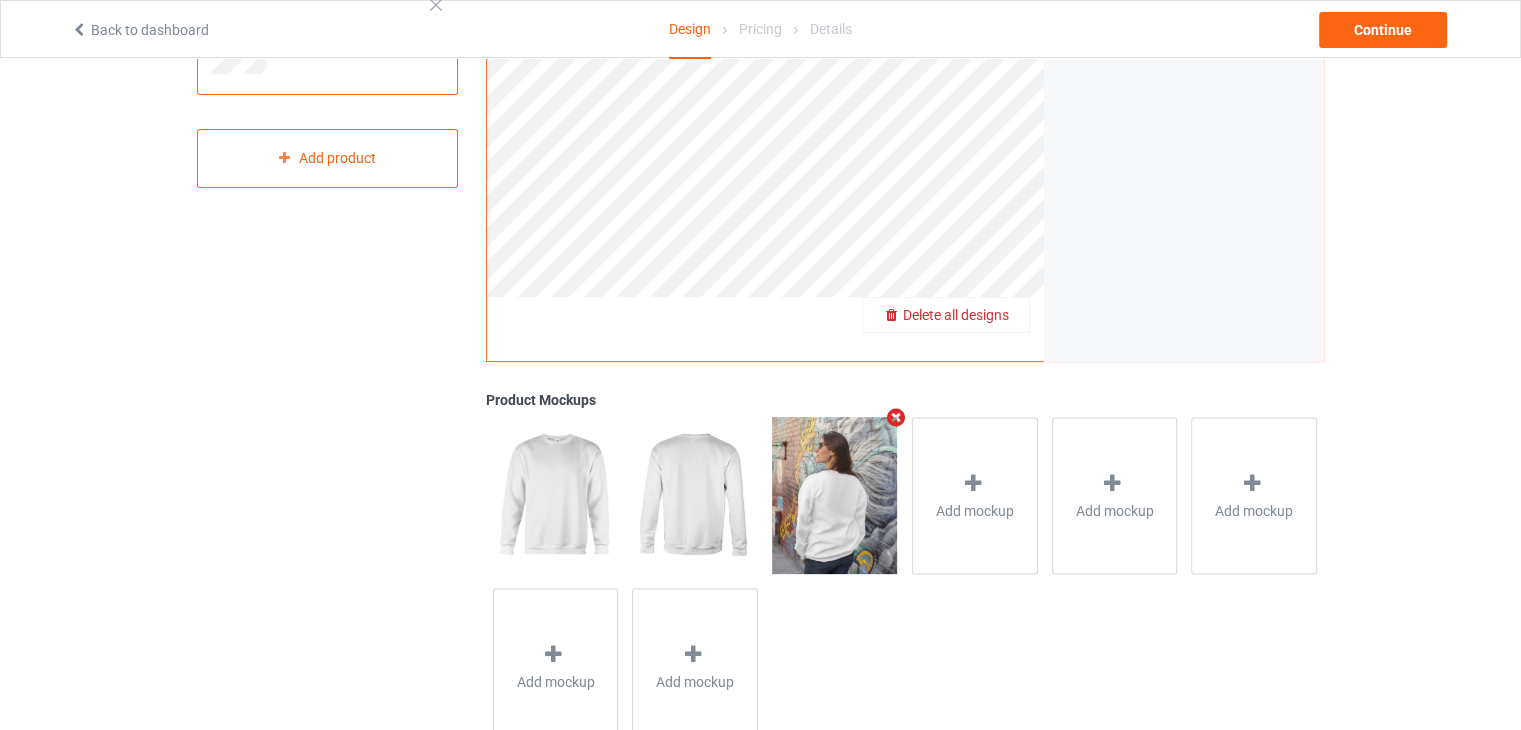 click on "Delete all designs" at bounding box center [946, 315] 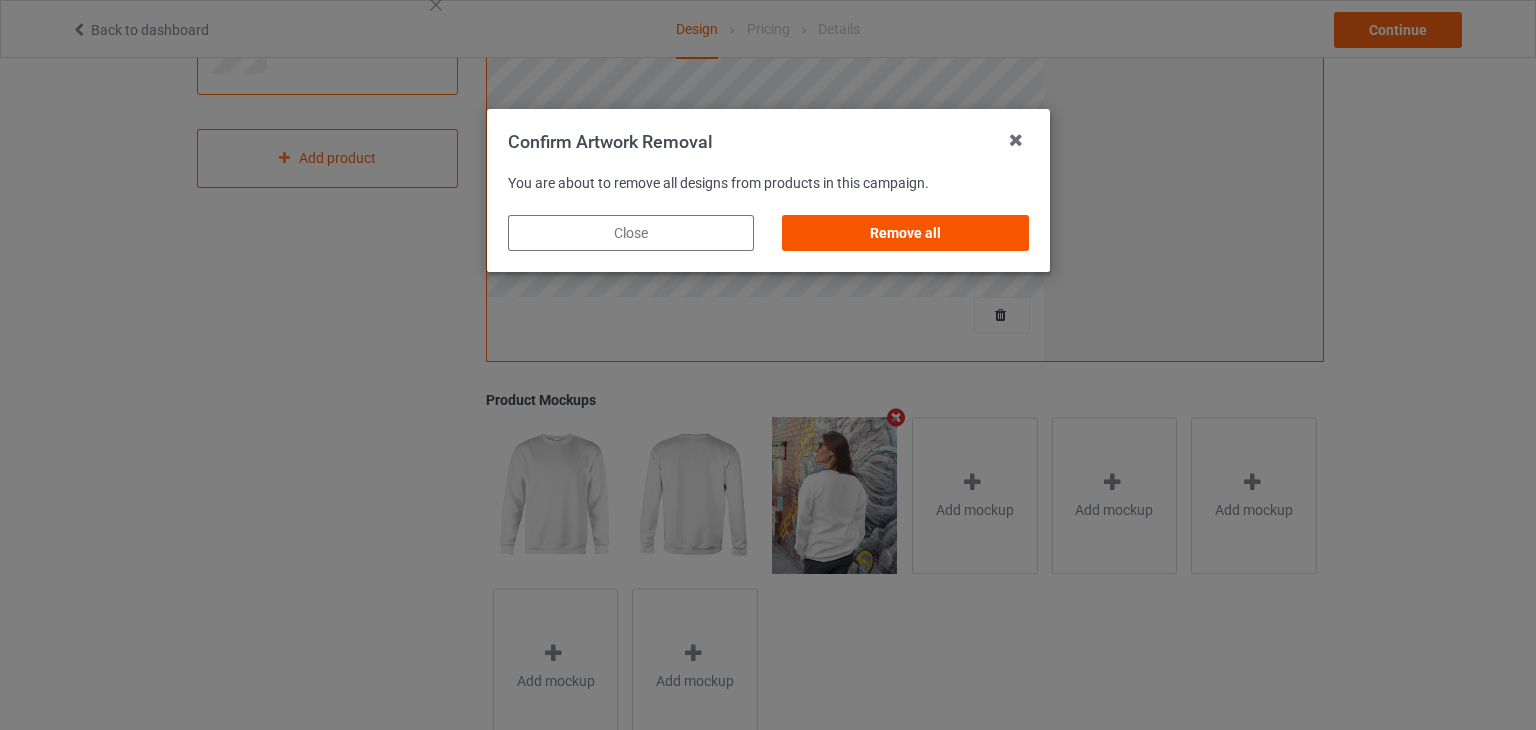 click on "Remove all" at bounding box center (905, 233) 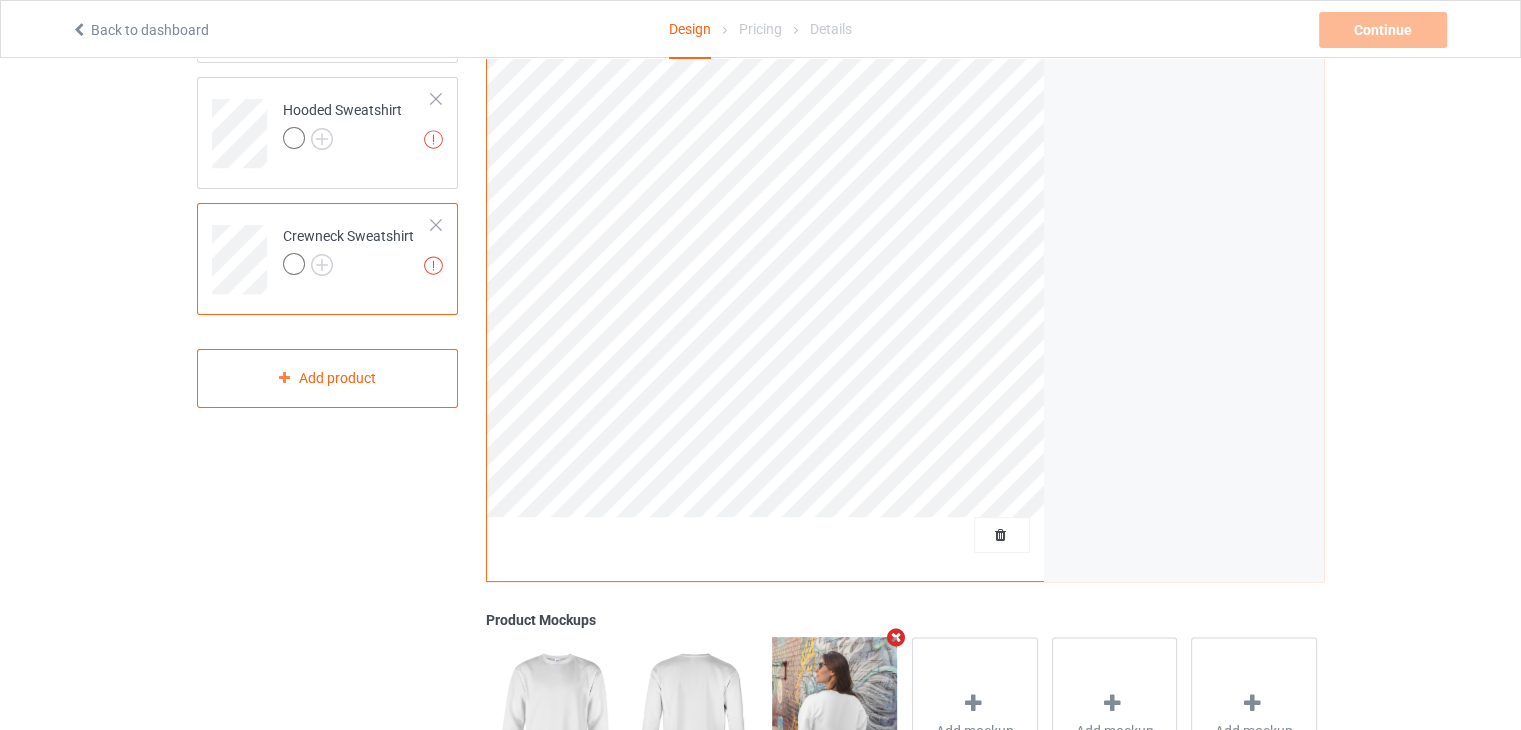 scroll, scrollTop: 0, scrollLeft: 0, axis: both 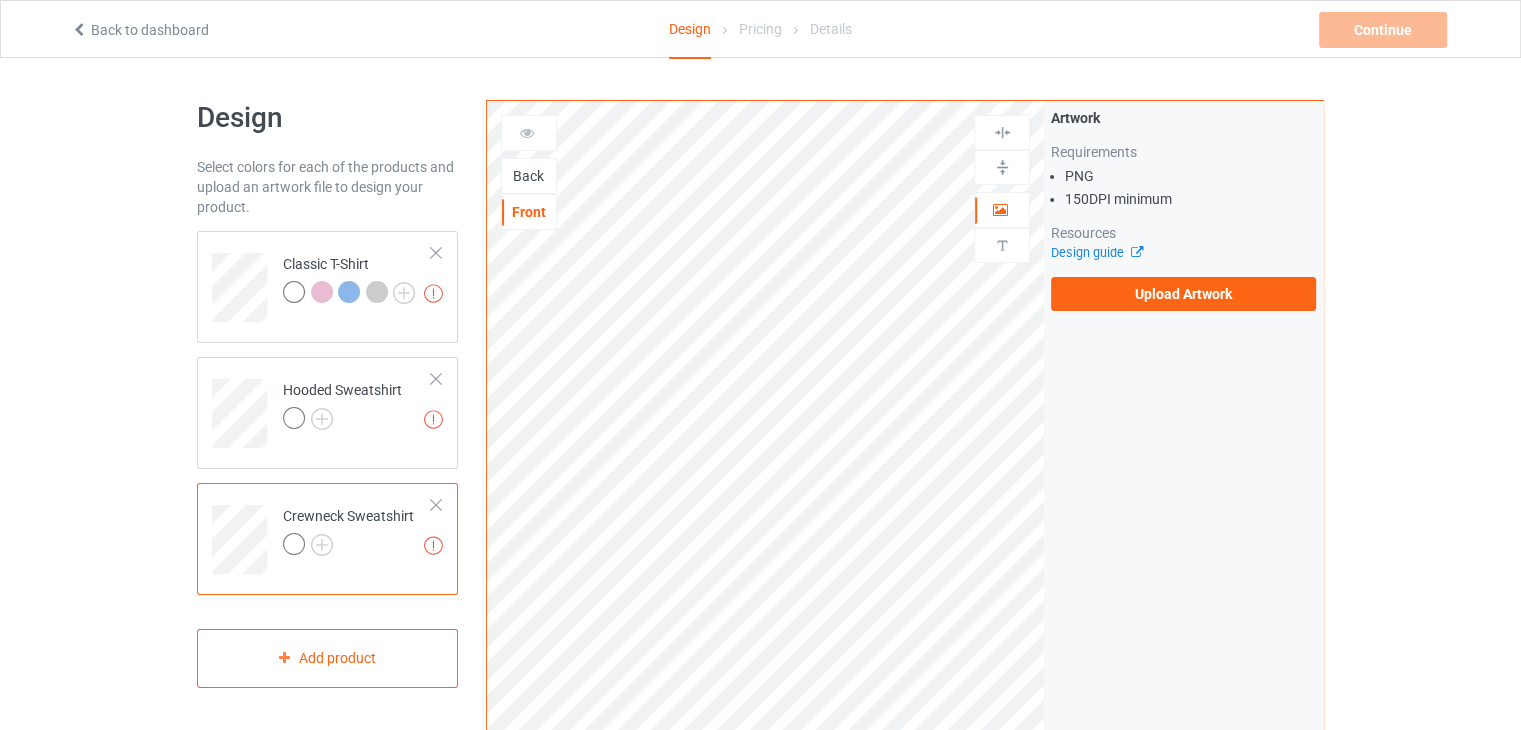 click on "Back" at bounding box center [529, 176] 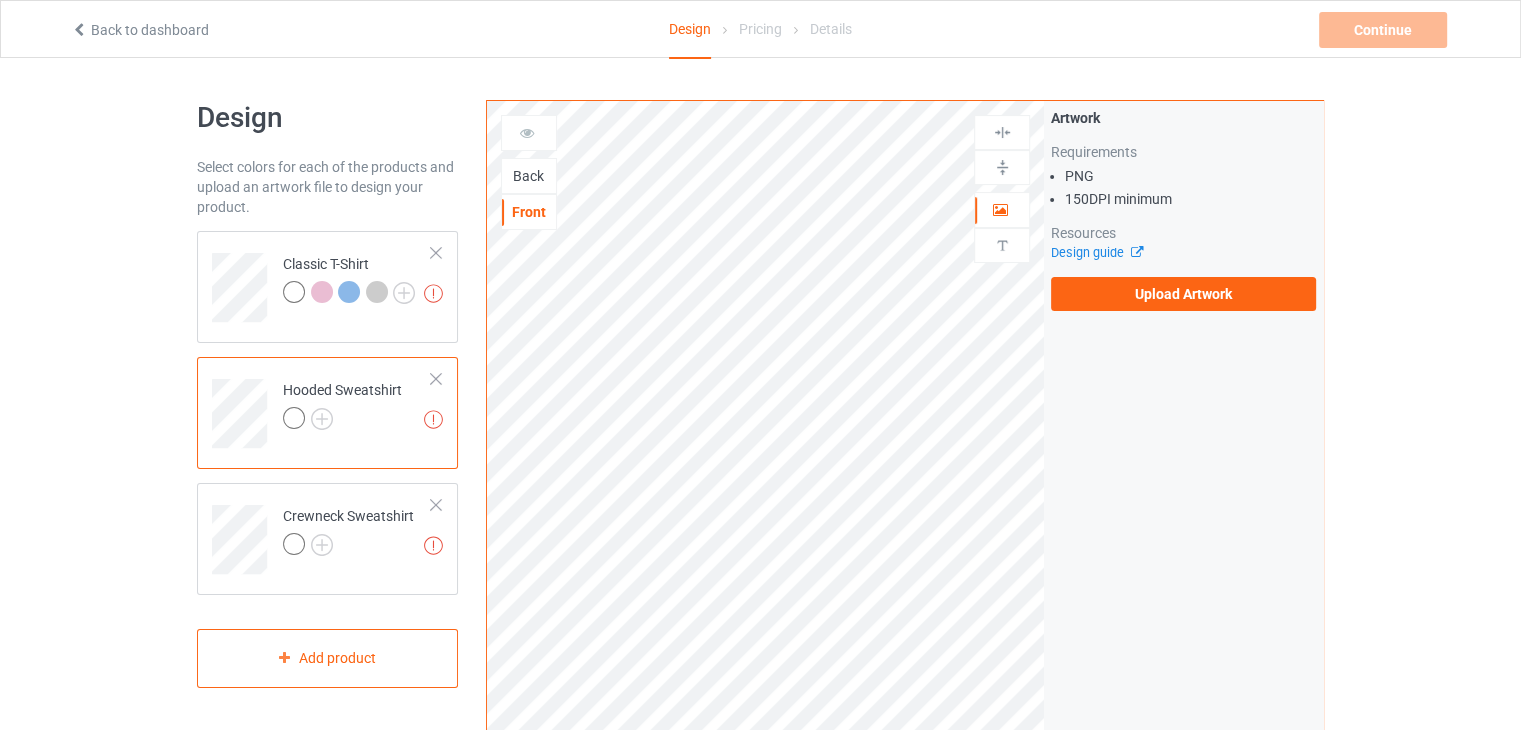 click on "Back" at bounding box center (529, 176) 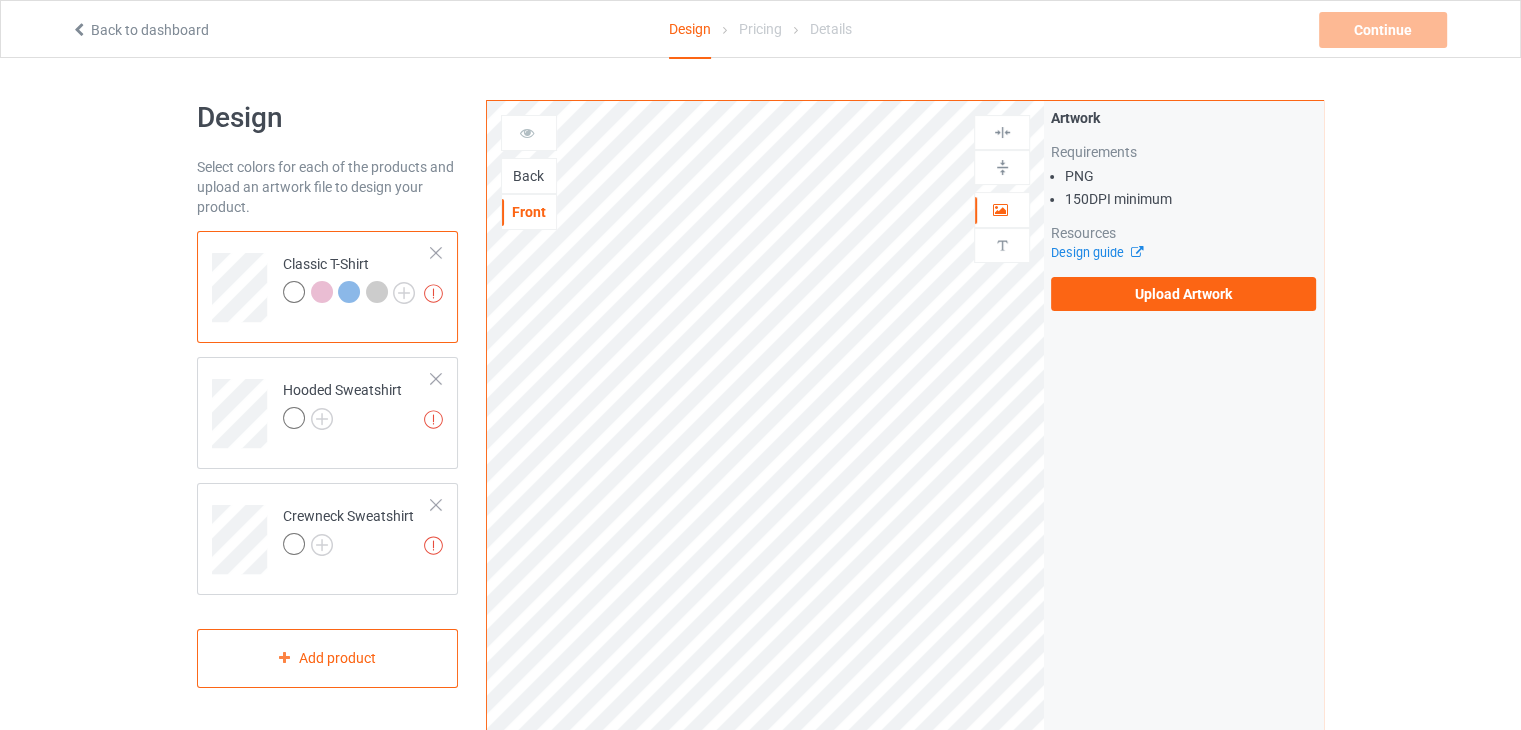 click on "Back" at bounding box center [529, 176] 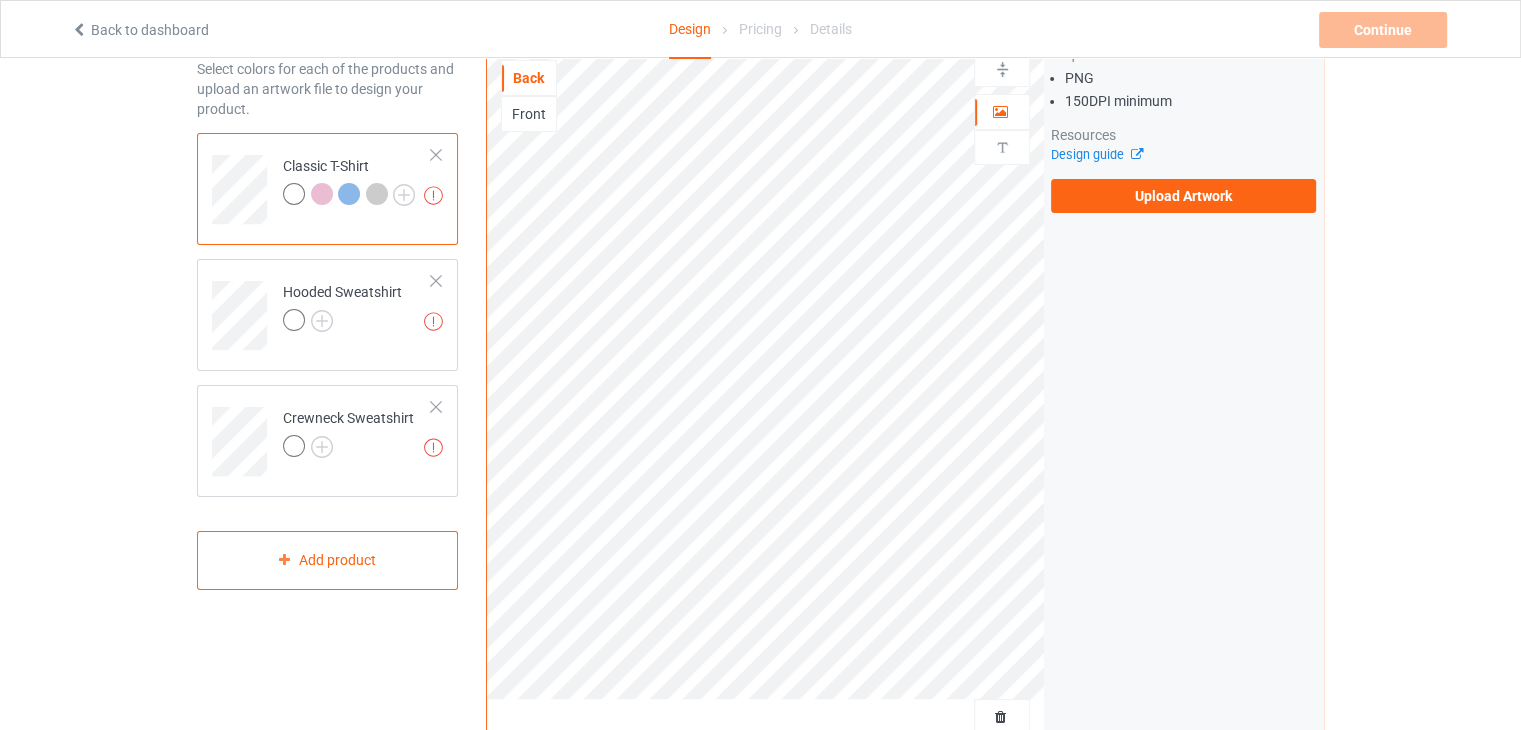scroll, scrollTop: 100, scrollLeft: 0, axis: vertical 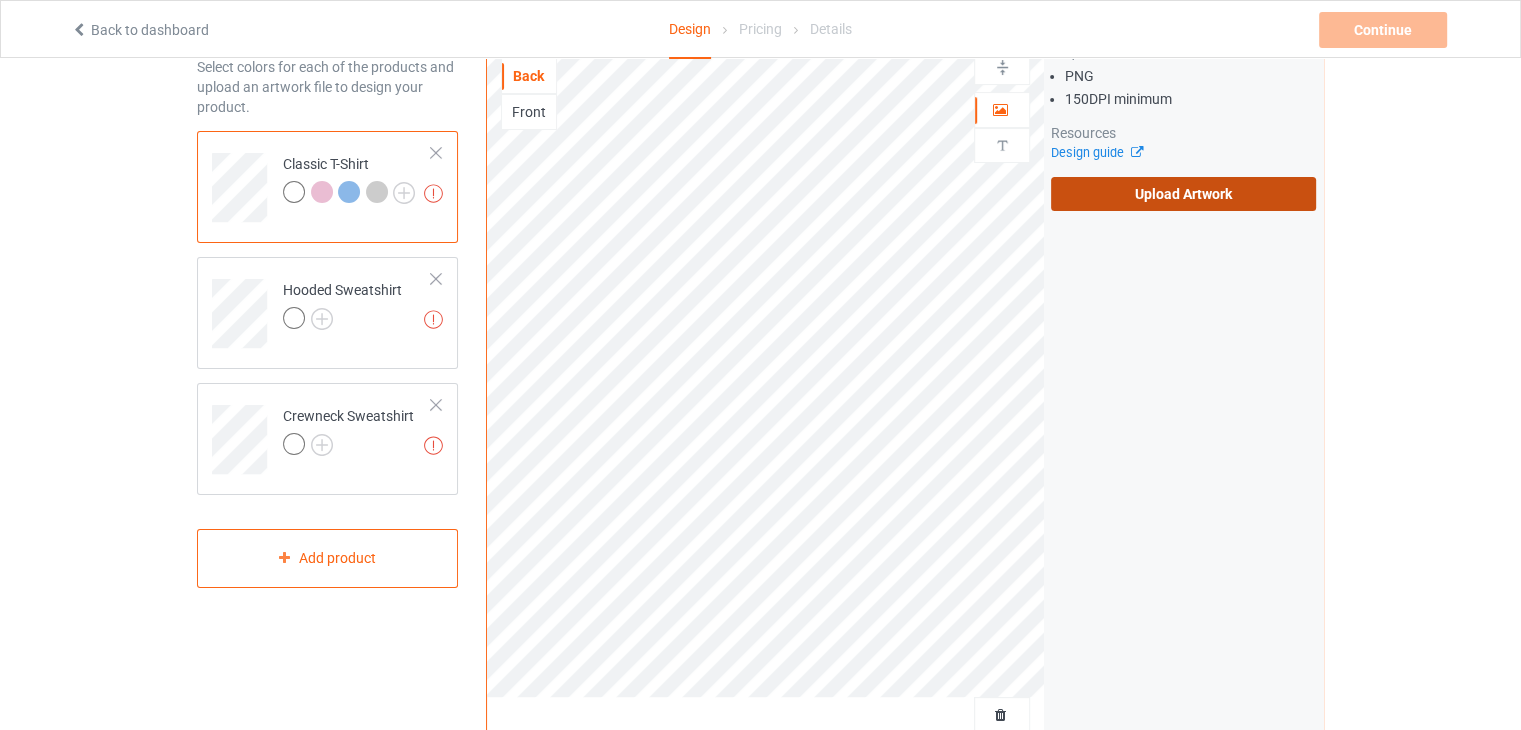 click on "Upload Artwork" at bounding box center [1183, 194] 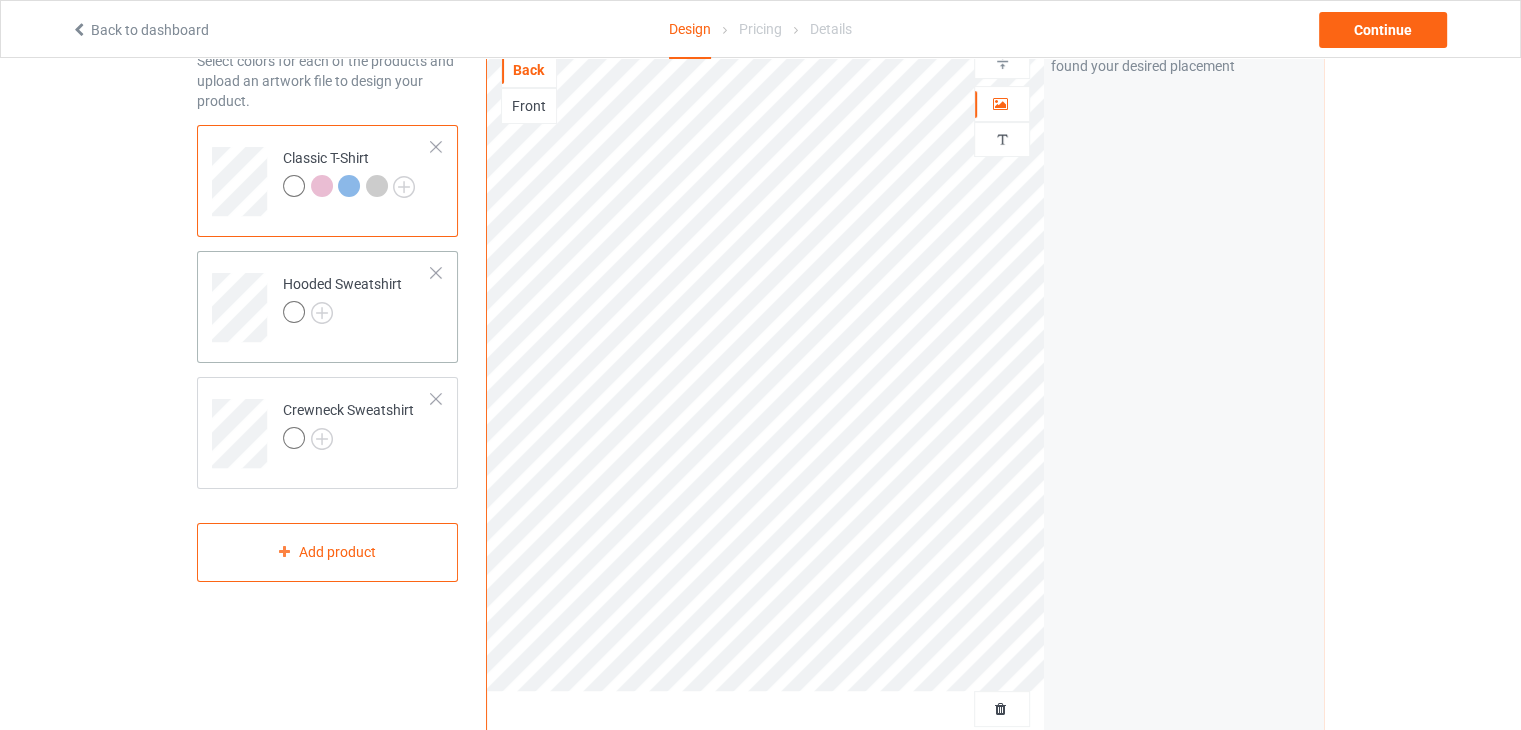 scroll, scrollTop: 100, scrollLeft: 0, axis: vertical 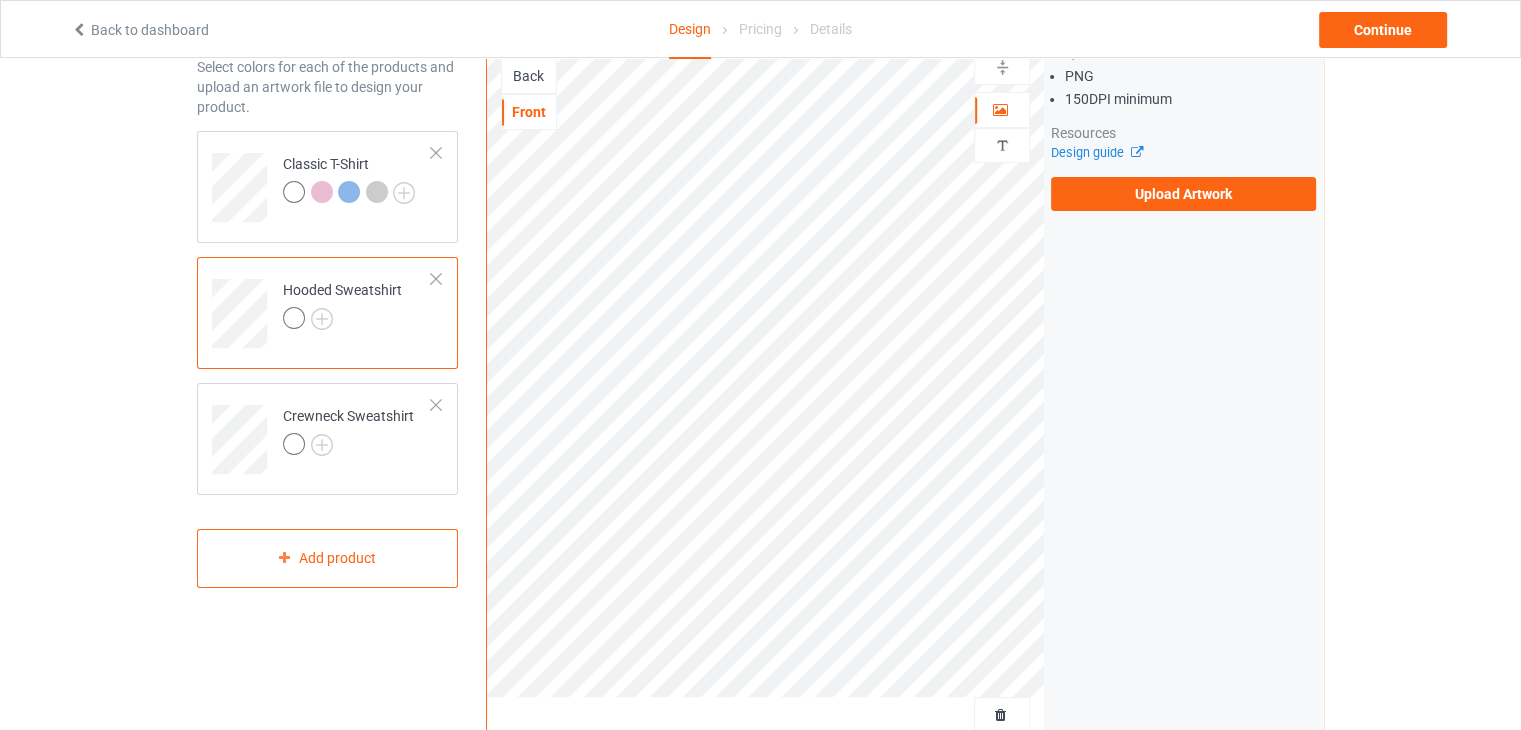click on "Back" at bounding box center (529, 76) 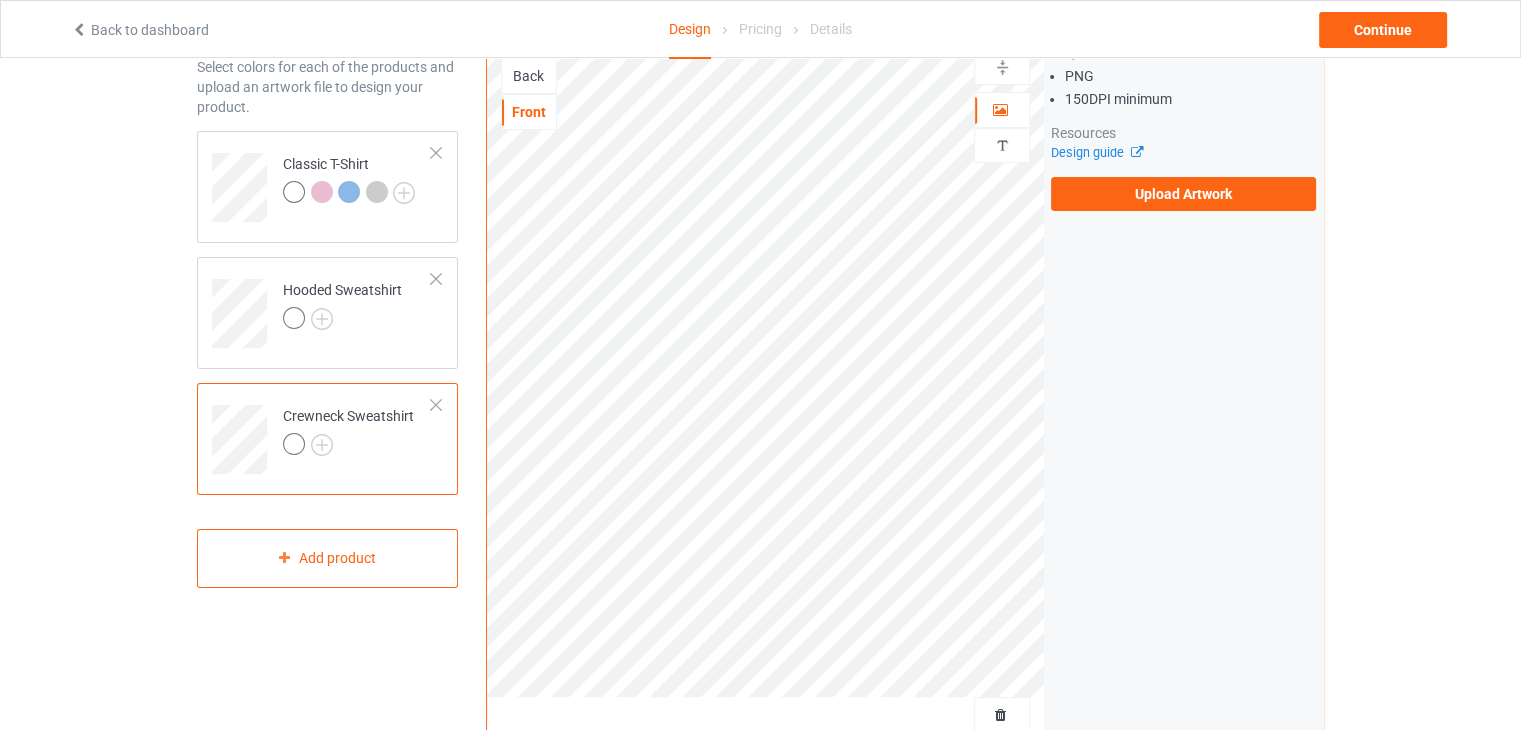 click on "Back" at bounding box center [529, 76] 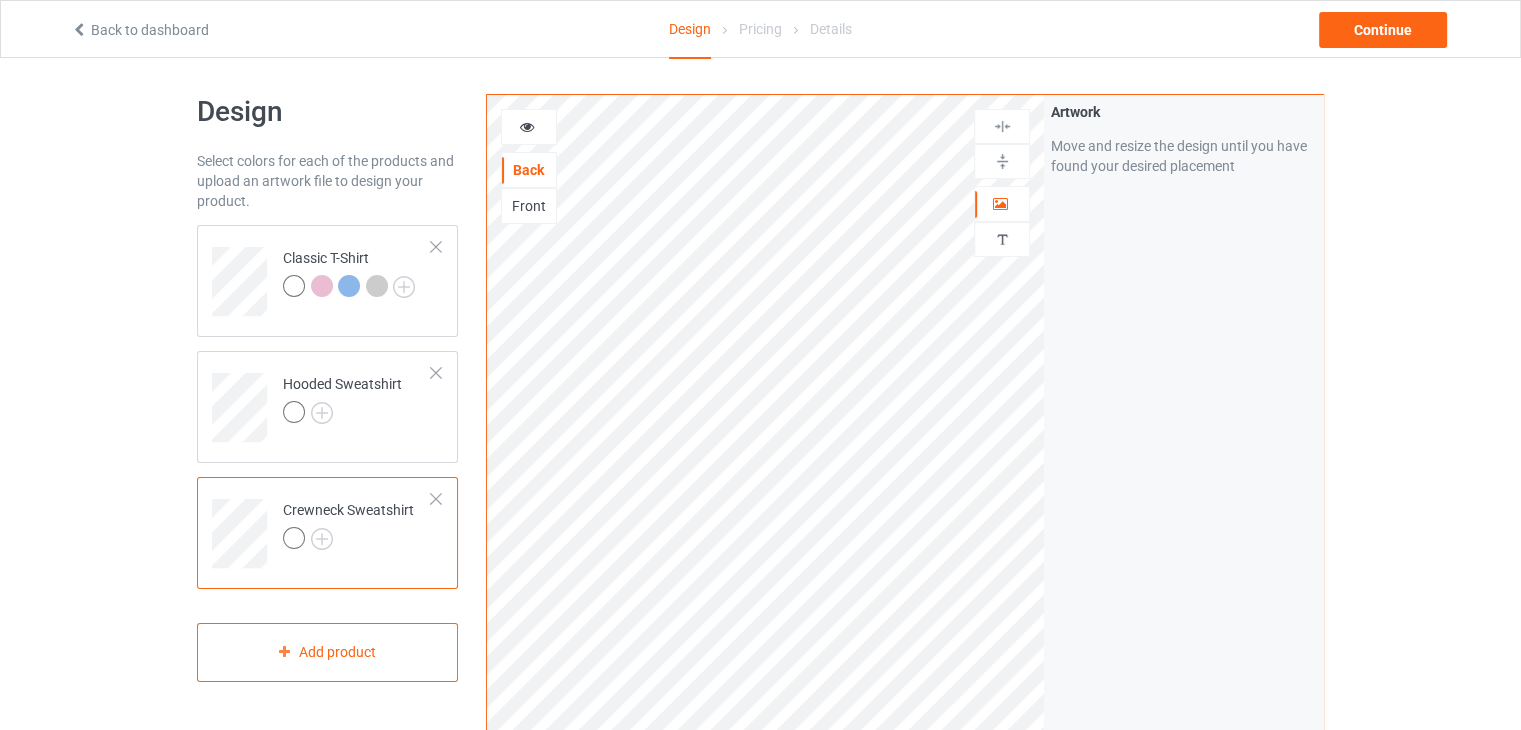 scroll, scrollTop: 0, scrollLeft: 0, axis: both 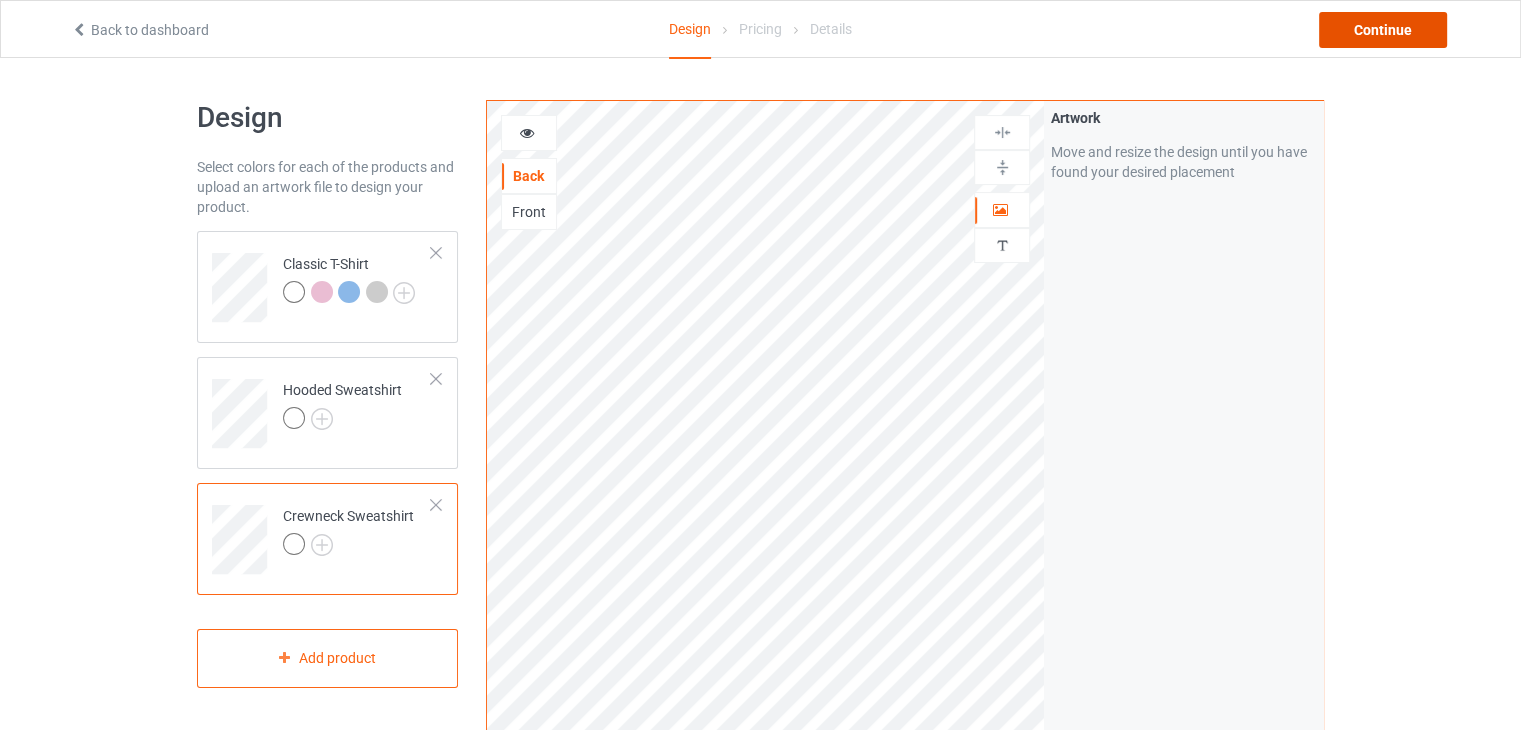 click on "Continue" at bounding box center (1383, 30) 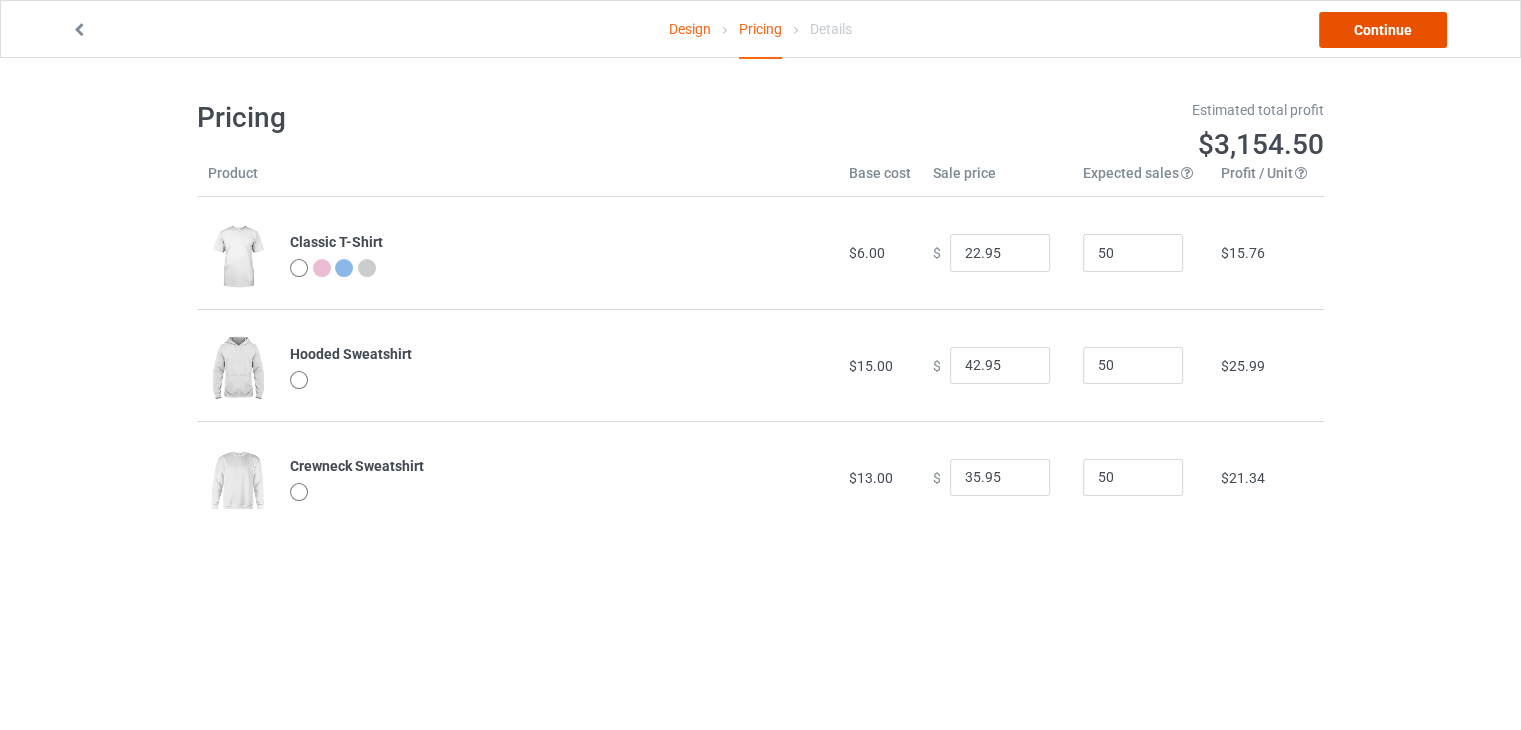 click on "Continue" at bounding box center (1383, 30) 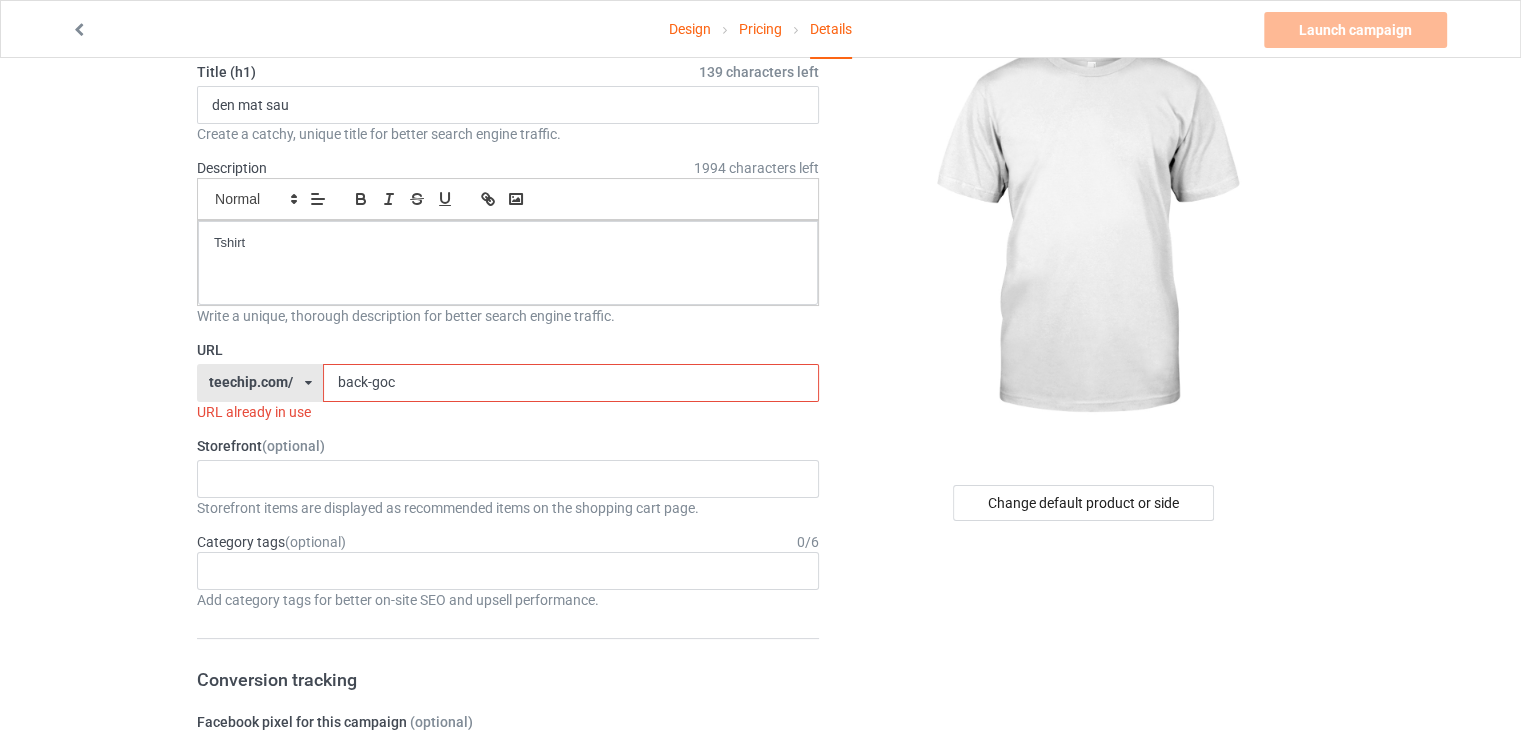 scroll, scrollTop: 100, scrollLeft: 0, axis: vertical 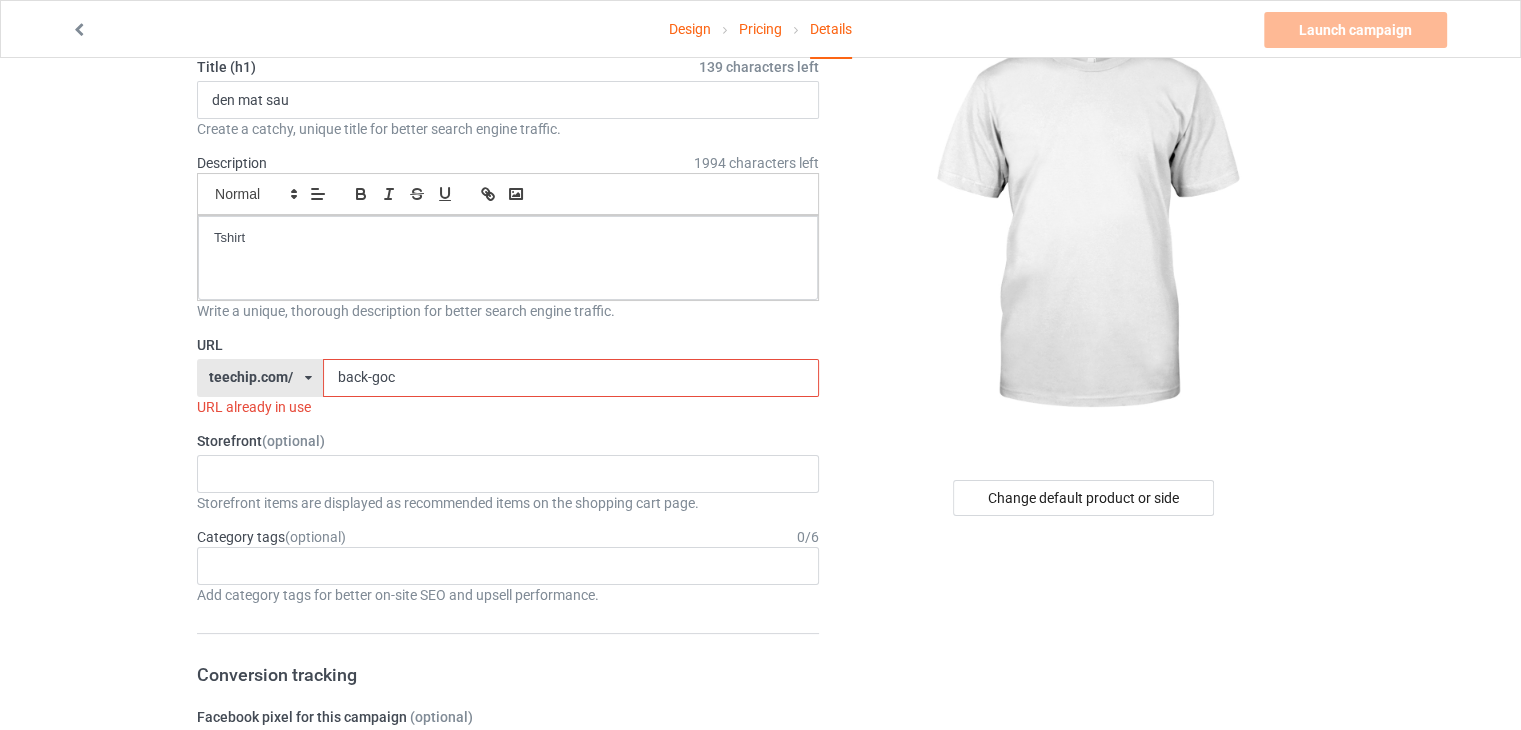 click on "back-goc" at bounding box center (570, 378) 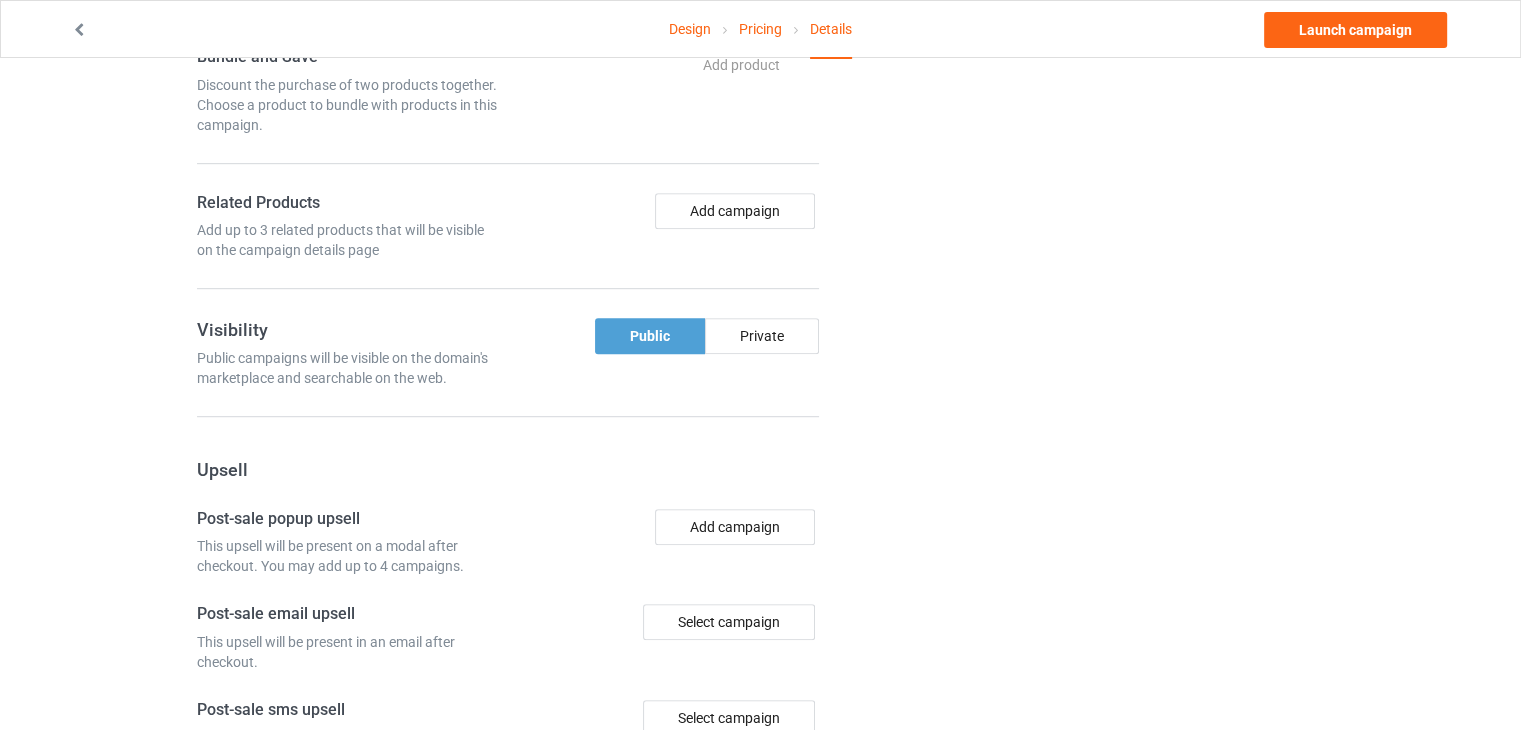 scroll, scrollTop: 1100, scrollLeft: 0, axis: vertical 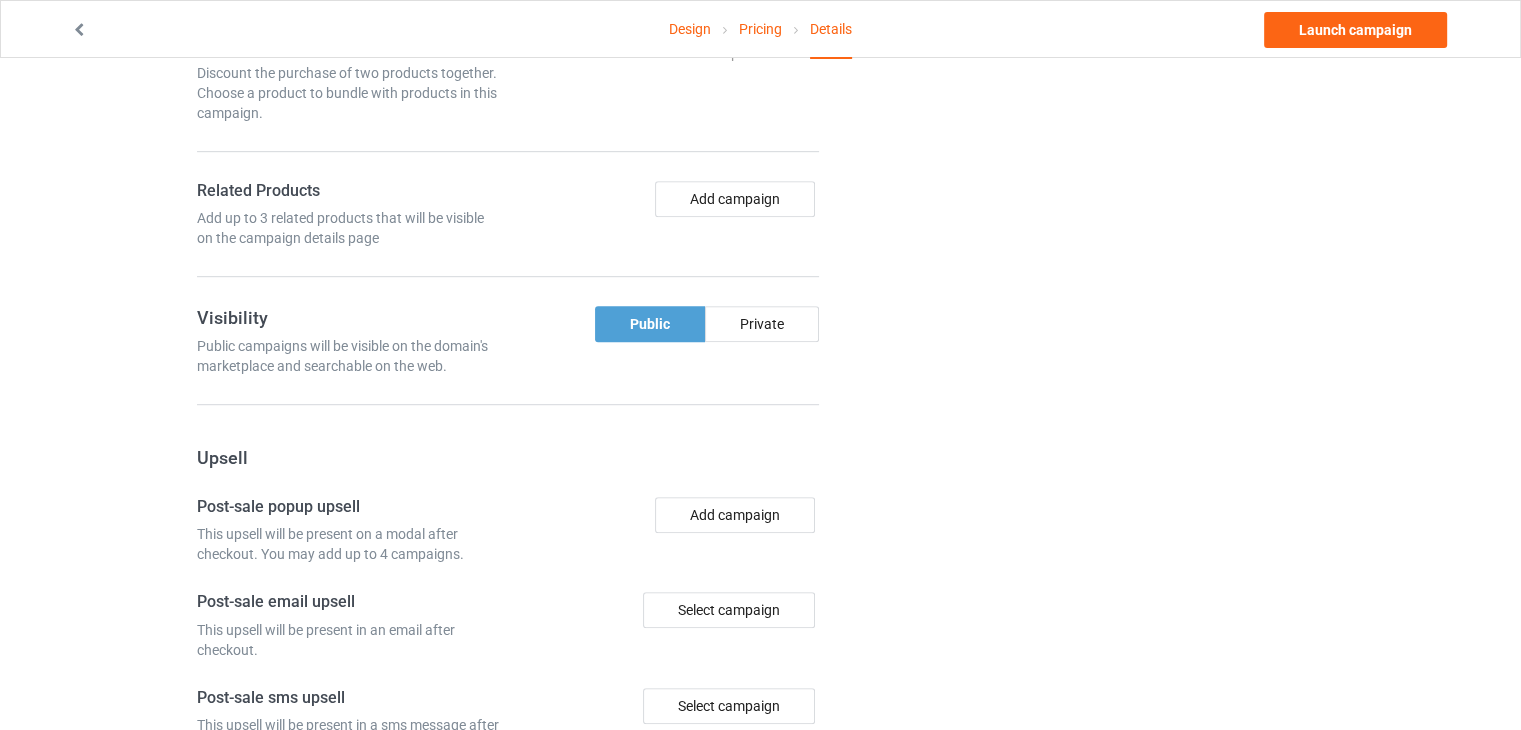 type on "back-trangnu" 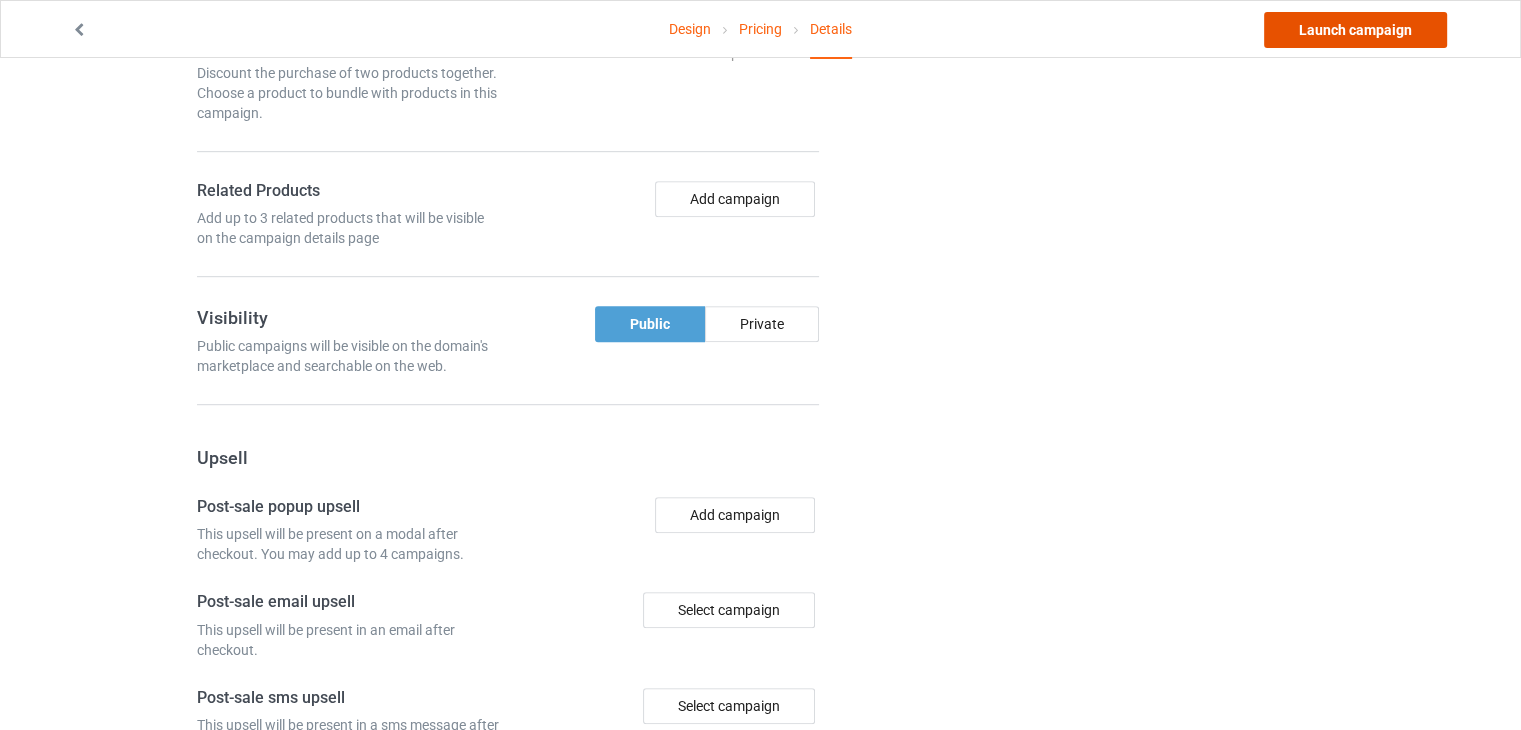 click on "Launch campaign" at bounding box center (1355, 30) 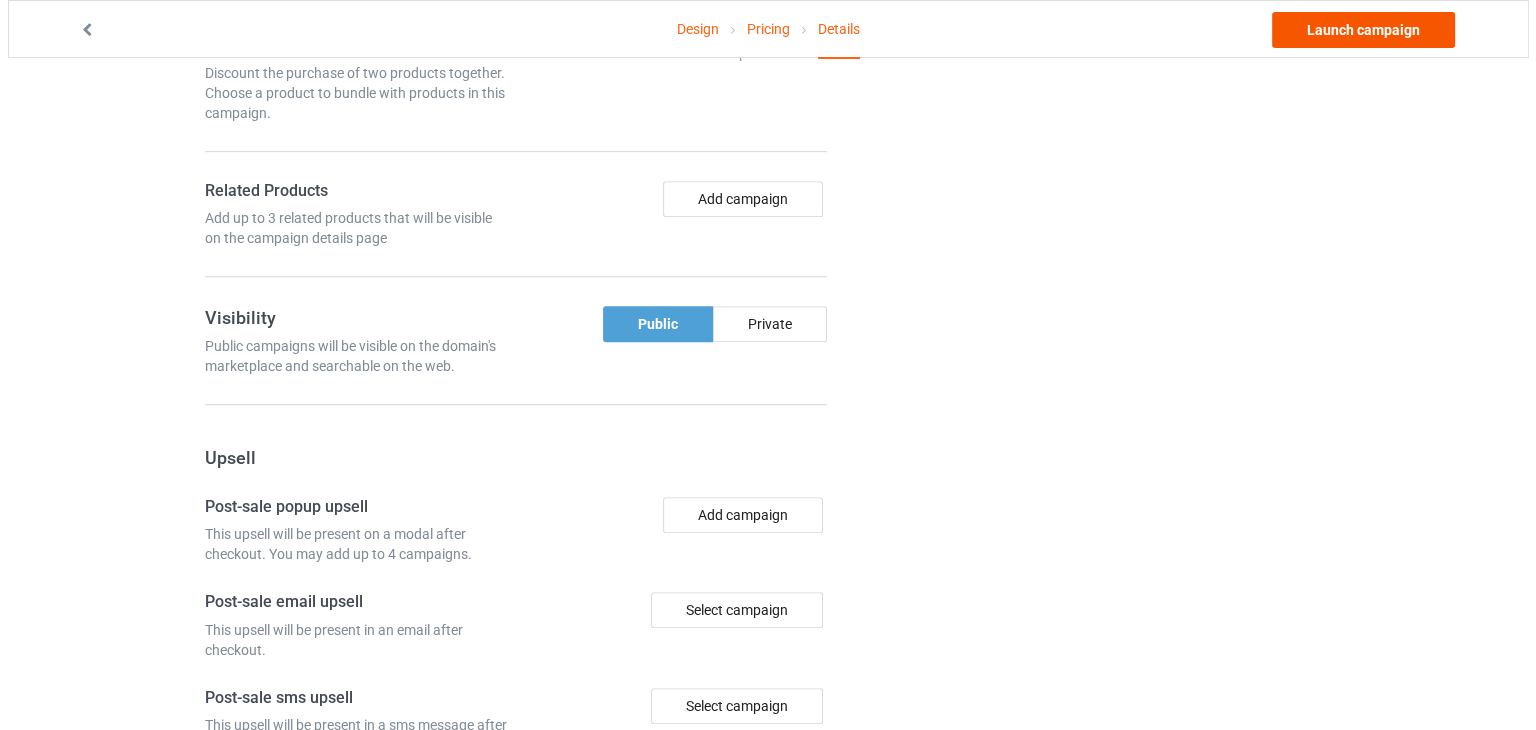 scroll, scrollTop: 0, scrollLeft: 0, axis: both 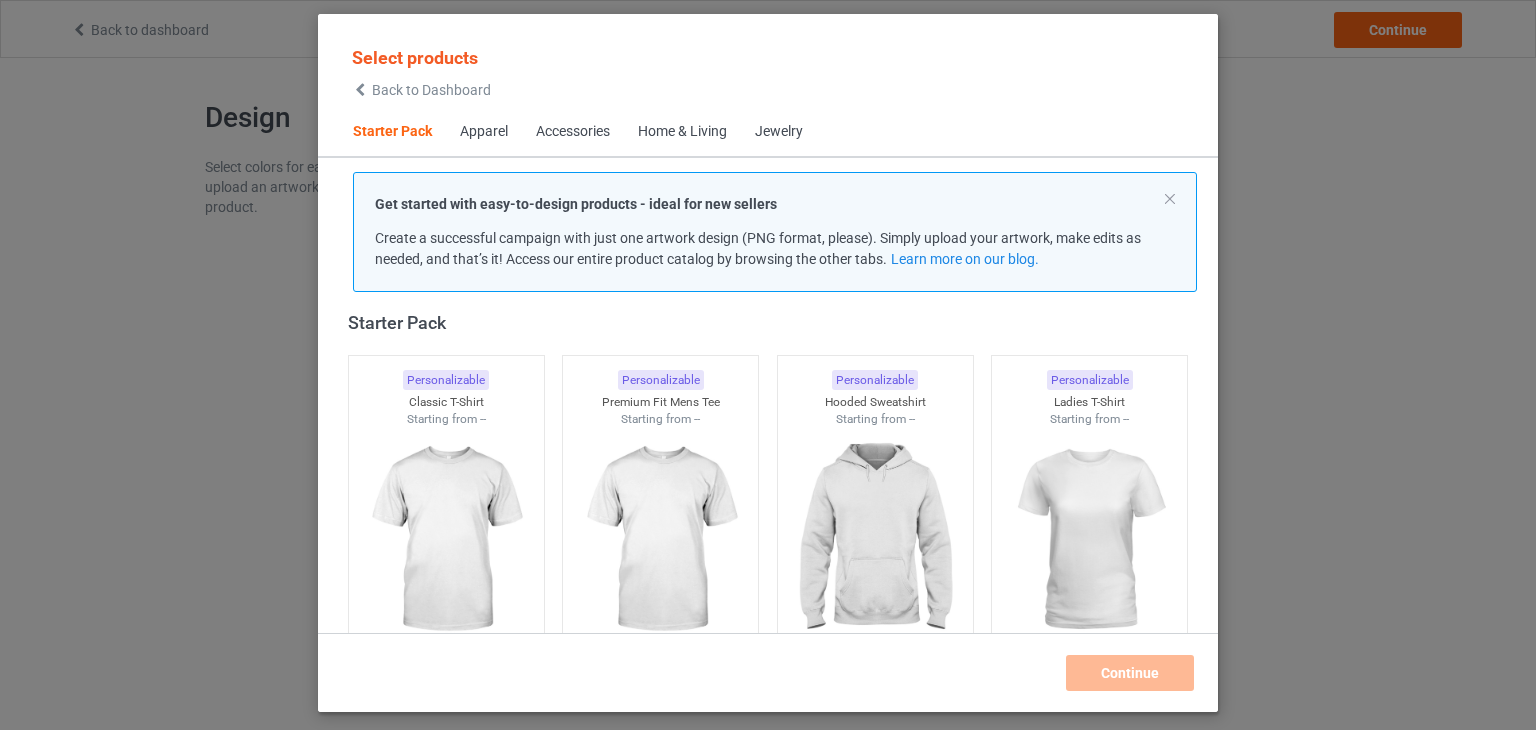 click on "Back to Dashboard" at bounding box center (431, 90) 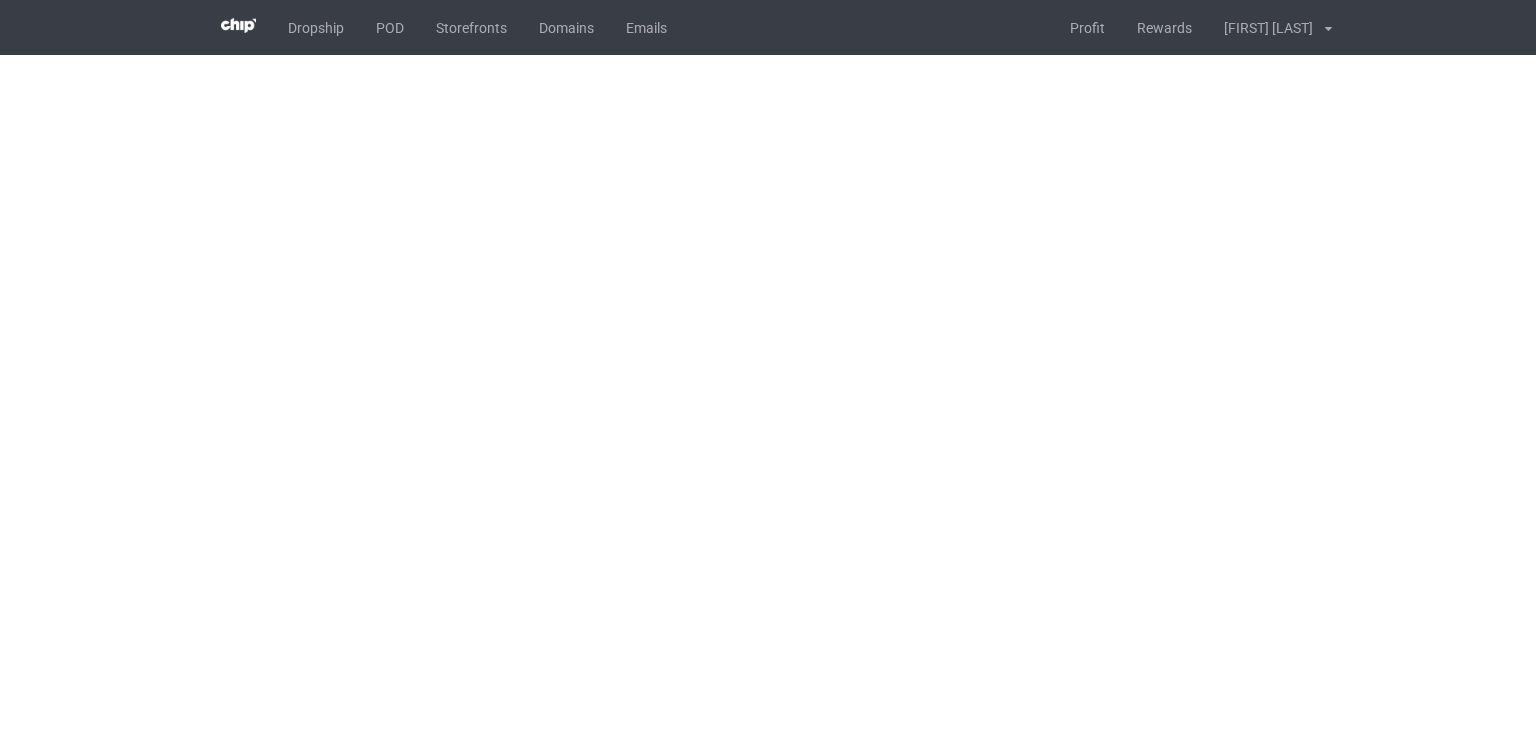 scroll, scrollTop: 0, scrollLeft: 0, axis: both 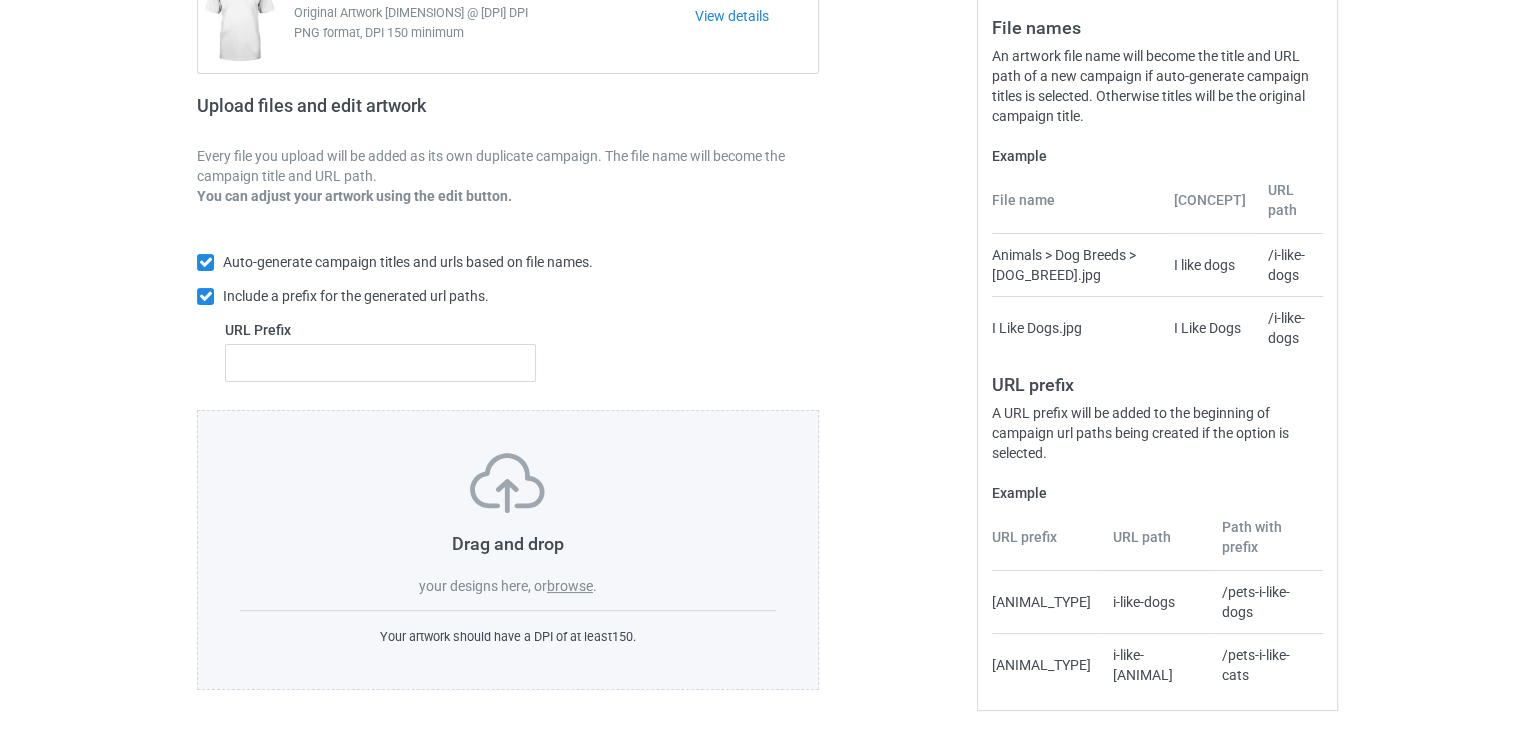 click on "browse" at bounding box center (570, 586) 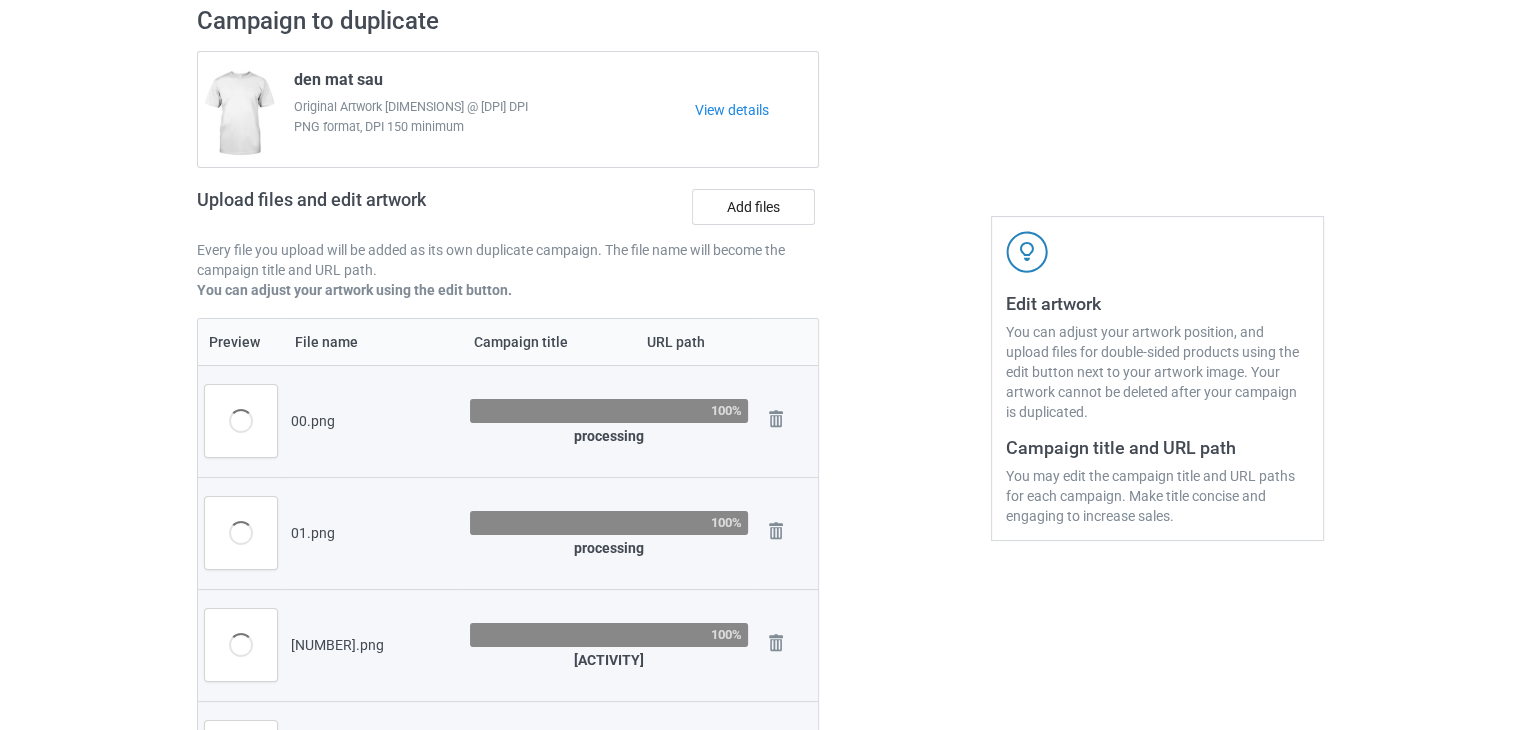 scroll, scrollTop: 142, scrollLeft: 0, axis: vertical 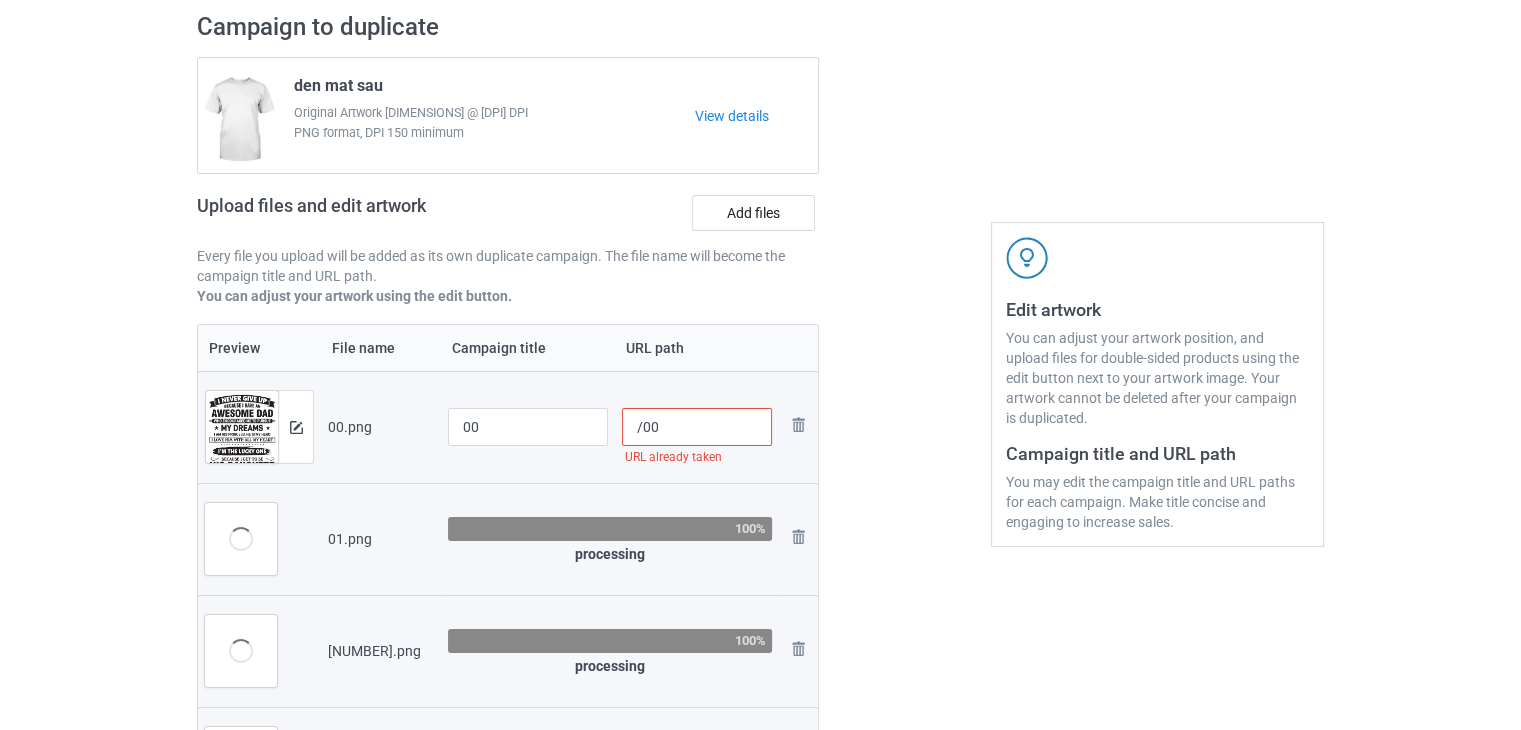 click on "/00" at bounding box center [697, 427] 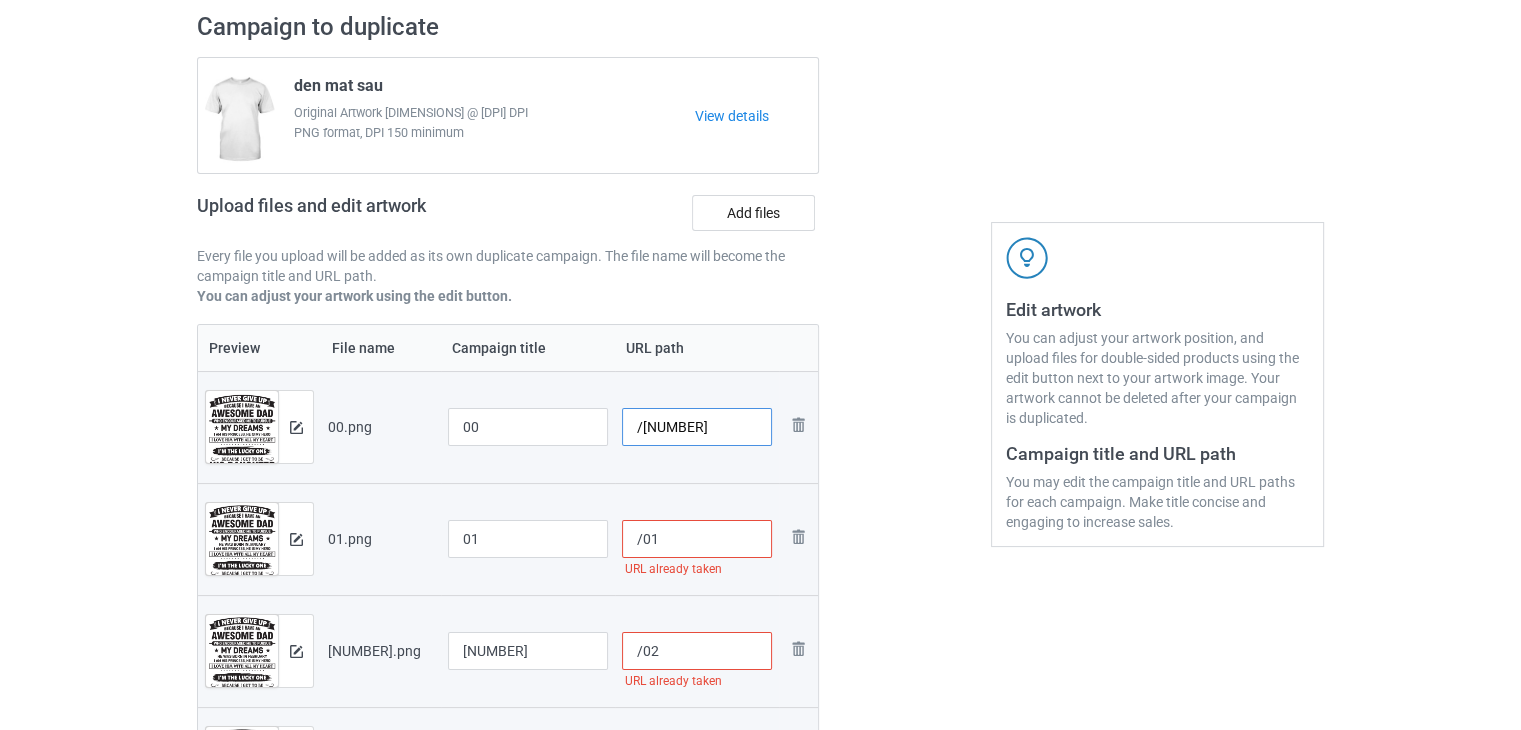drag, startPoint x: 657, startPoint y: 430, endPoint x: 742, endPoint y: 432, distance: 85.02353 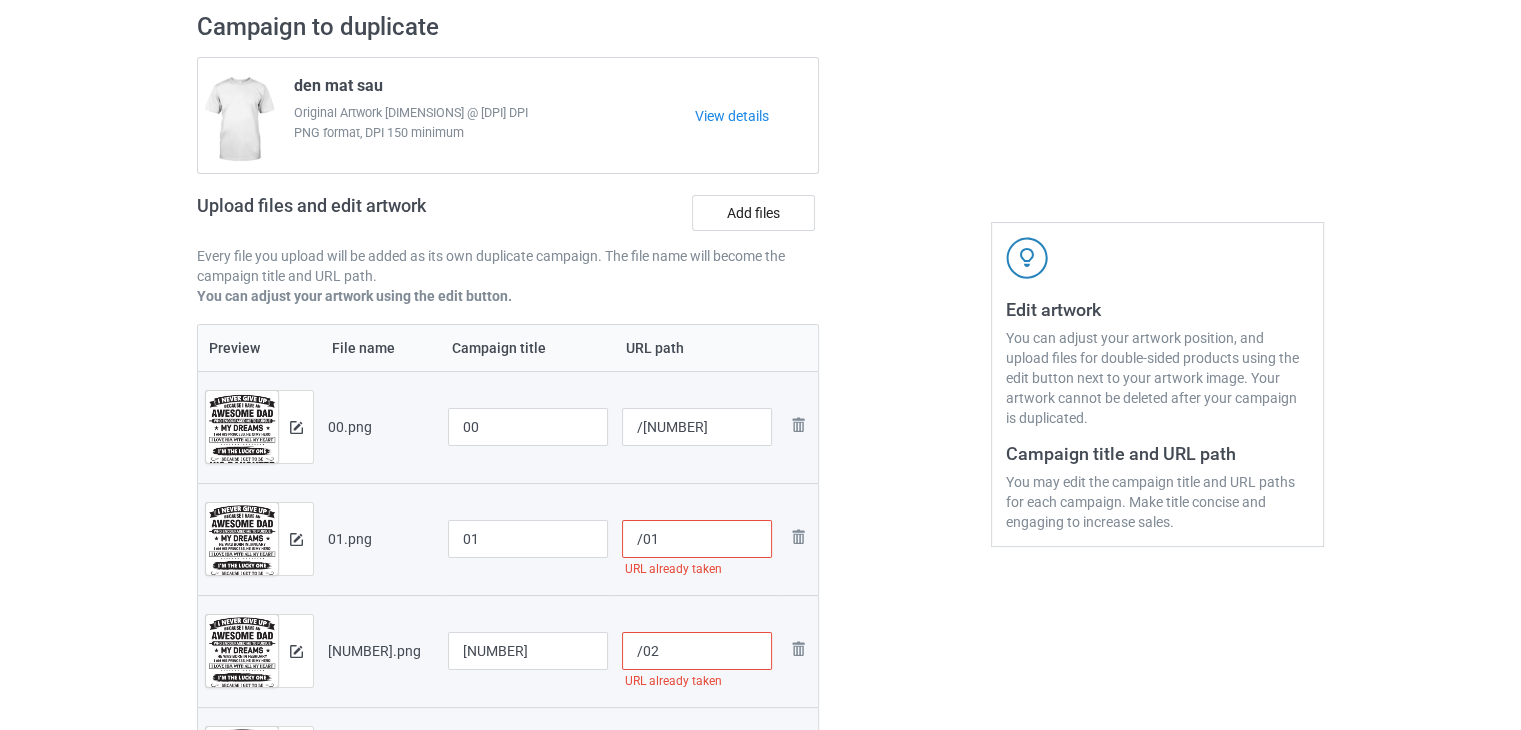click on "/01" at bounding box center (697, 539) 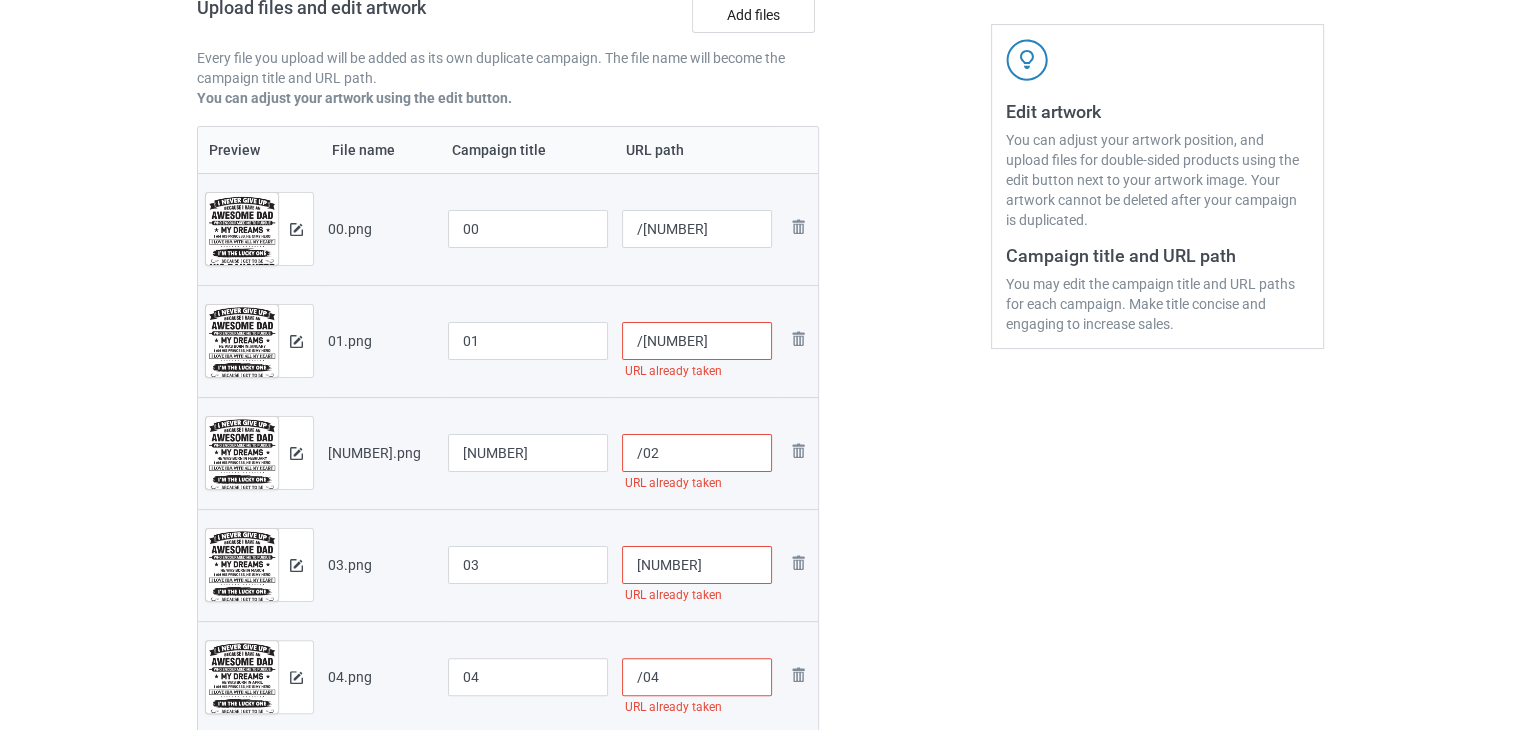 scroll, scrollTop: 342, scrollLeft: 0, axis: vertical 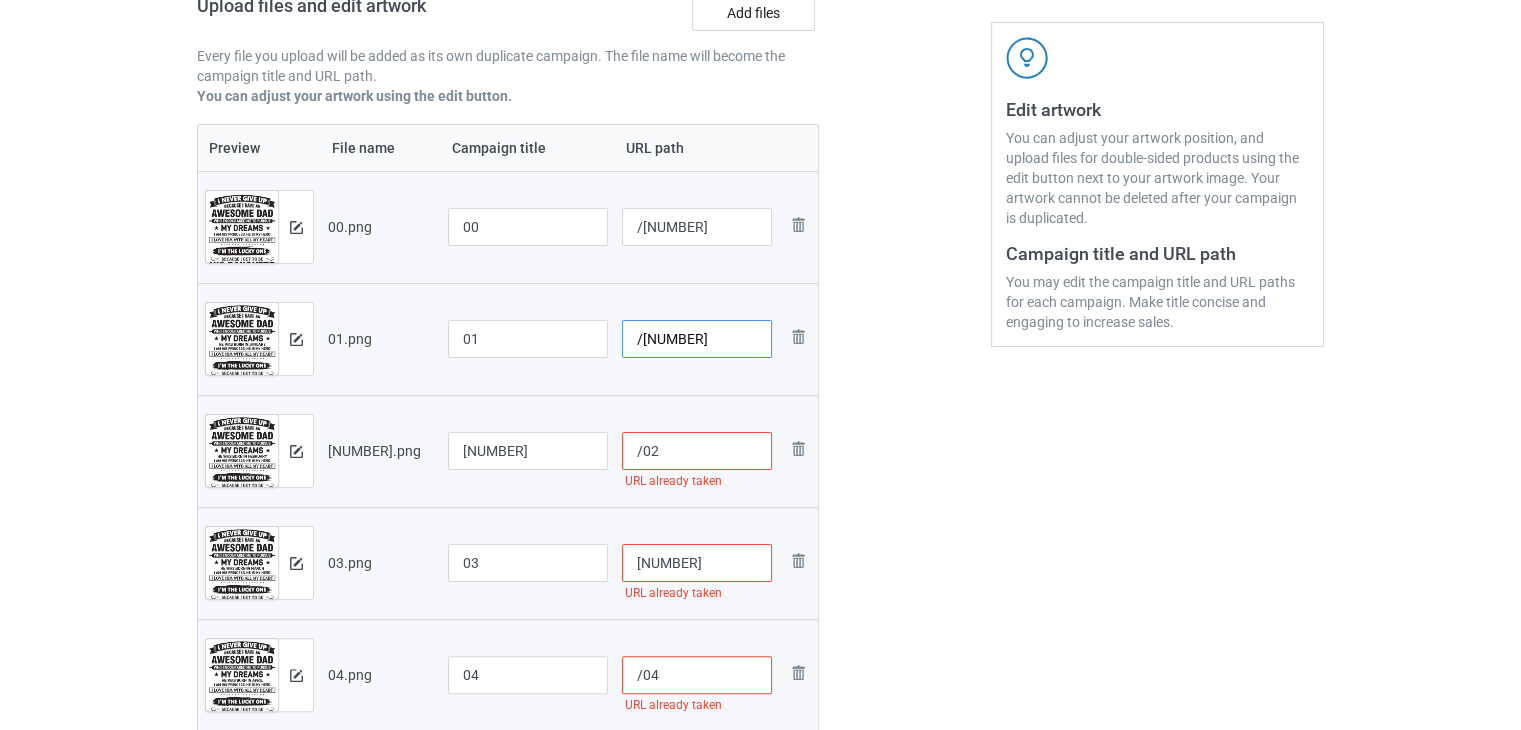 type on "/[NUMBER]" 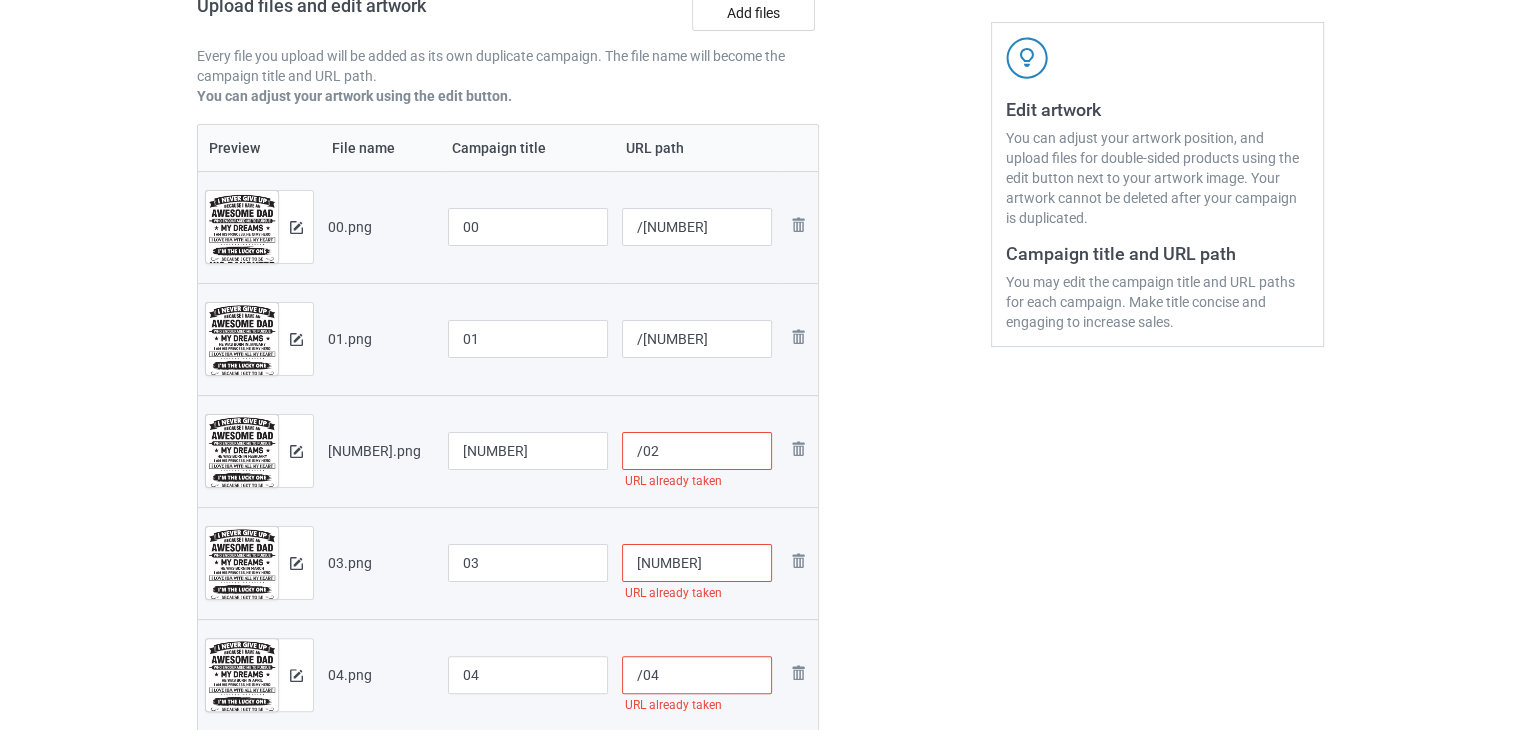 click on "/02" at bounding box center (697, 451) 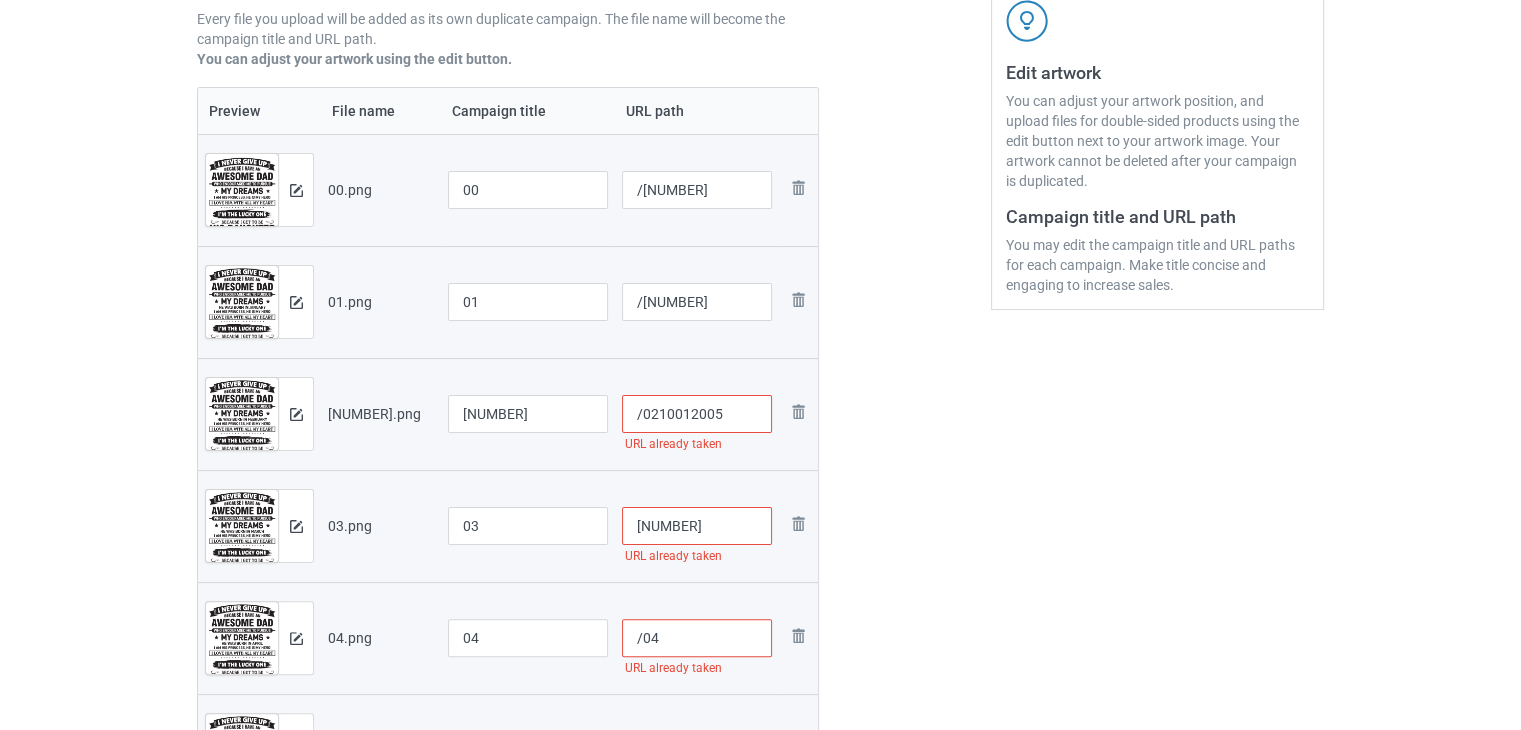 scroll, scrollTop: 442, scrollLeft: 0, axis: vertical 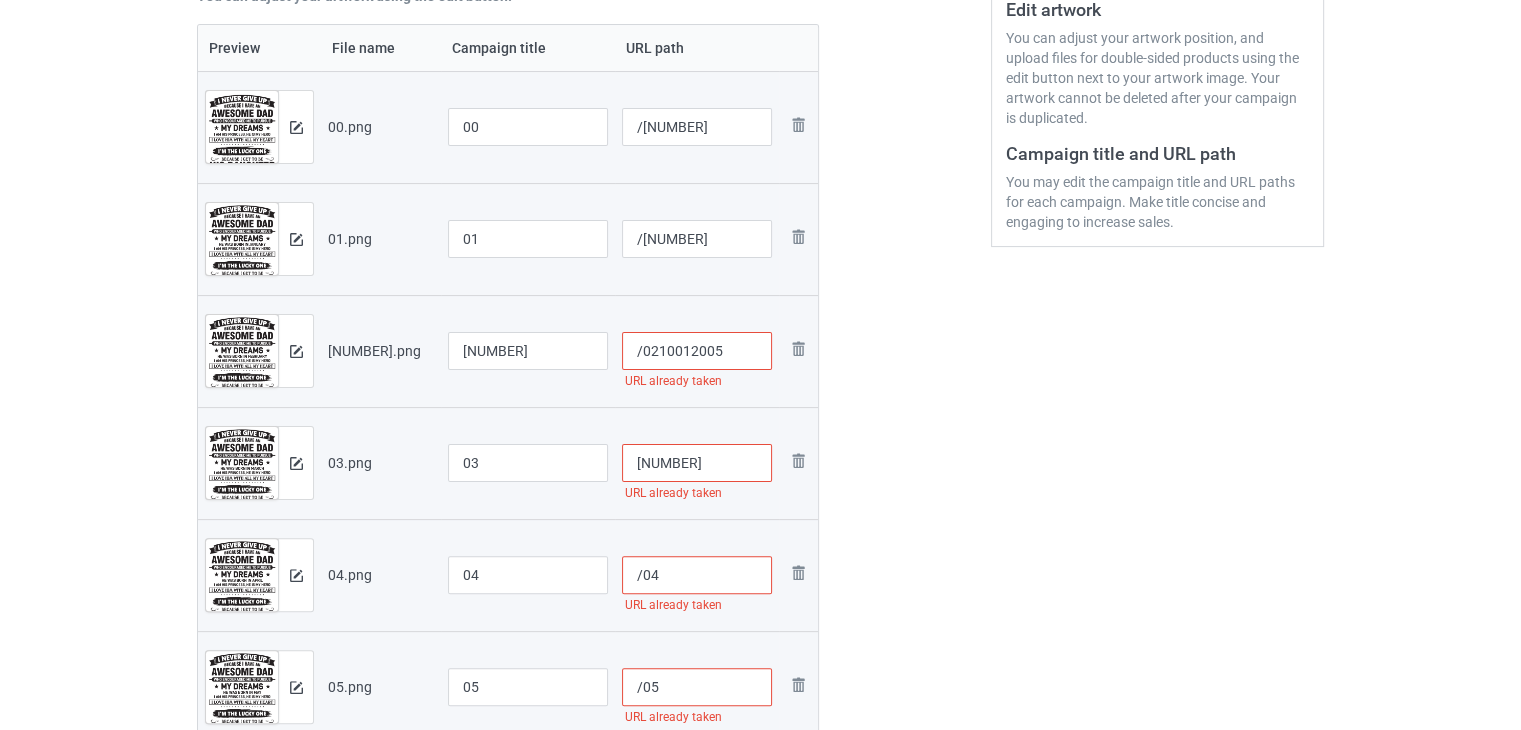 type on "/0210012005" 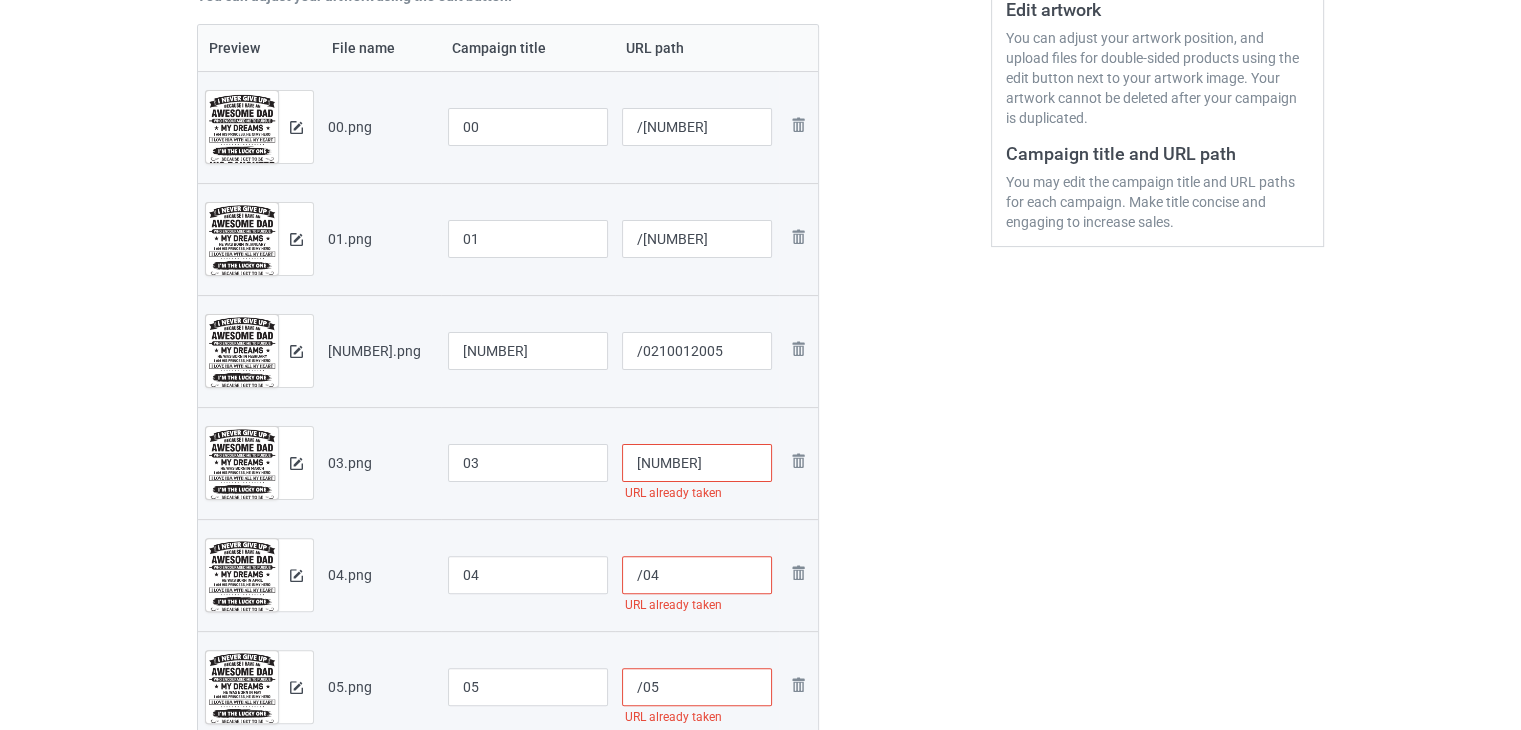 paste on "10012005" 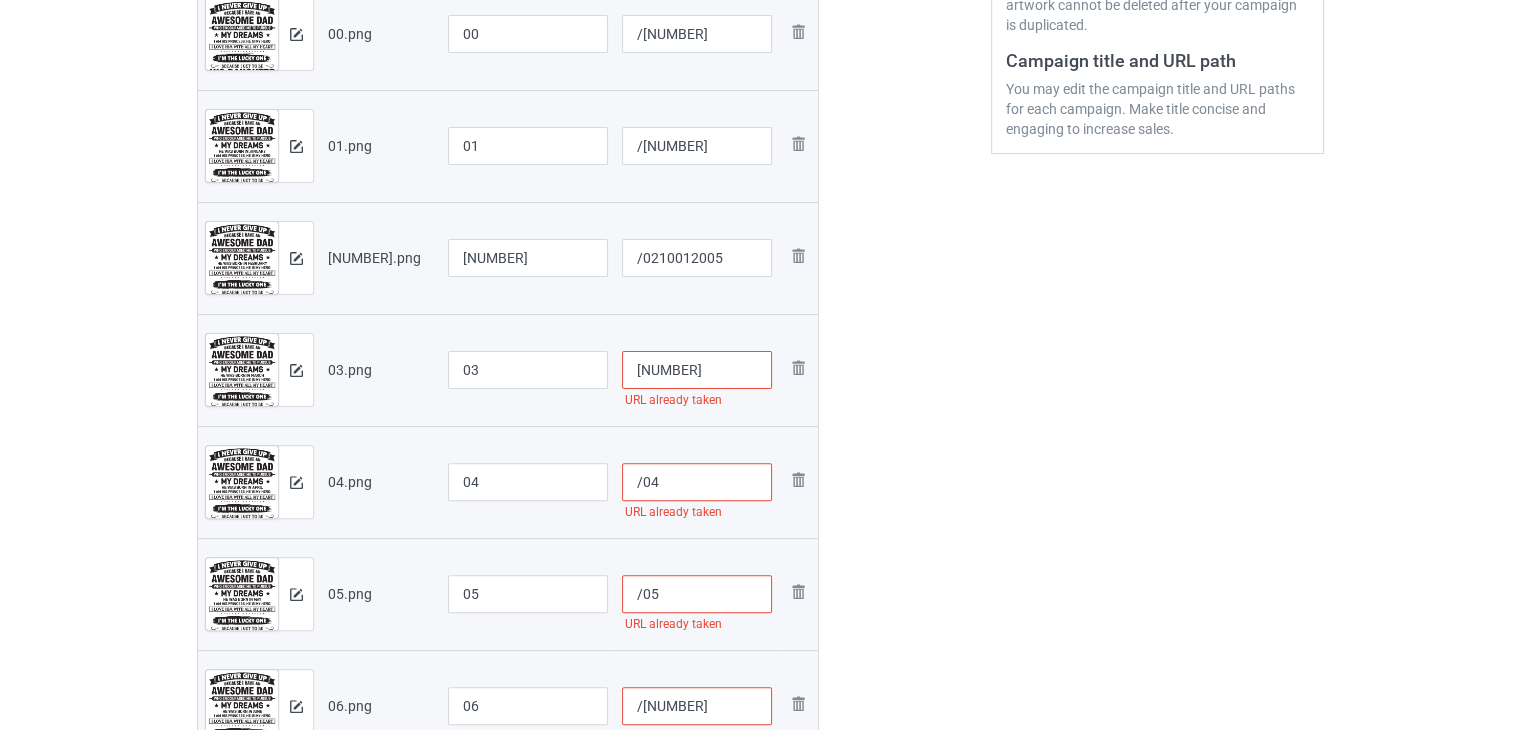 scroll, scrollTop: 542, scrollLeft: 0, axis: vertical 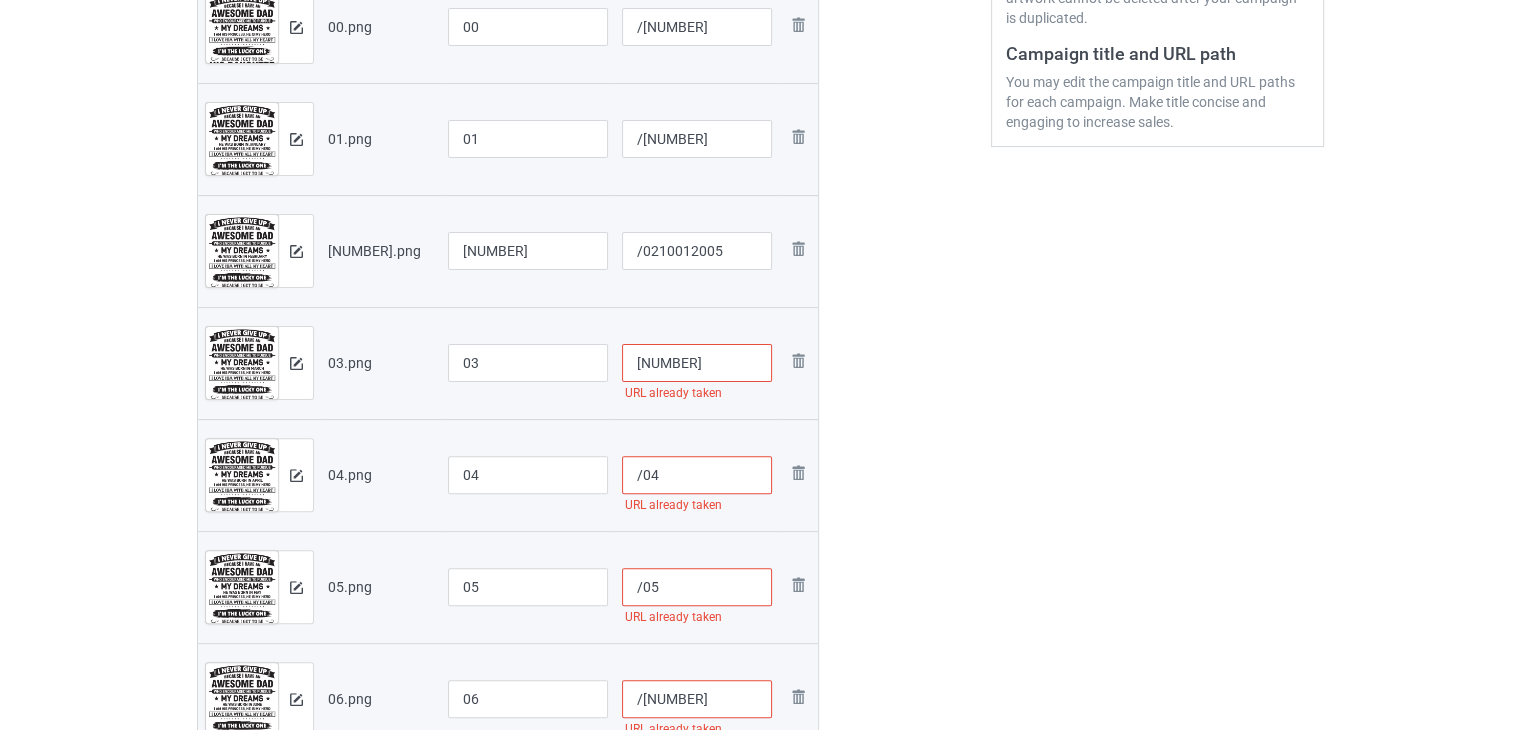 type on "/0310012005" 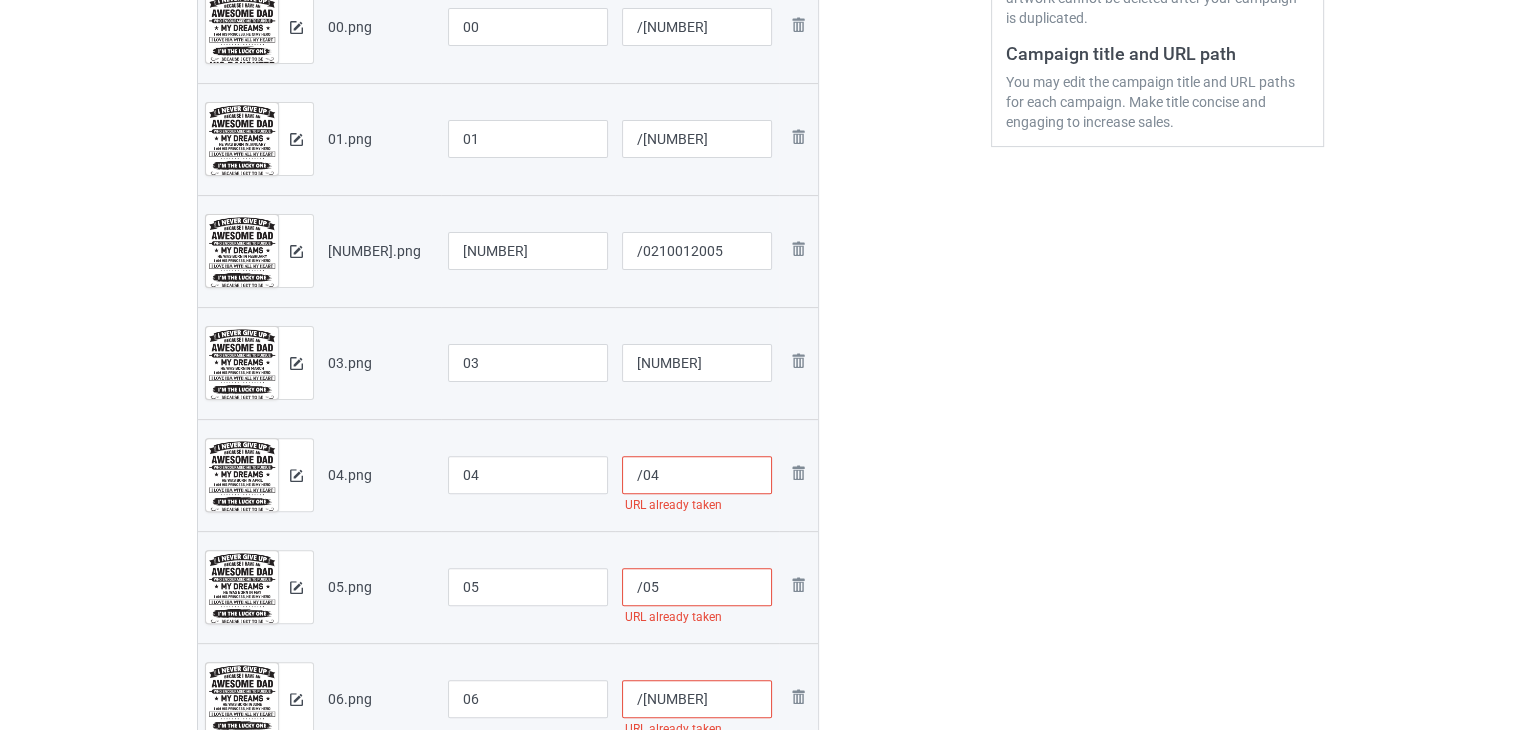 paste on "10012005" 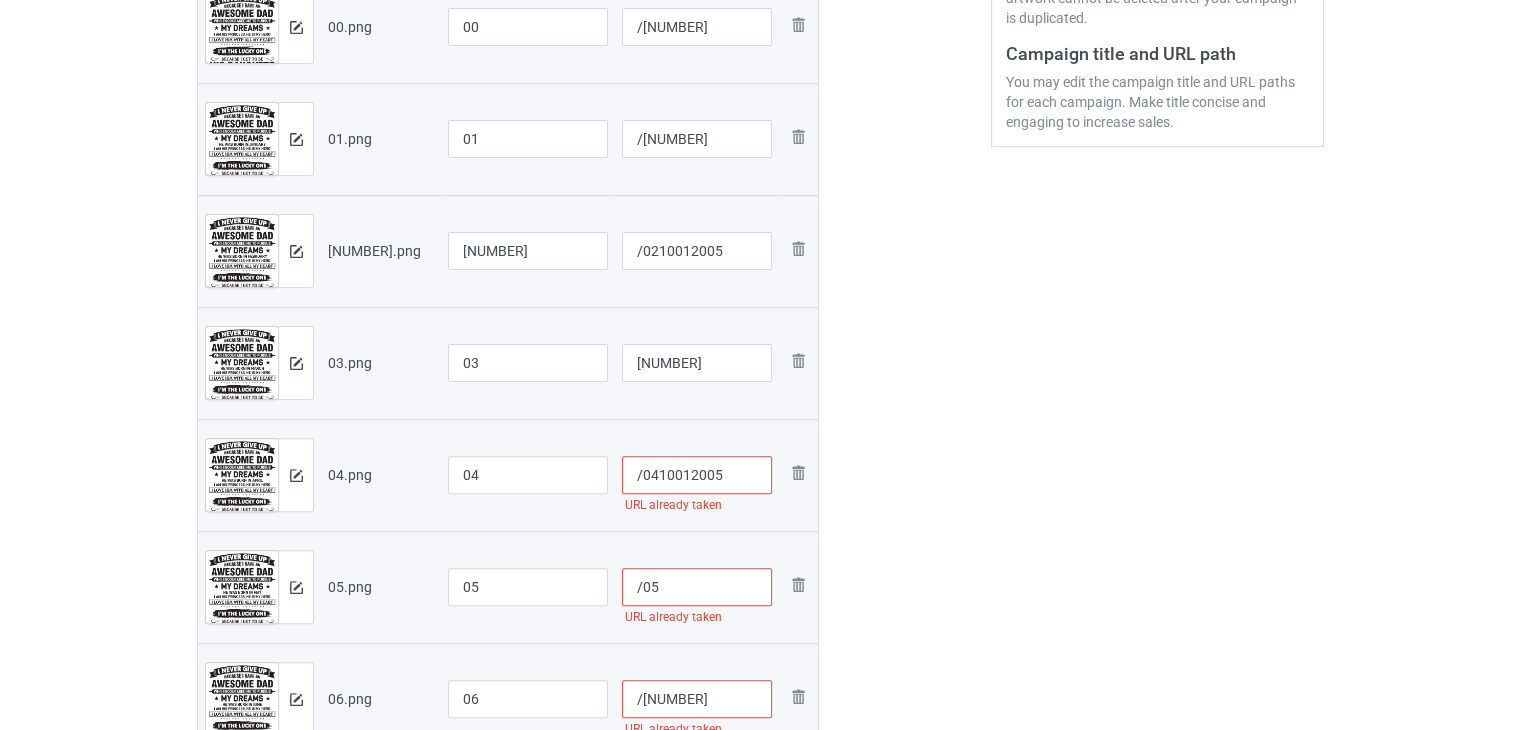 type on "/0410012005" 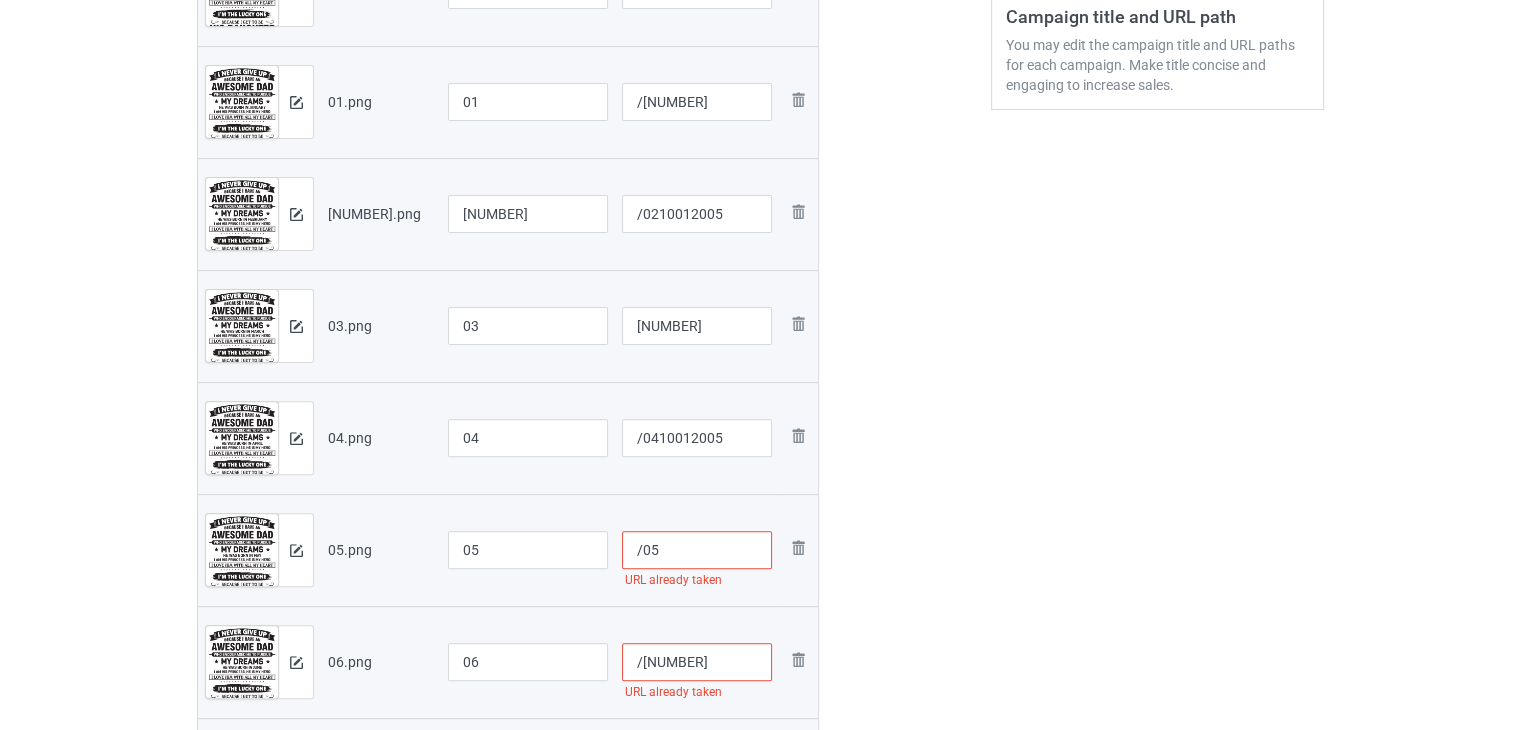 scroll, scrollTop: 642, scrollLeft: 0, axis: vertical 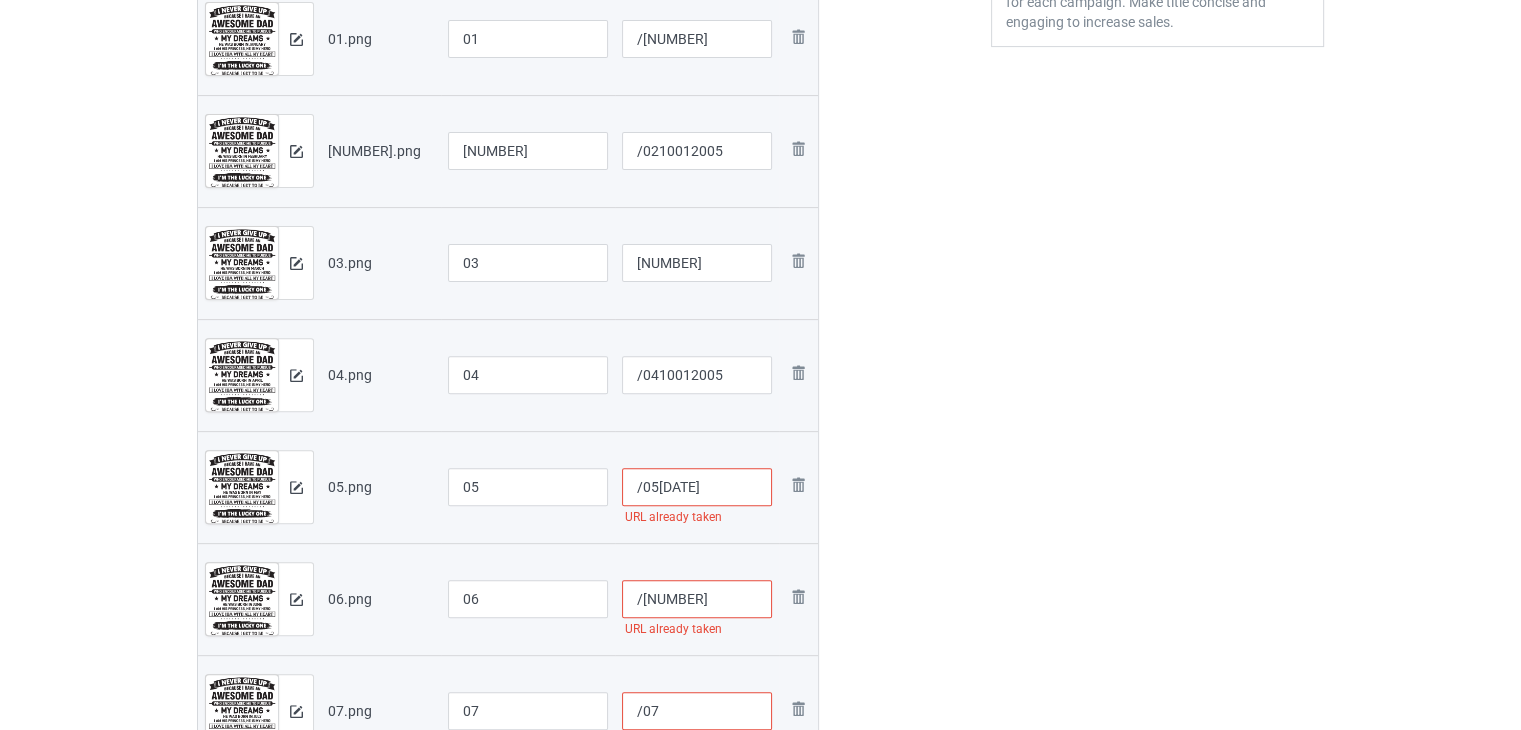 paste on "10012005" 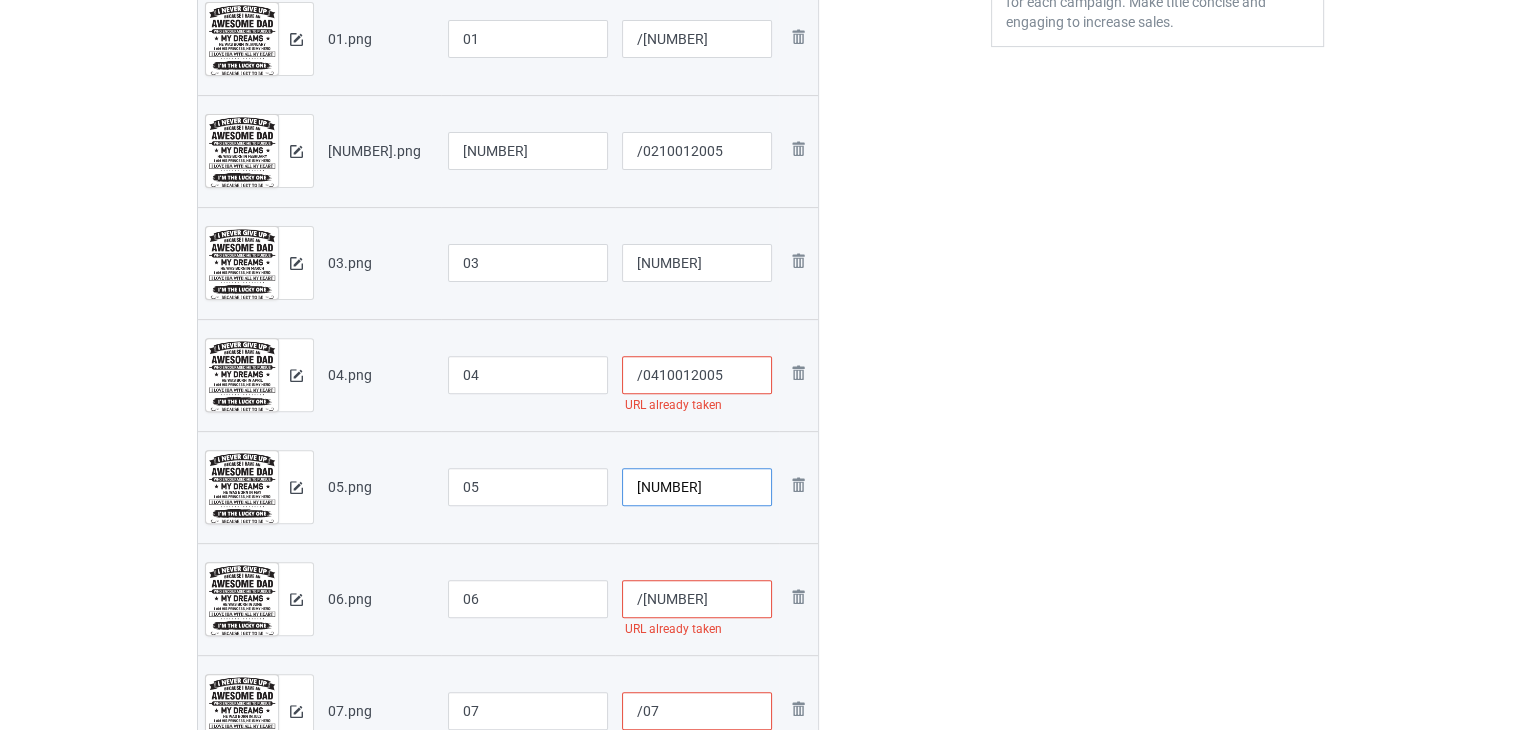scroll, scrollTop: 0, scrollLeft: 25, axis: horizontal 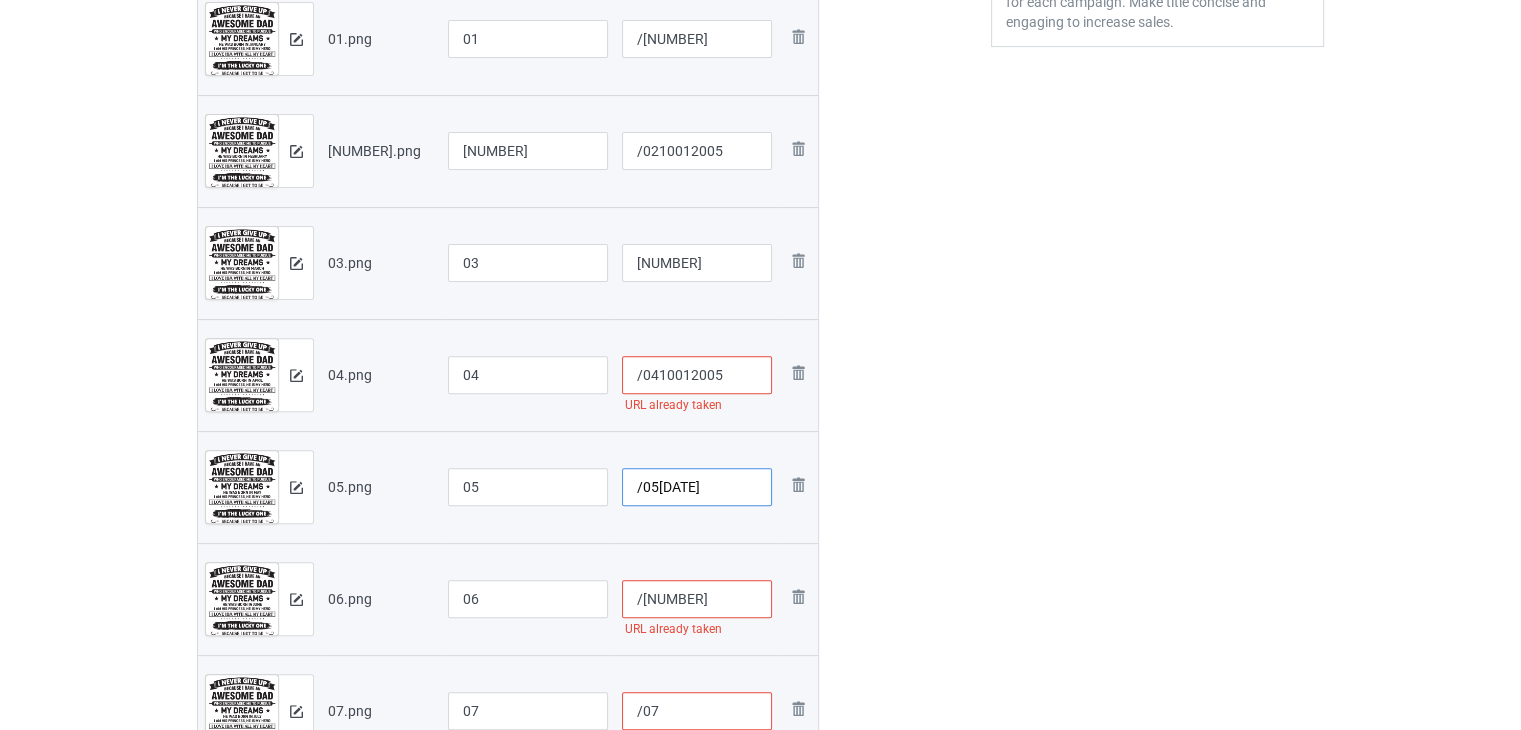 type on "/0510012005" 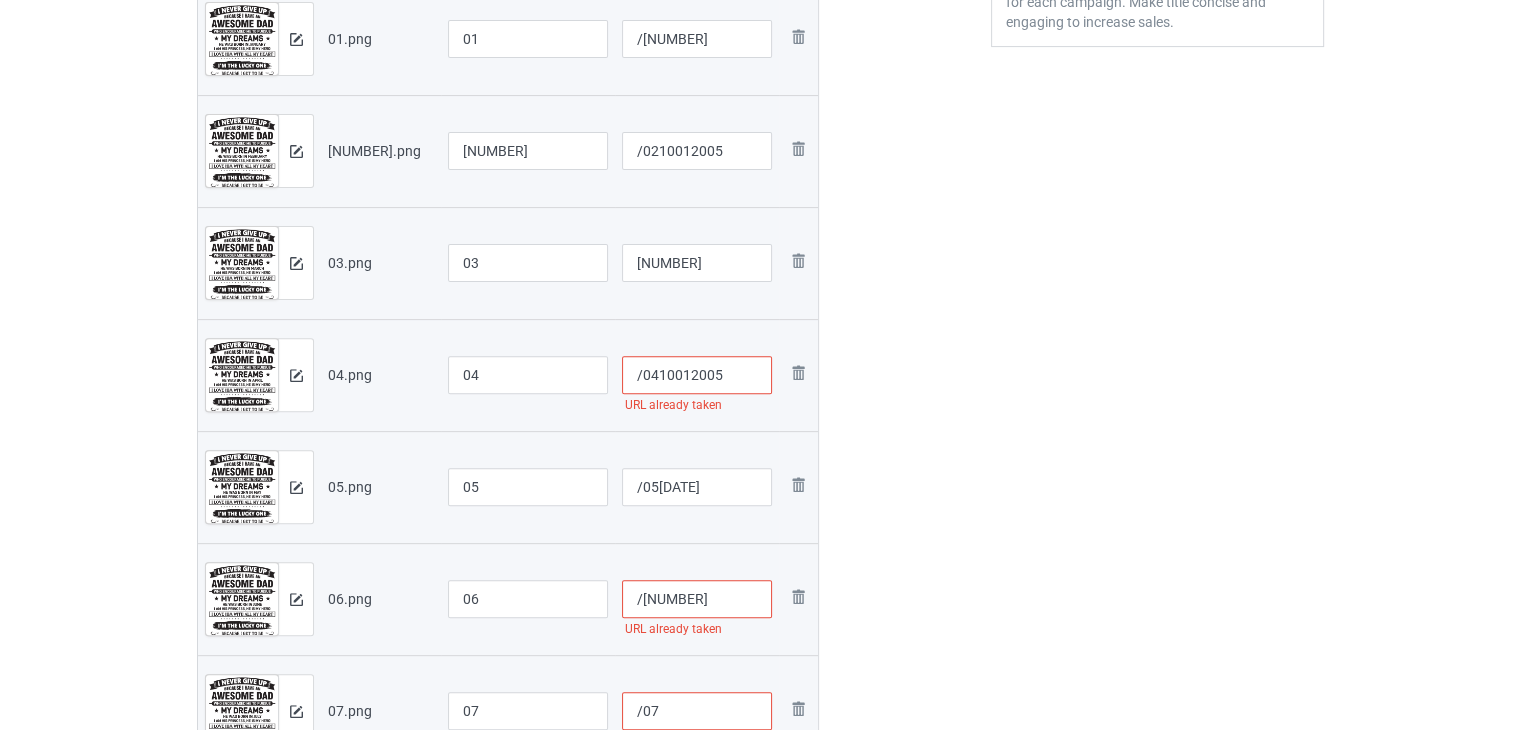 click on "/0410012005" at bounding box center (697, 375) 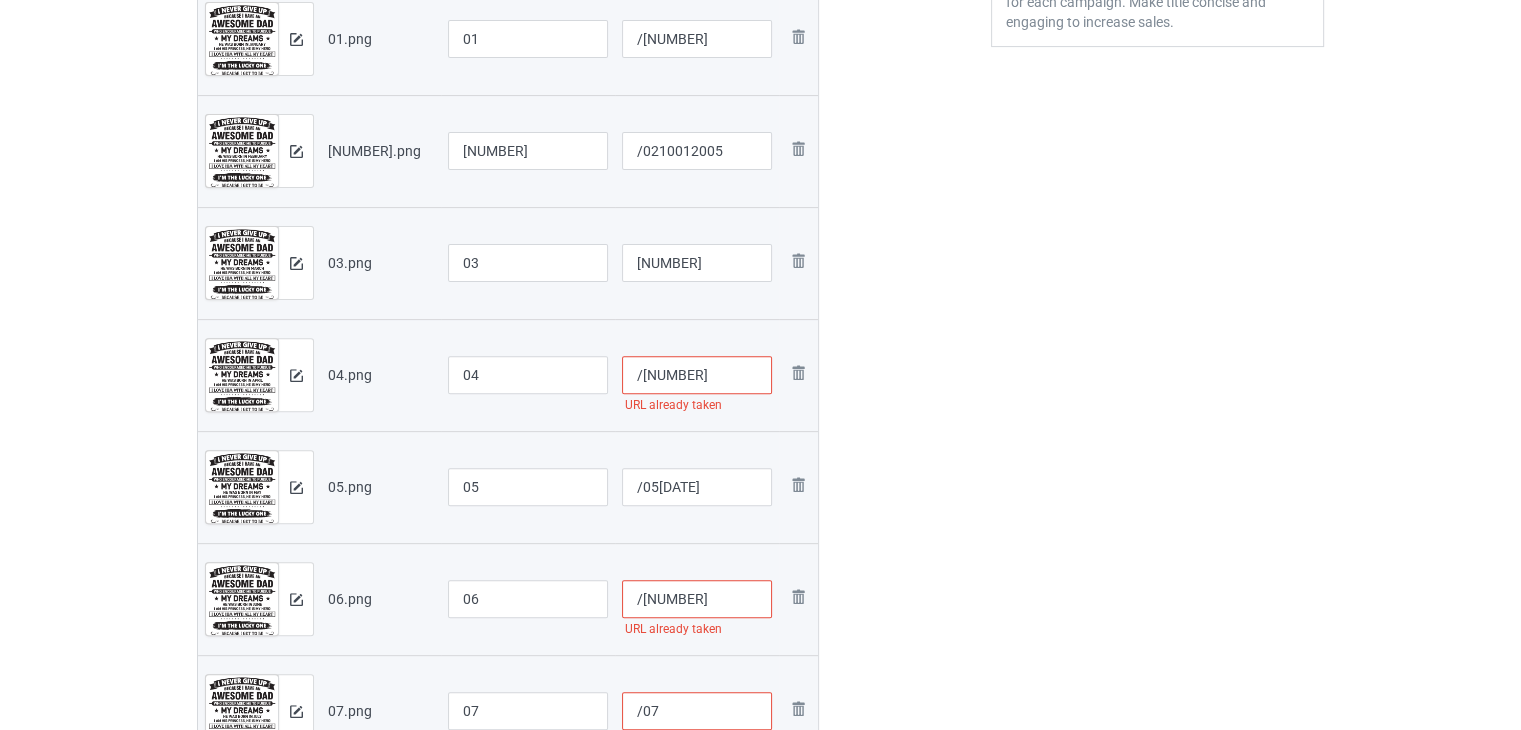 scroll, scrollTop: 0, scrollLeft: 25, axis: horizontal 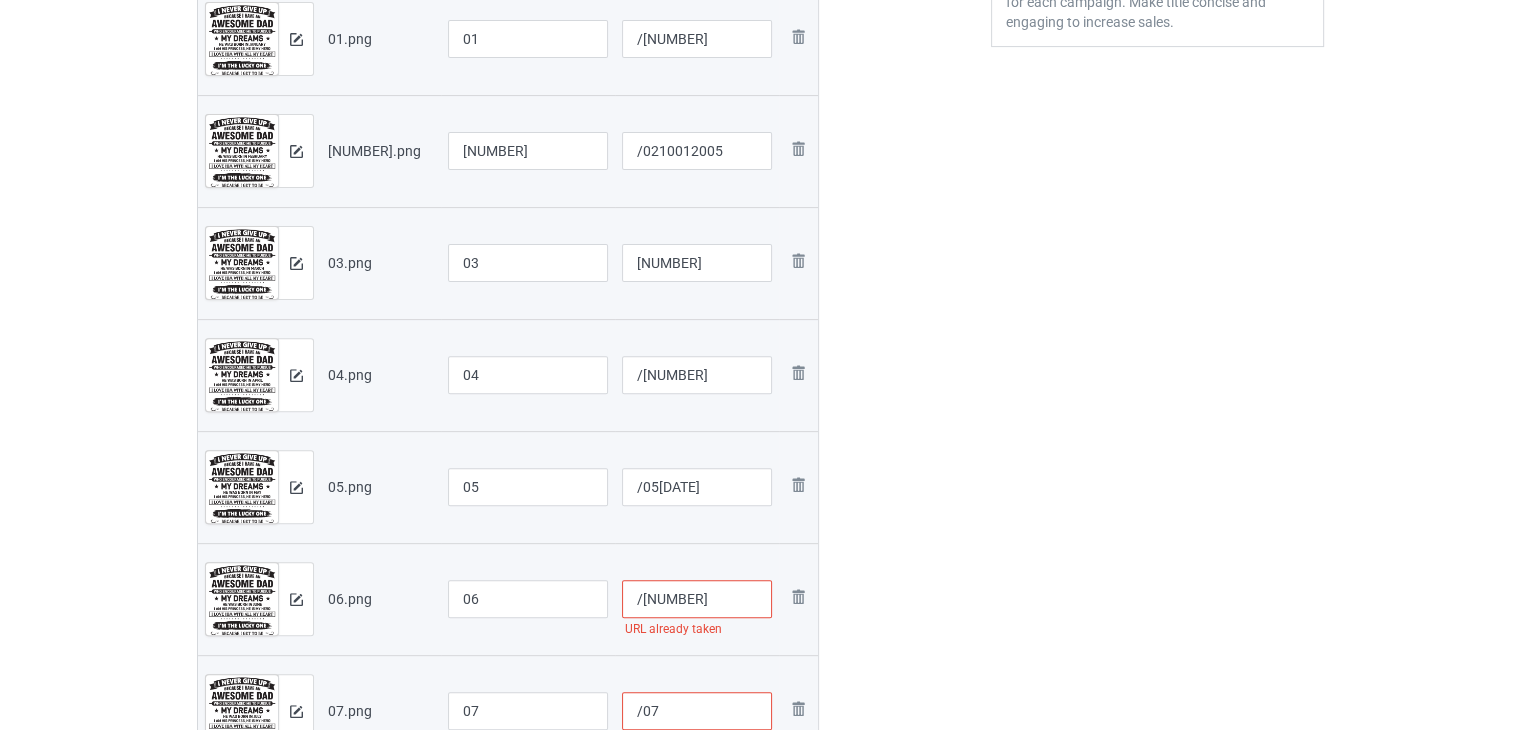paste on "10012005" 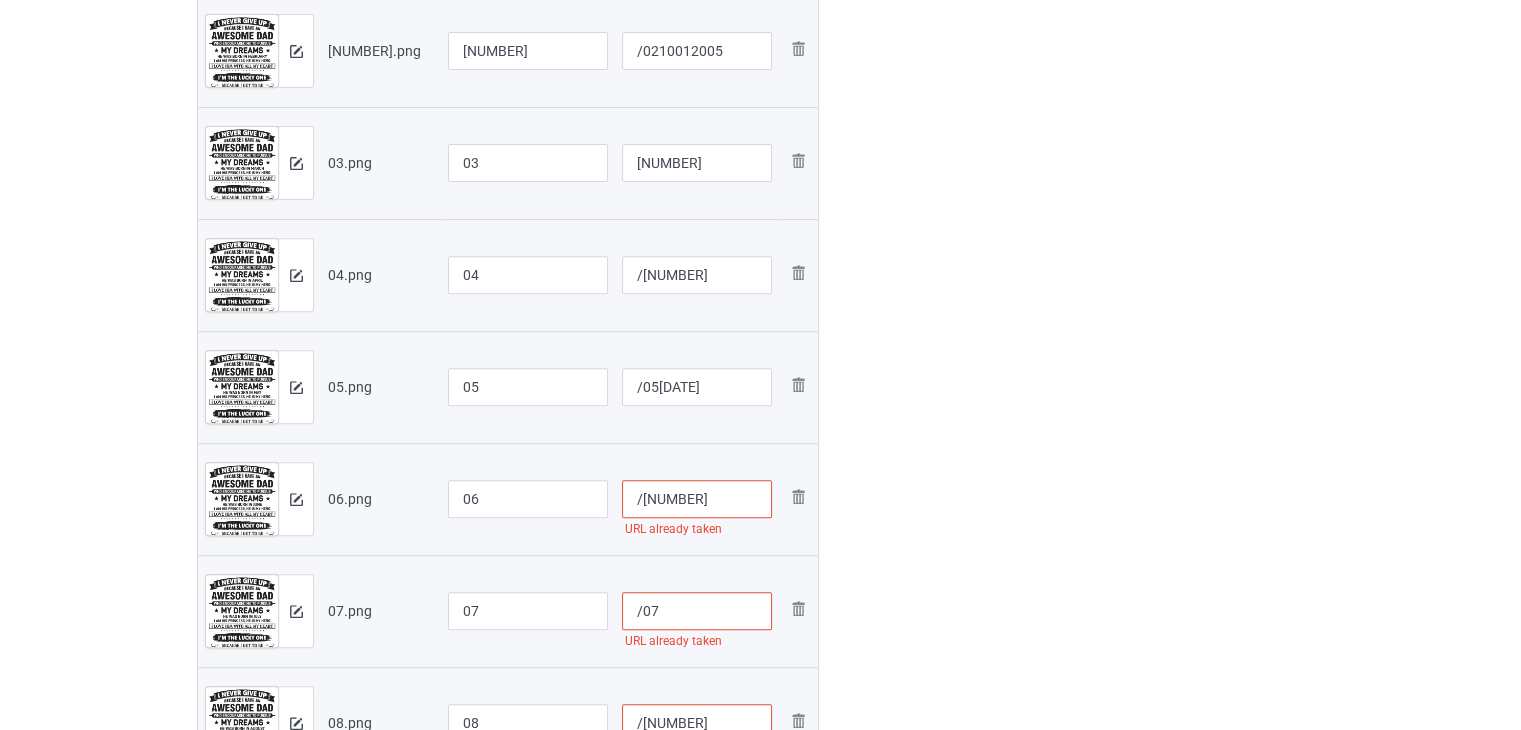 type on "/0610012005" 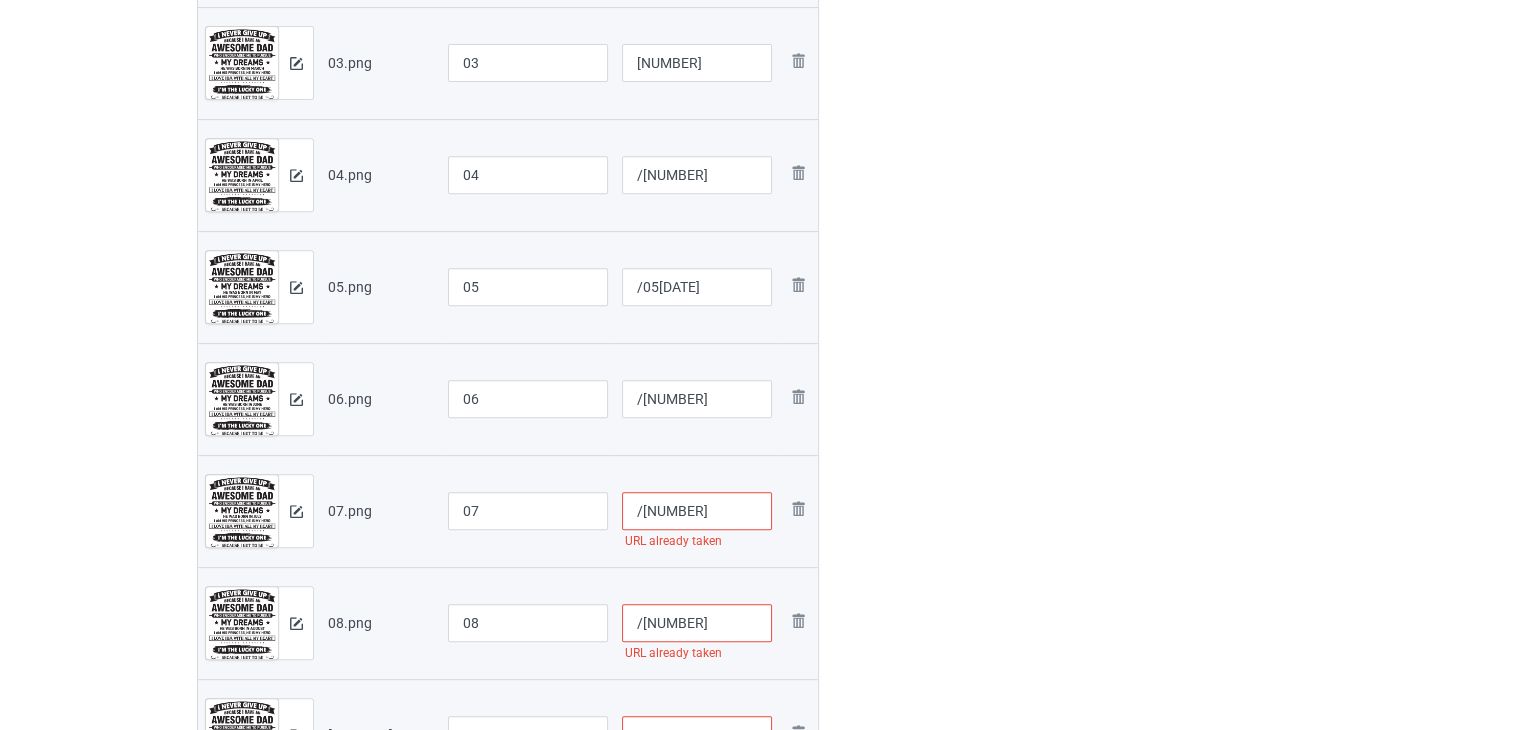 type on "/0710012005" 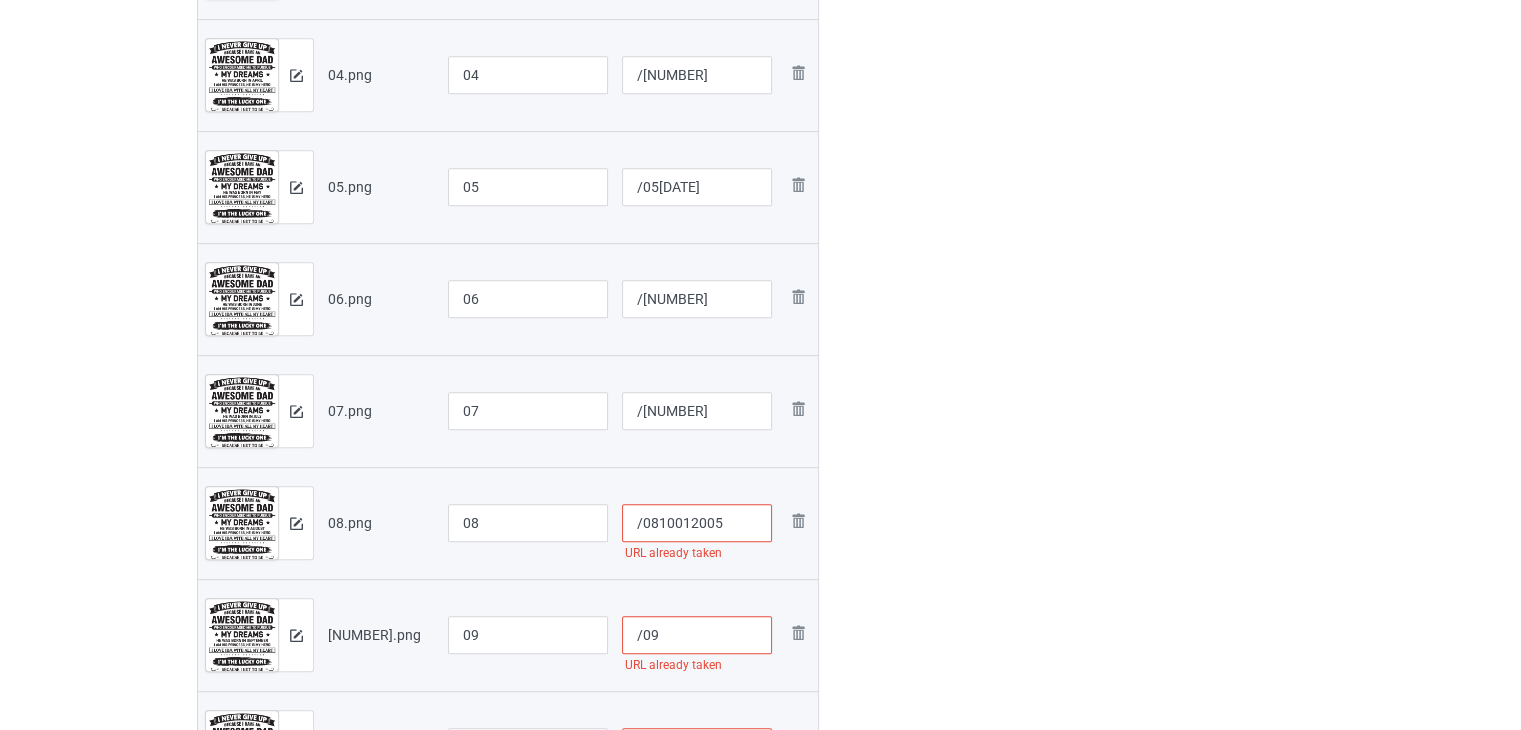 type on "/0810012005" 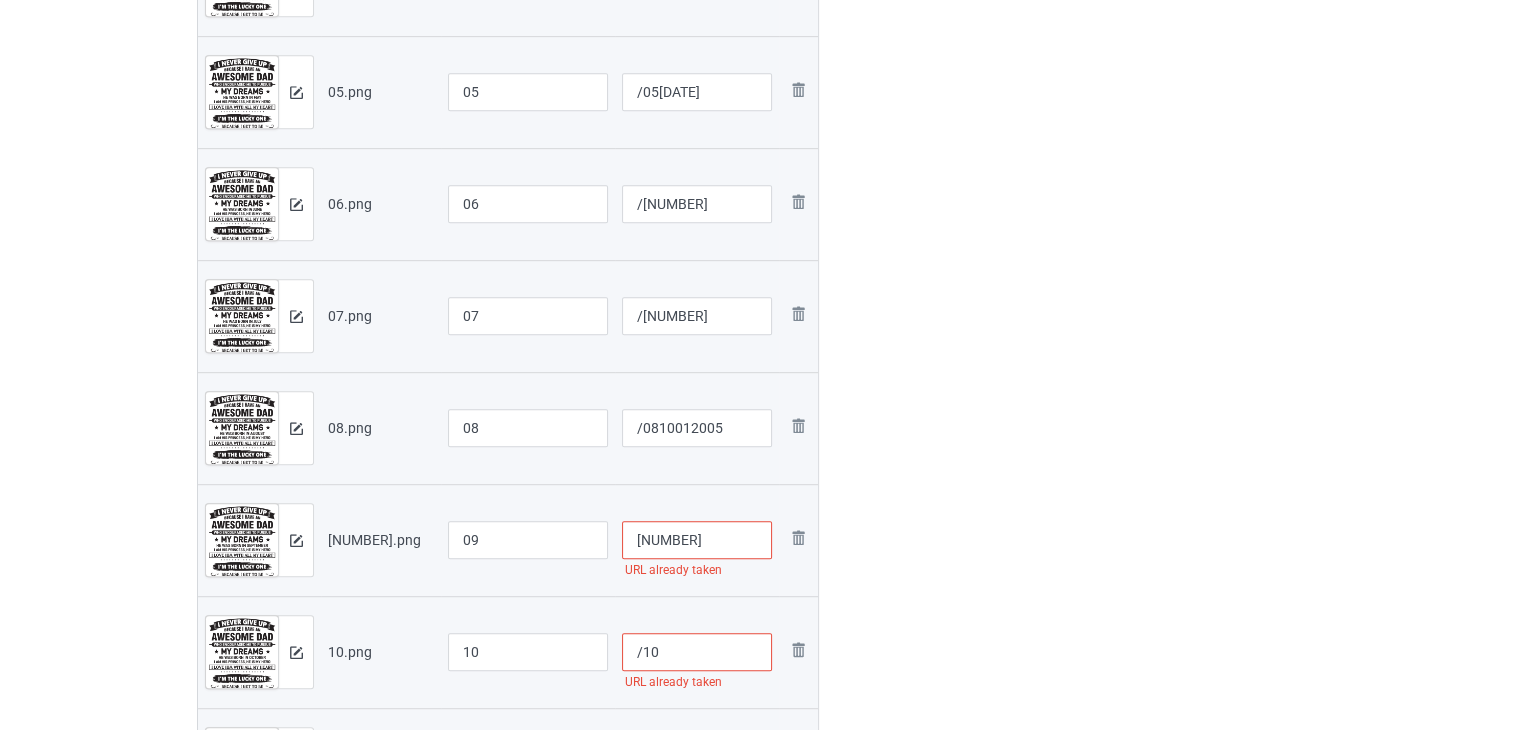 scroll, scrollTop: 1042, scrollLeft: 0, axis: vertical 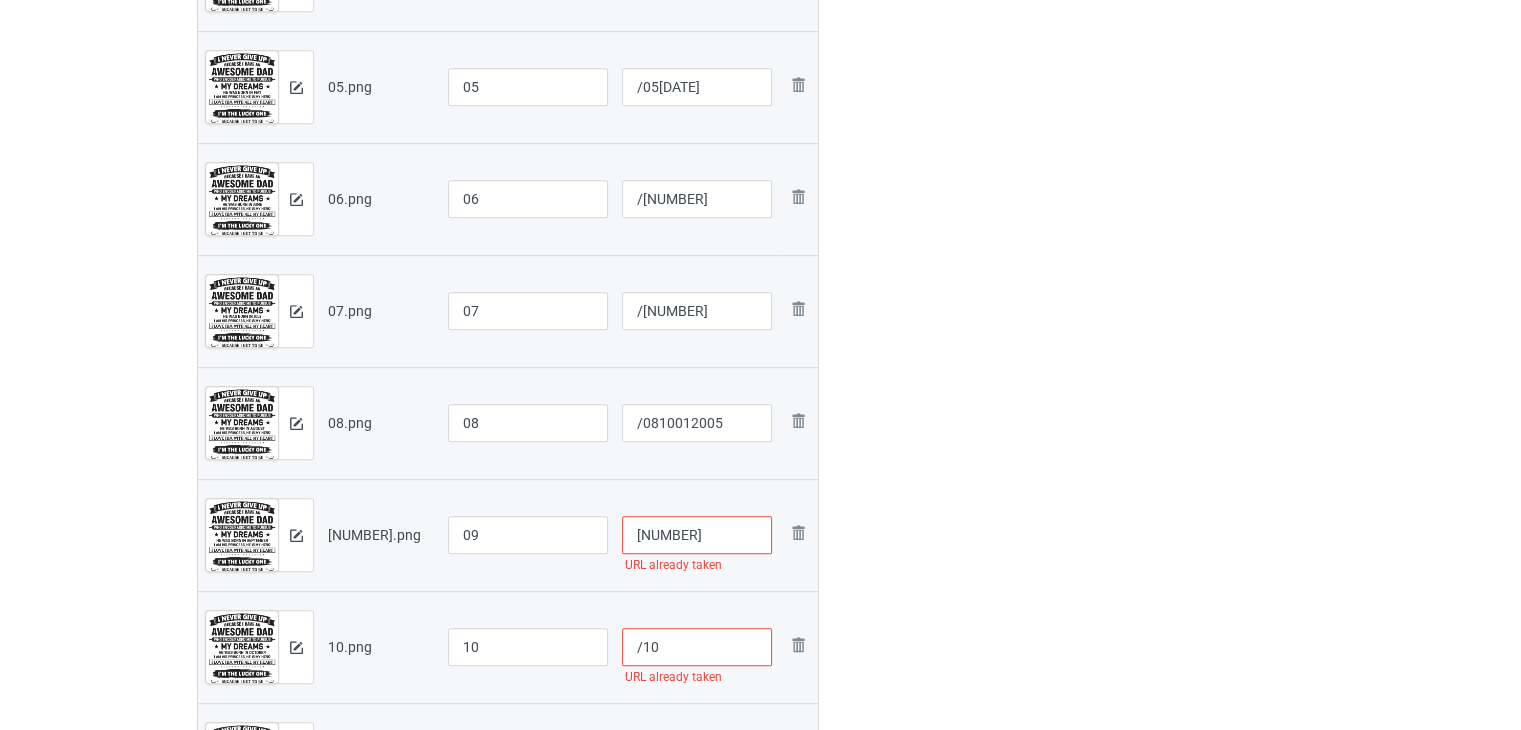 type on "/0910012005" 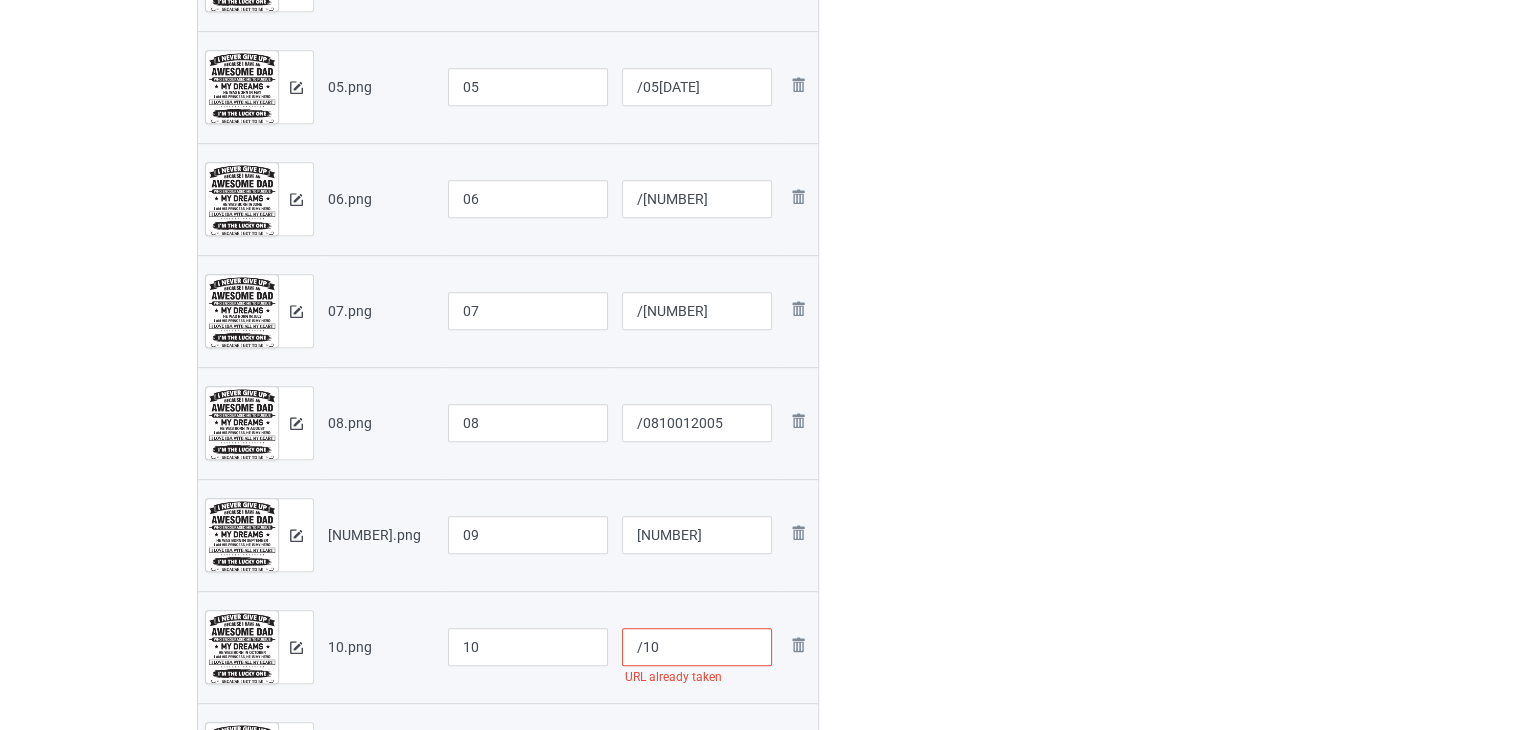 click on "/10" at bounding box center [697, 647] 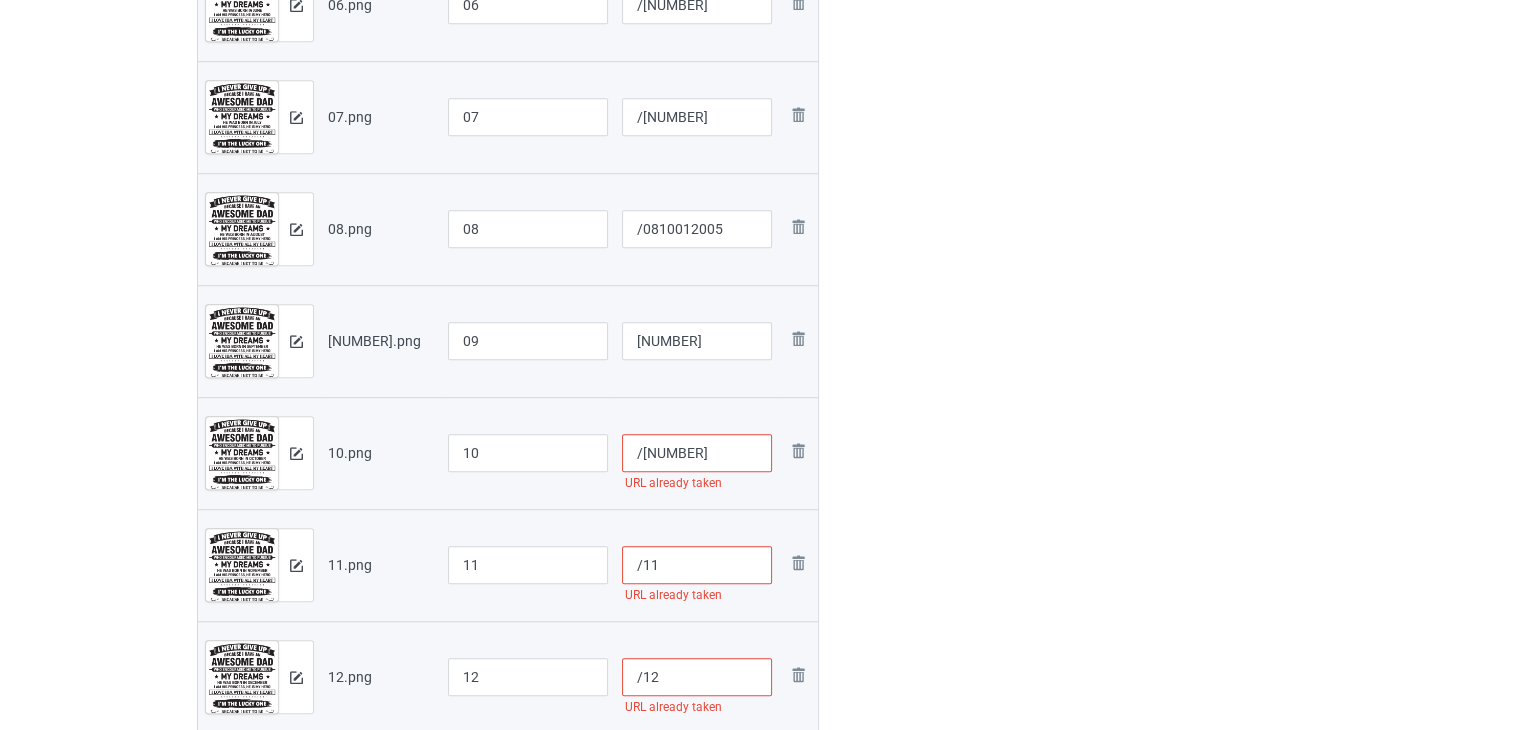 scroll, scrollTop: 1242, scrollLeft: 0, axis: vertical 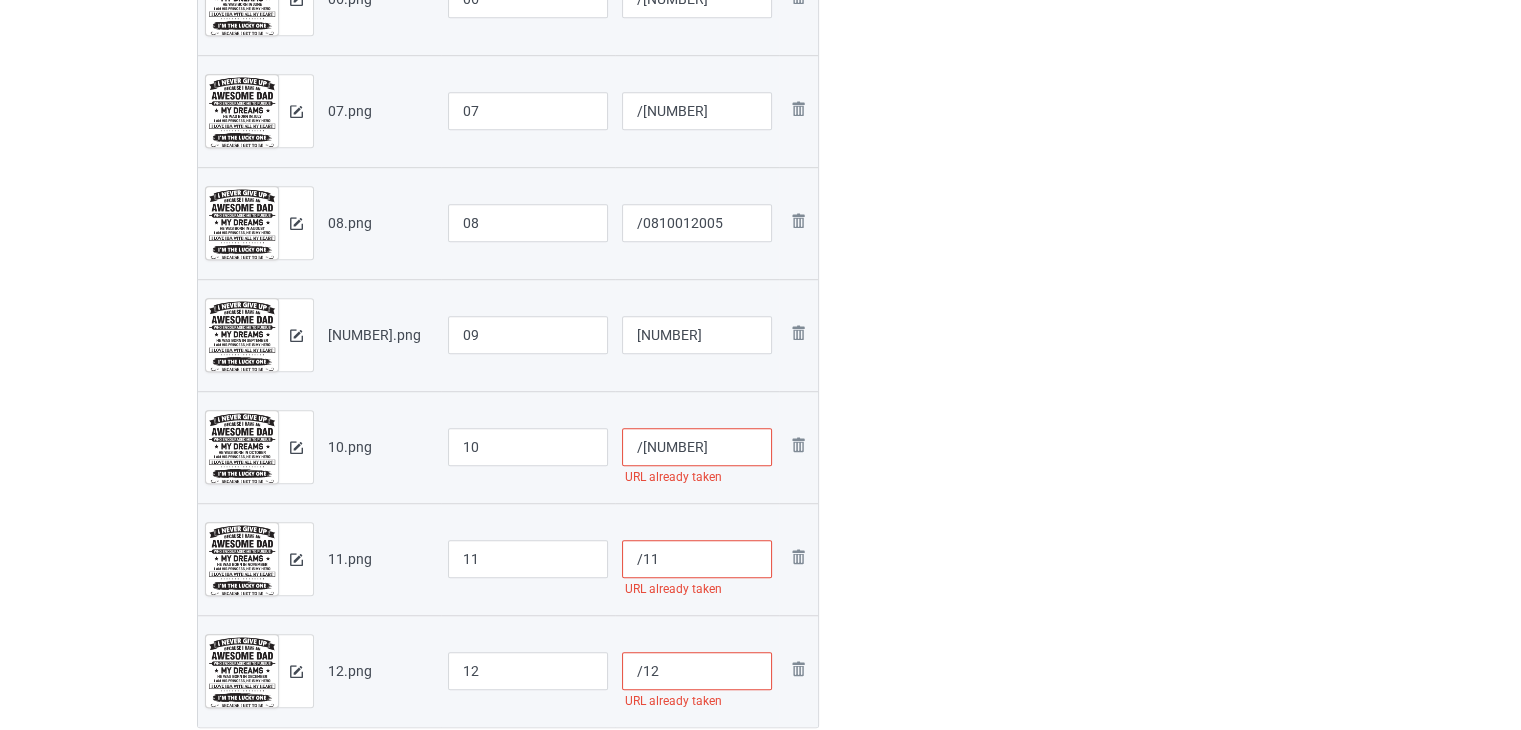 type on "/1010012005" 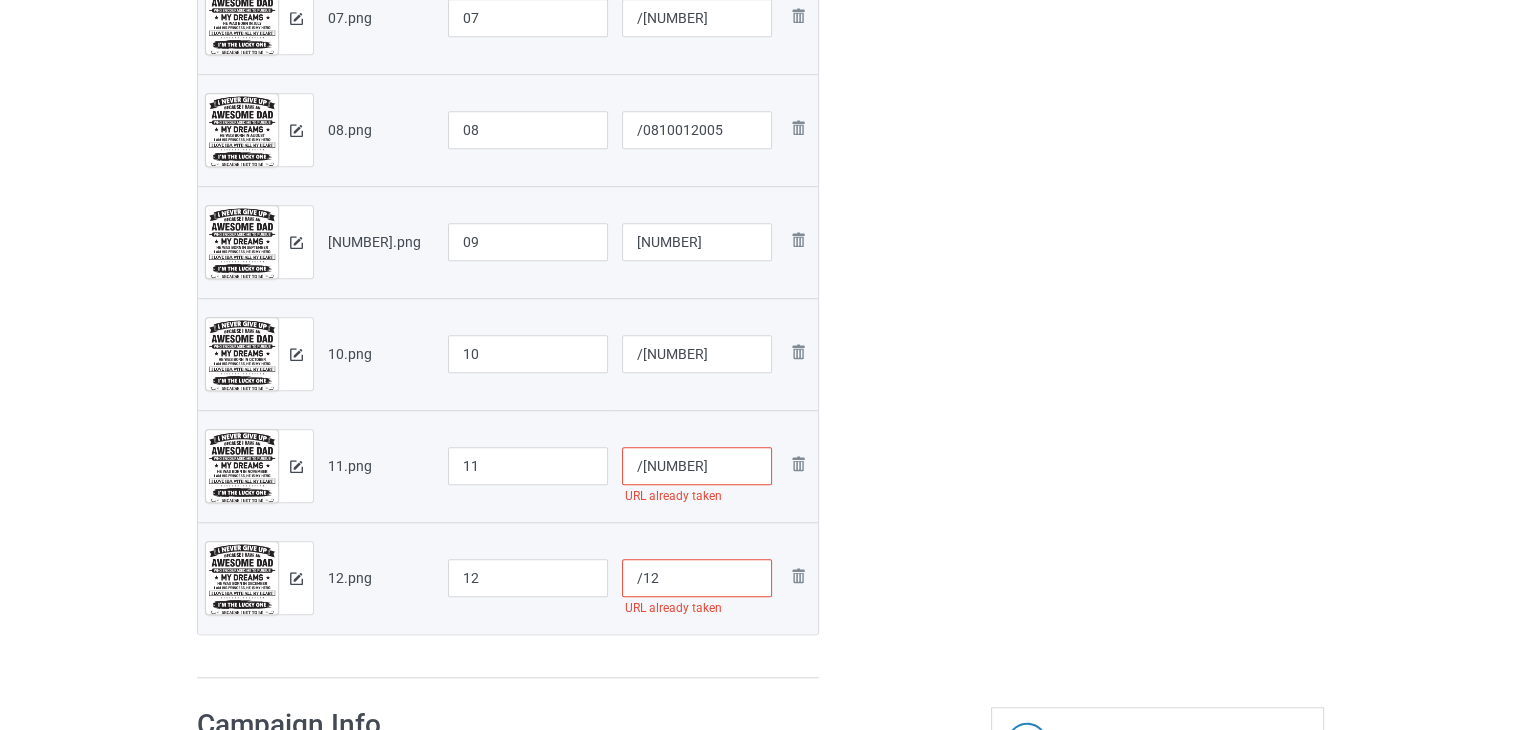 scroll, scrollTop: 1342, scrollLeft: 0, axis: vertical 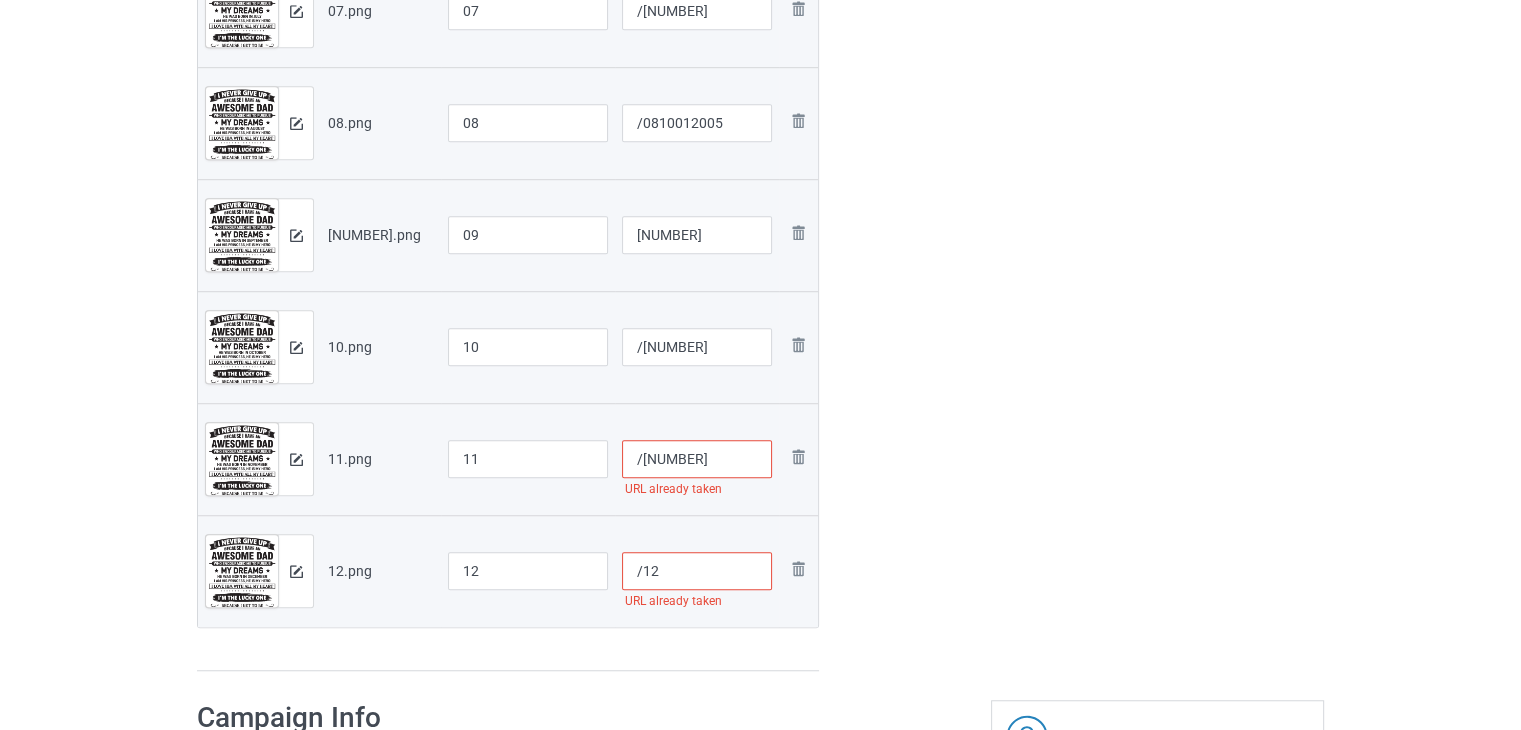 type on "/1110012005" 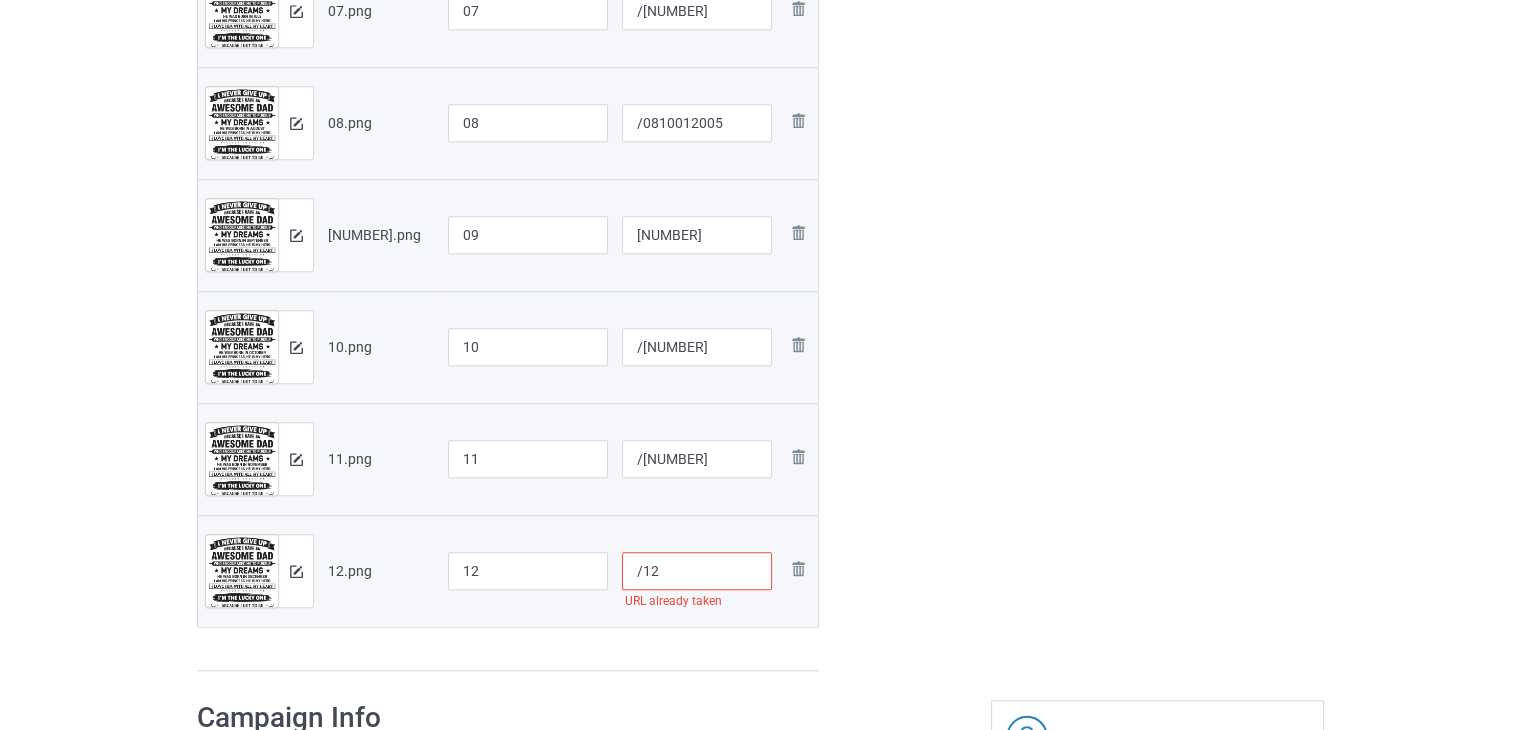paste on "10012005" 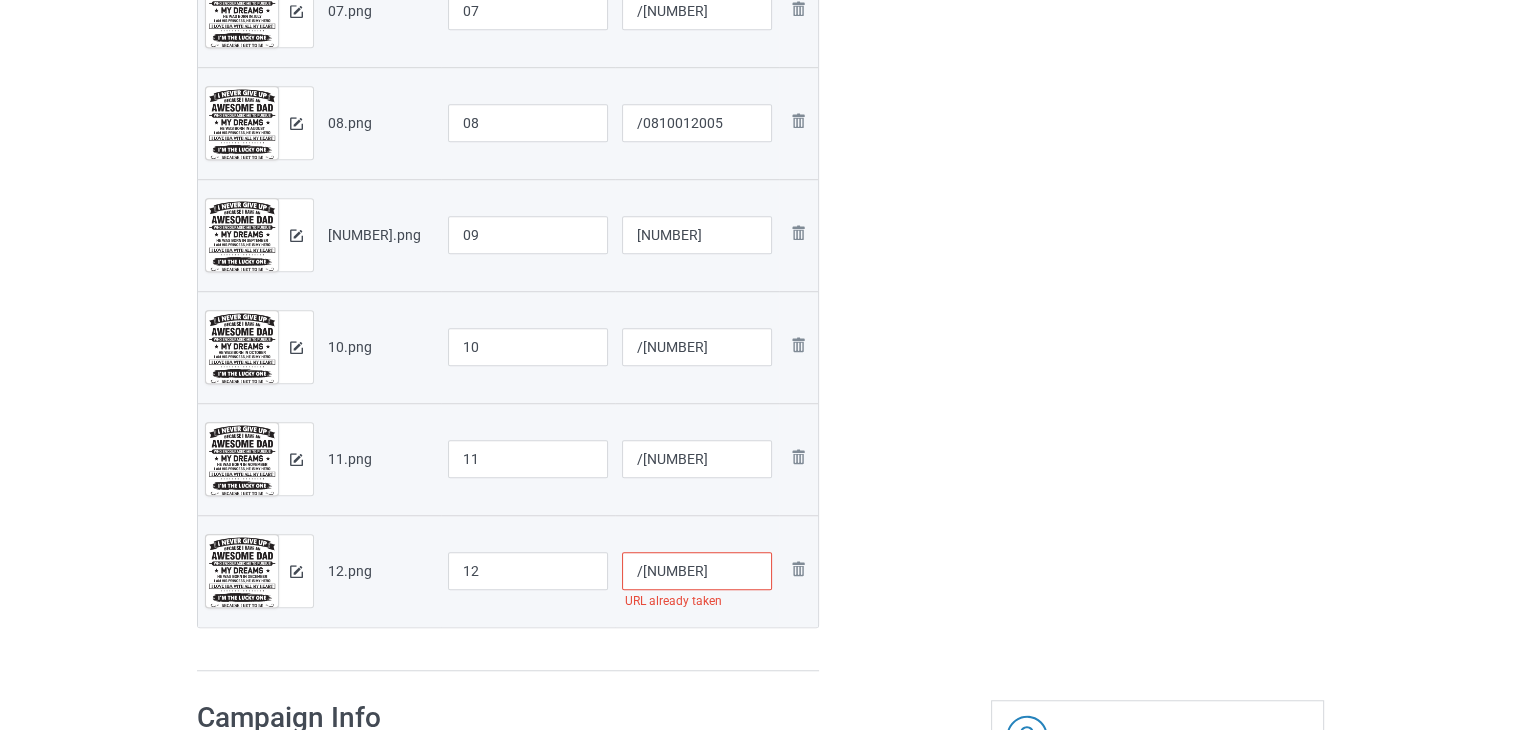 type on "/1210012005" 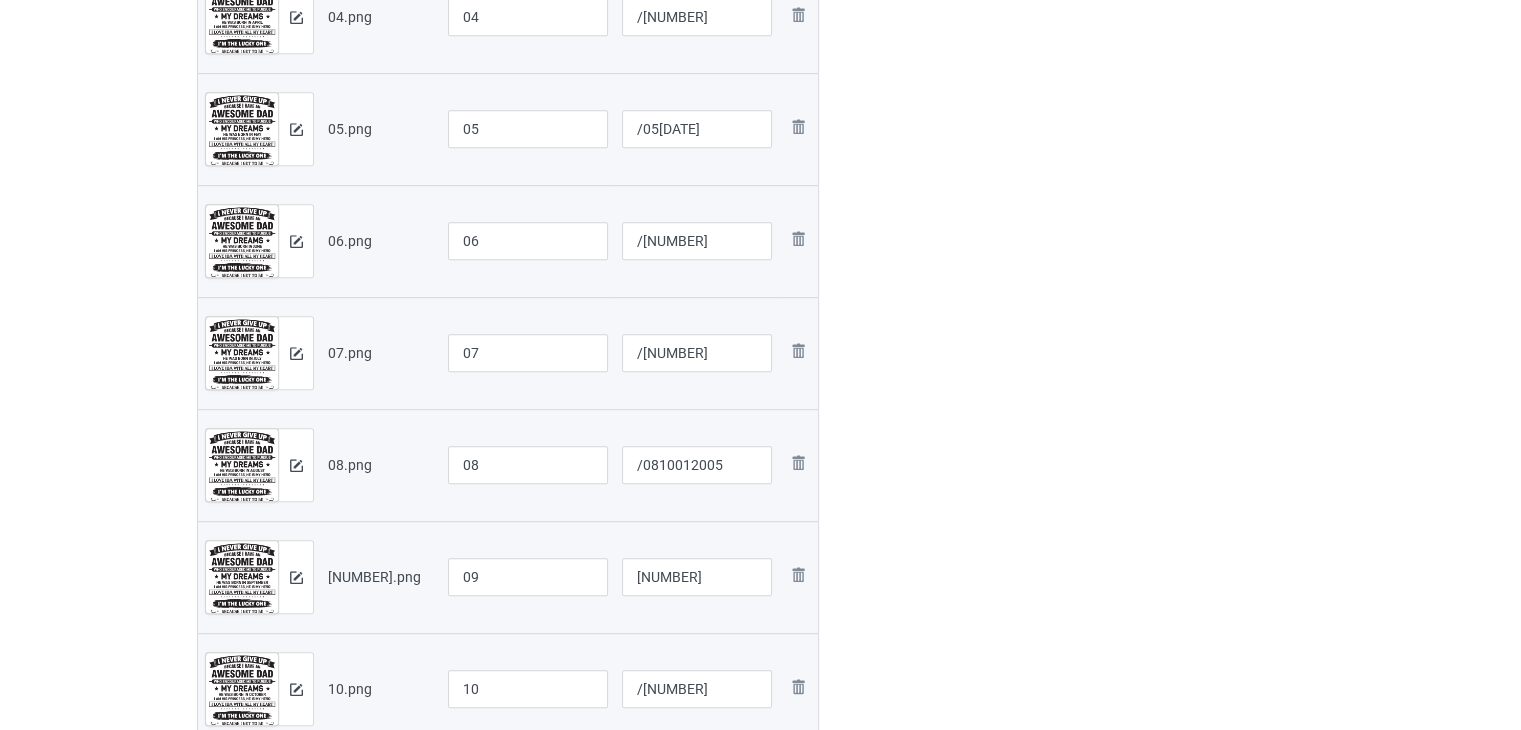 scroll, scrollTop: 1500, scrollLeft: 0, axis: vertical 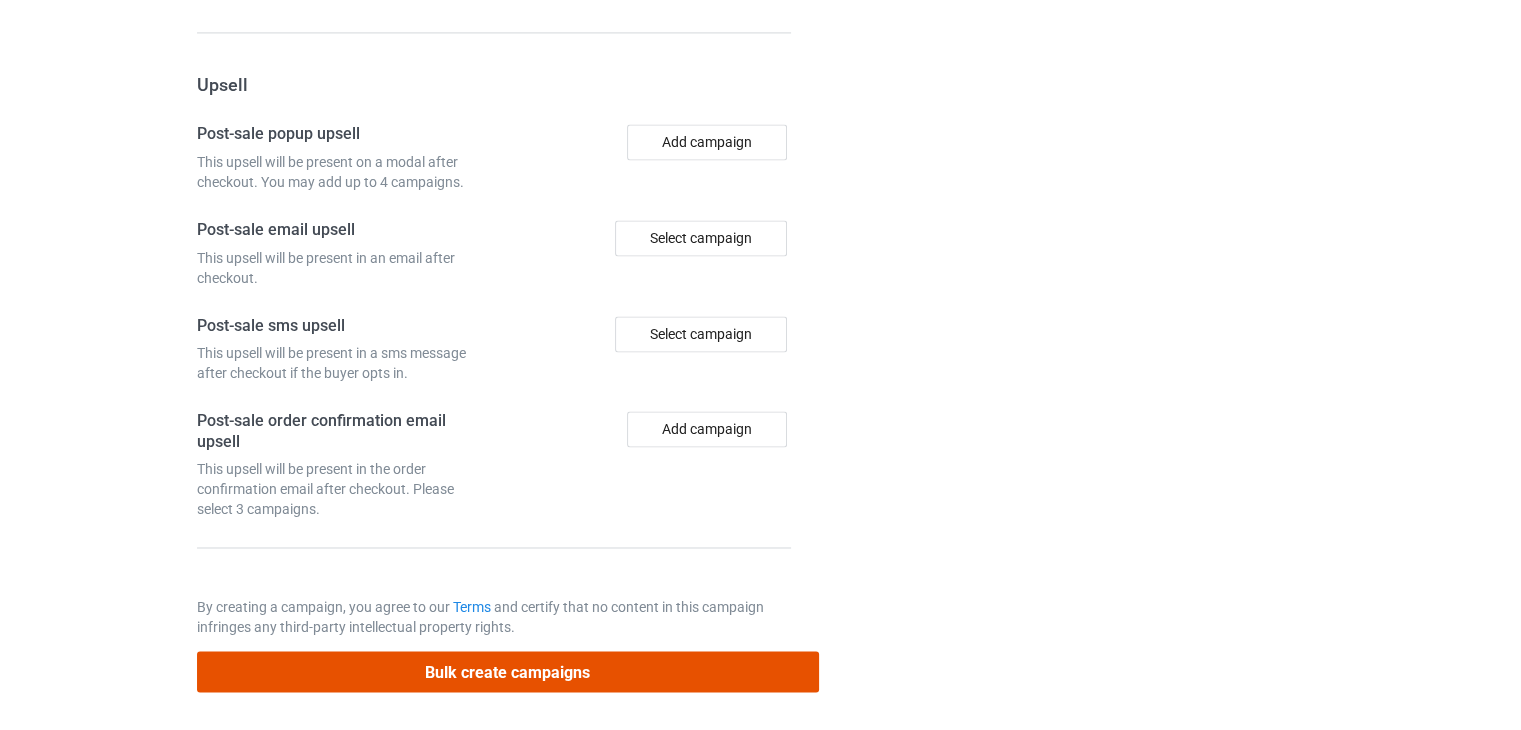 click on "Bulk create campaigns" at bounding box center (508, 671) 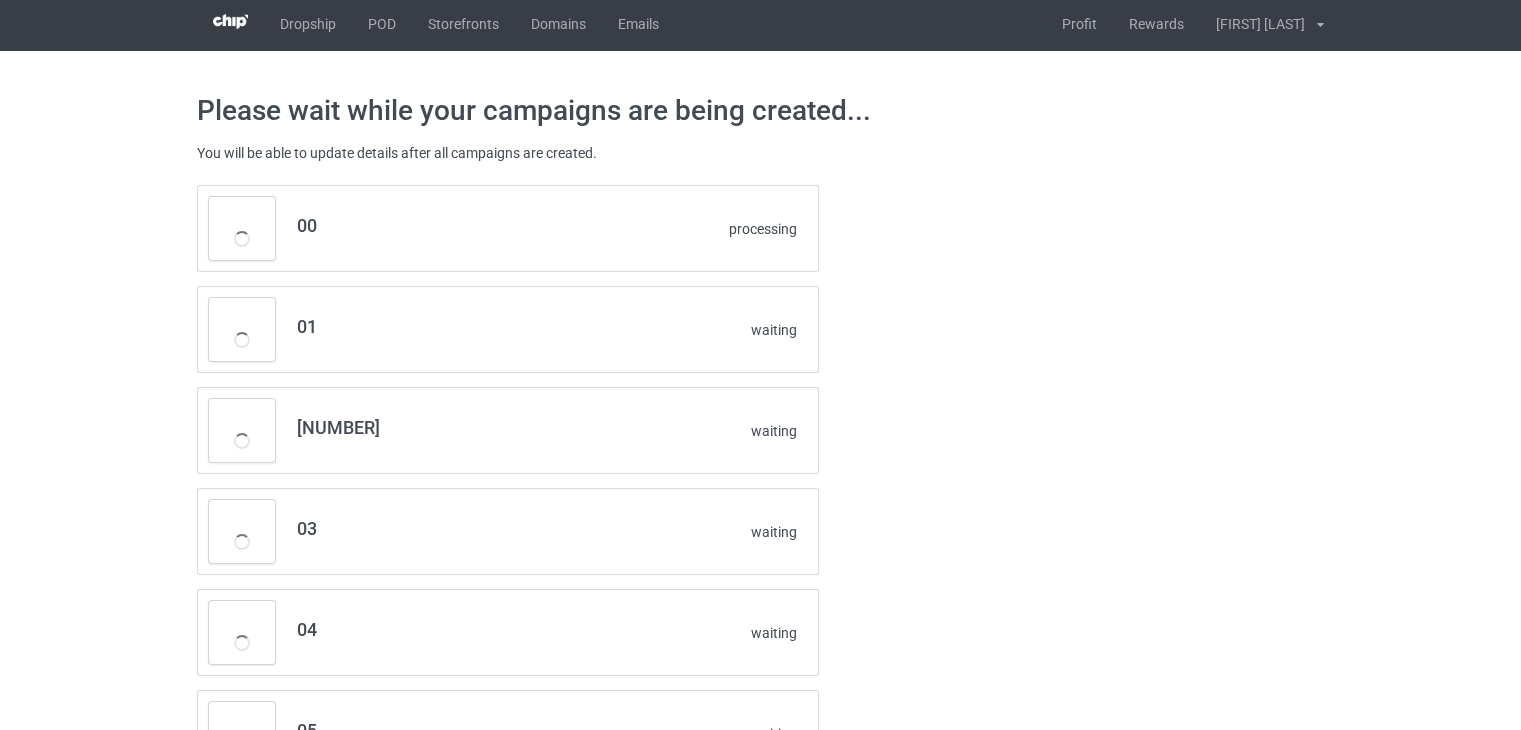 scroll, scrollTop: 0, scrollLeft: 0, axis: both 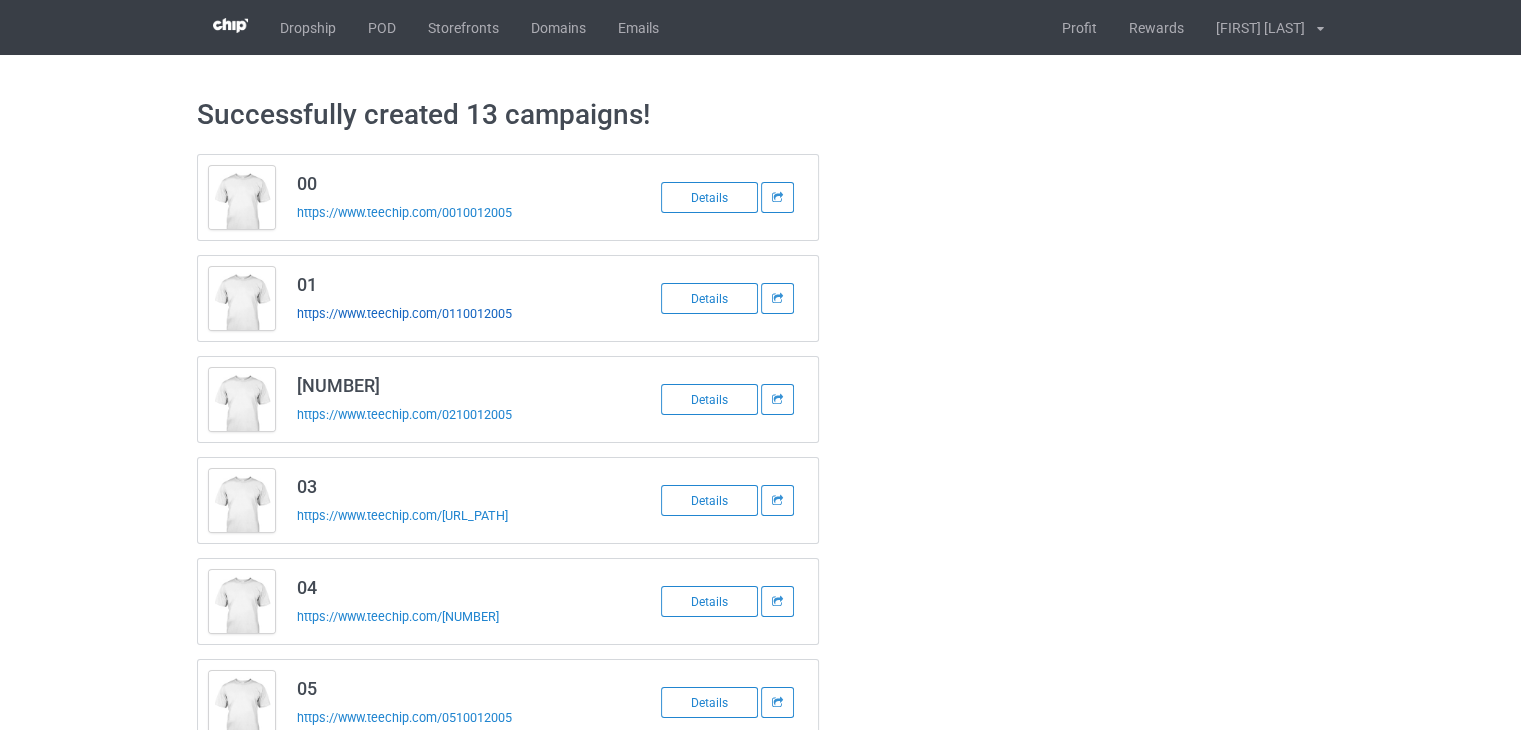 drag, startPoint x: 407, startPoint y: 301, endPoint x: 384, endPoint y: 312, distance: 25.495098 